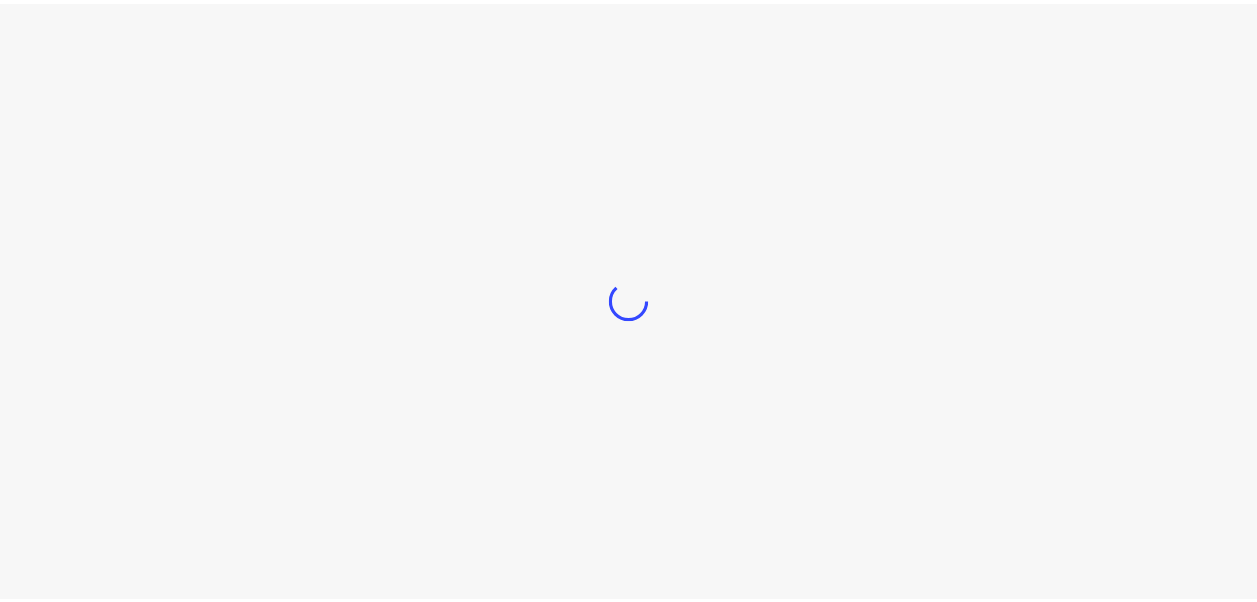 scroll, scrollTop: 0, scrollLeft: 0, axis: both 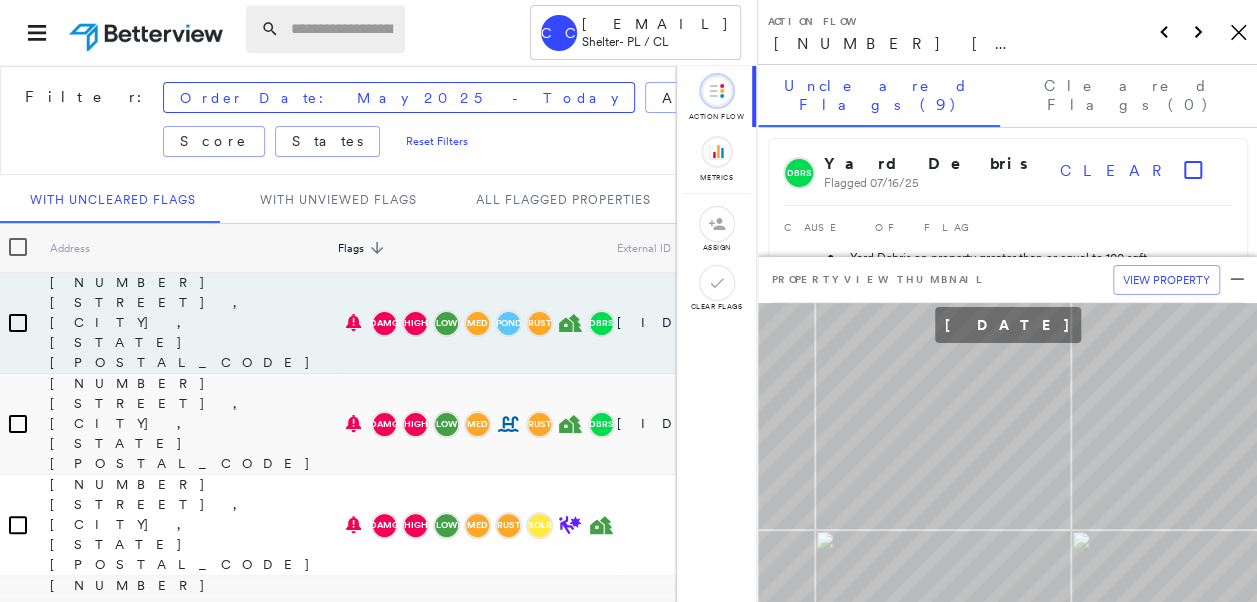 click at bounding box center (342, 29) 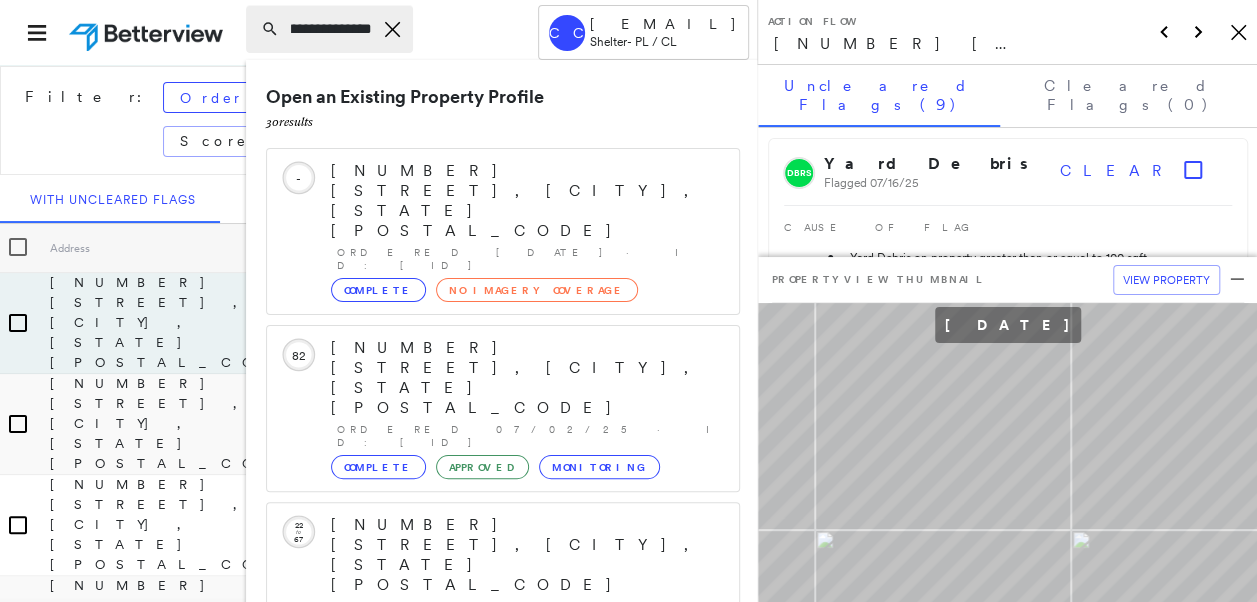 scroll, scrollTop: 0, scrollLeft: 111, axis: horizontal 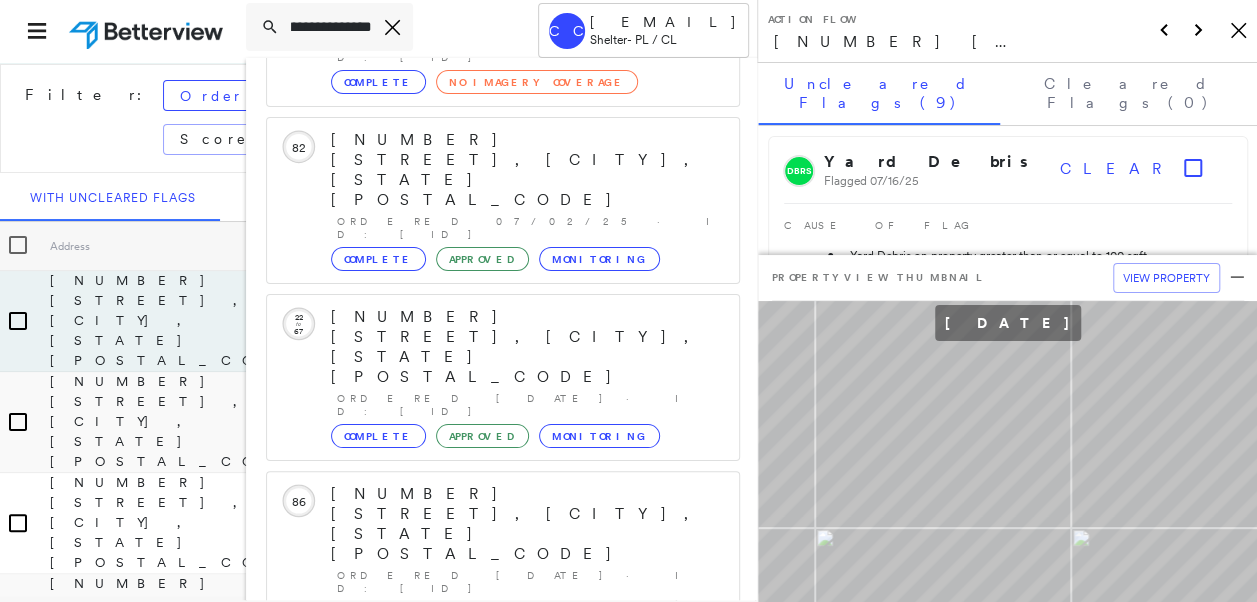 type on "**********" 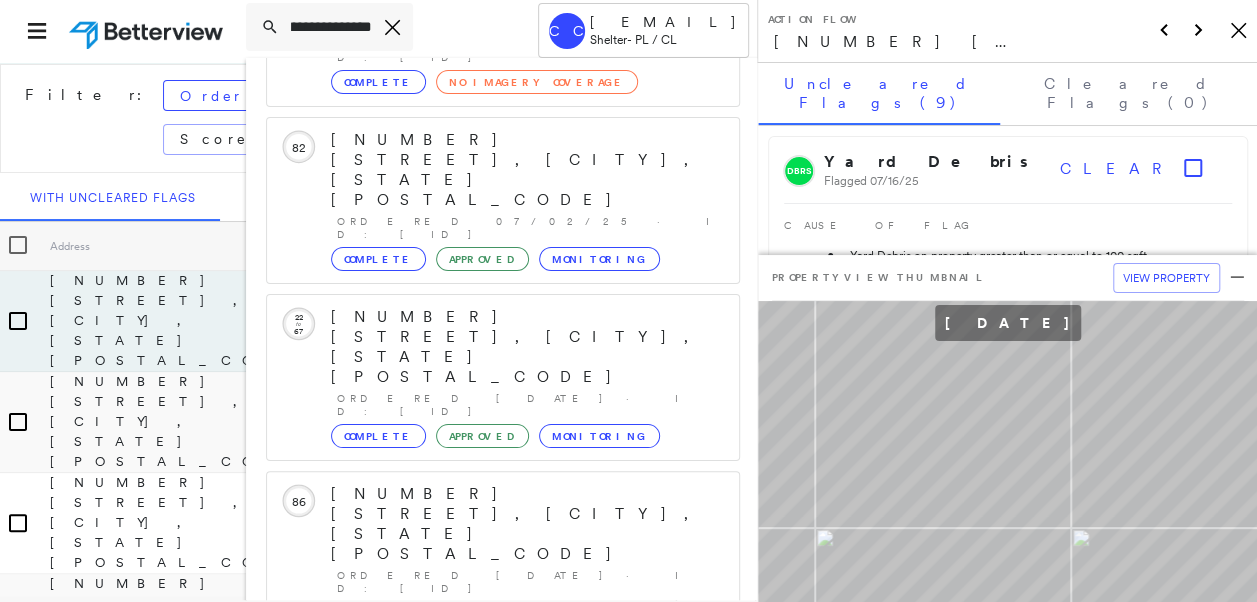 scroll, scrollTop: 0, scrollLeft: 0, axis: both 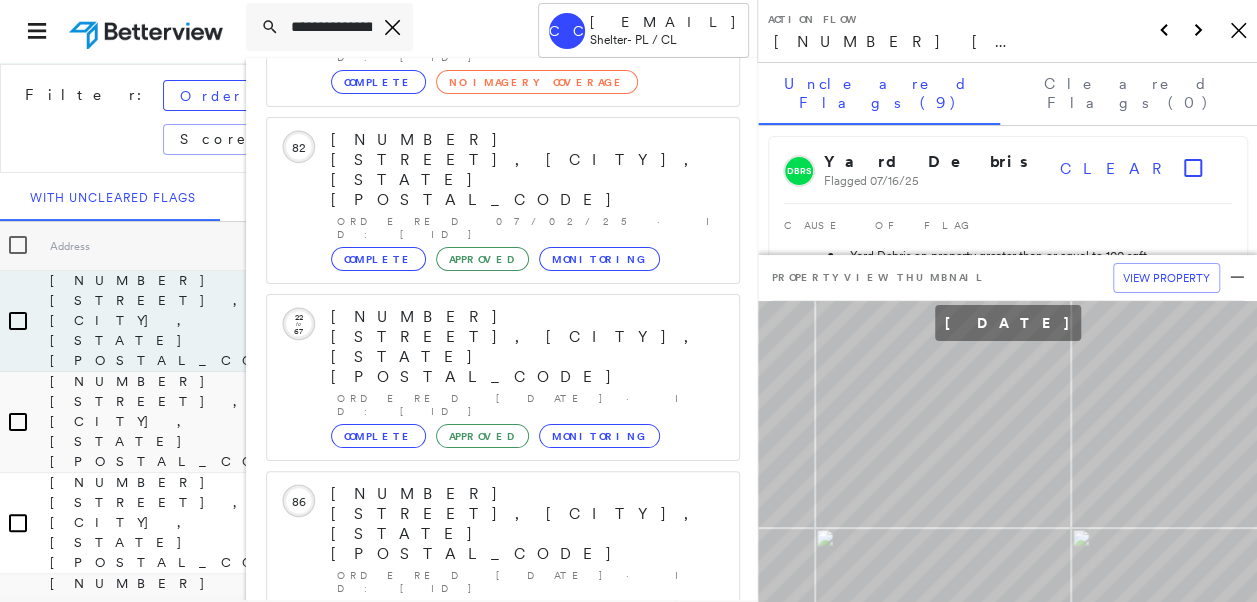 click on "Show  5  more existing properties" at bounding box center (504, 858) 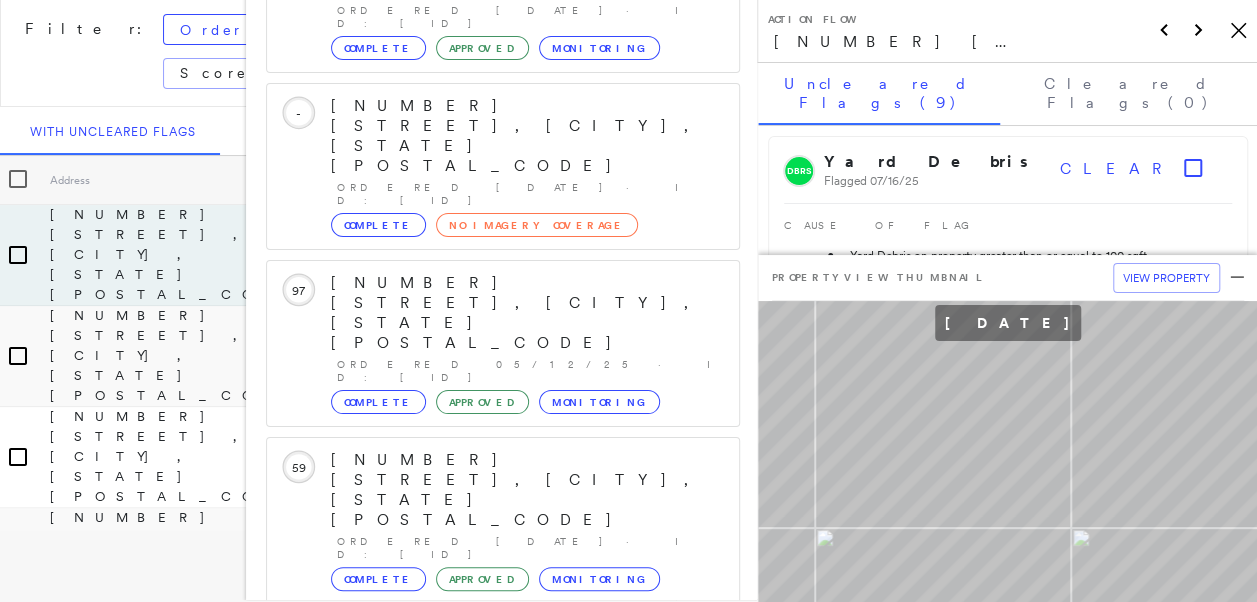 scroll, scrollTop: 719, scrollLeft: 0, axis: vertical 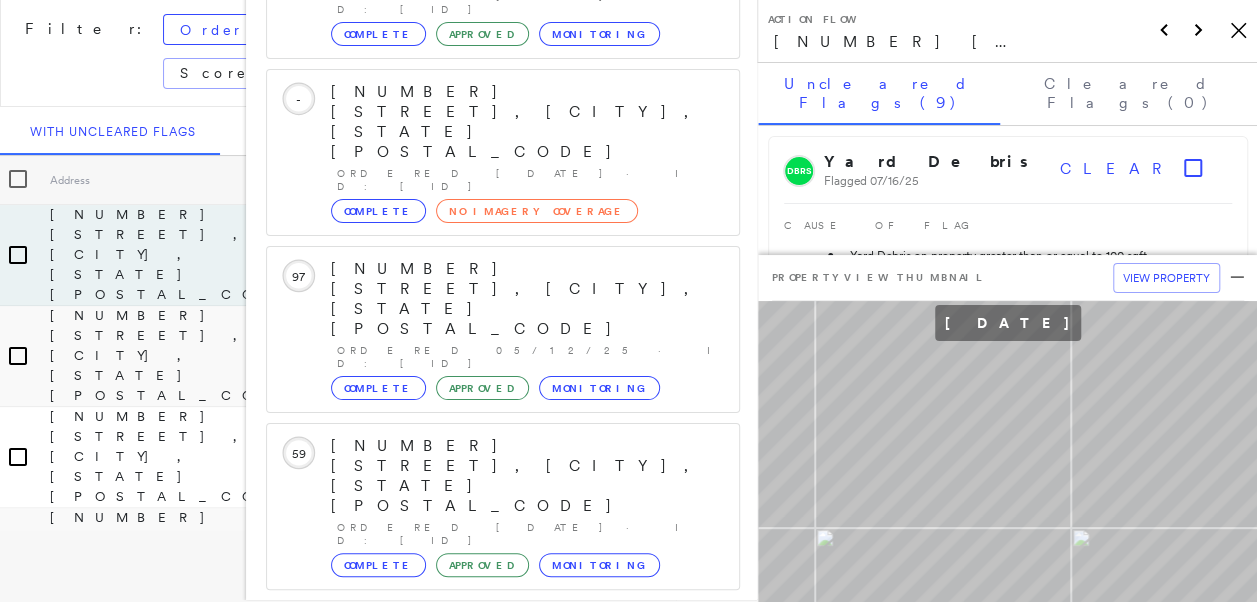 click on "1621 Hershey Ct, Columbia, MO 65202" at bounding box center (491, 1309) 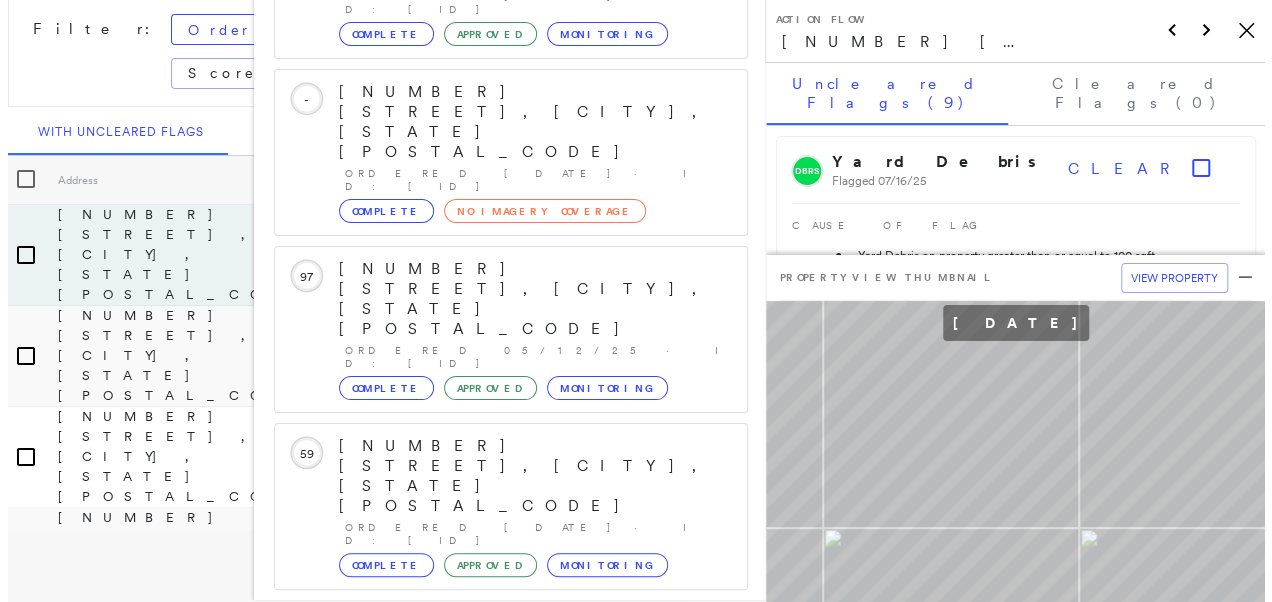 scroll, scrollTop: 0, scrollLeft: 0, axis: both 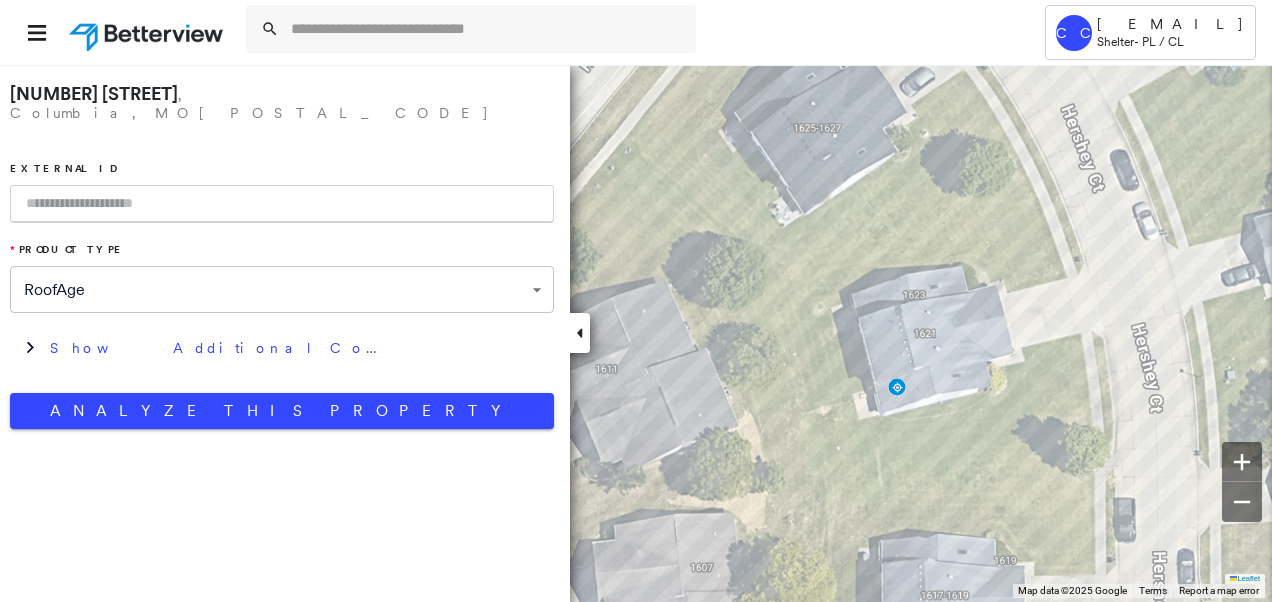 click at bounding box center (282, 204) 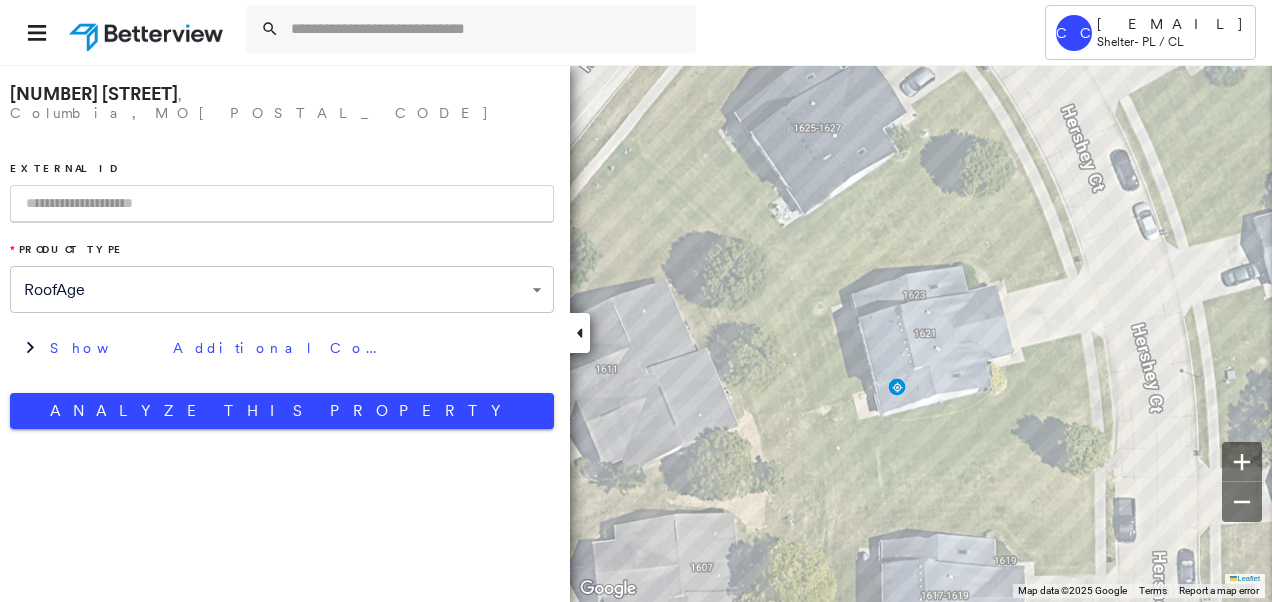 paste on "**********" 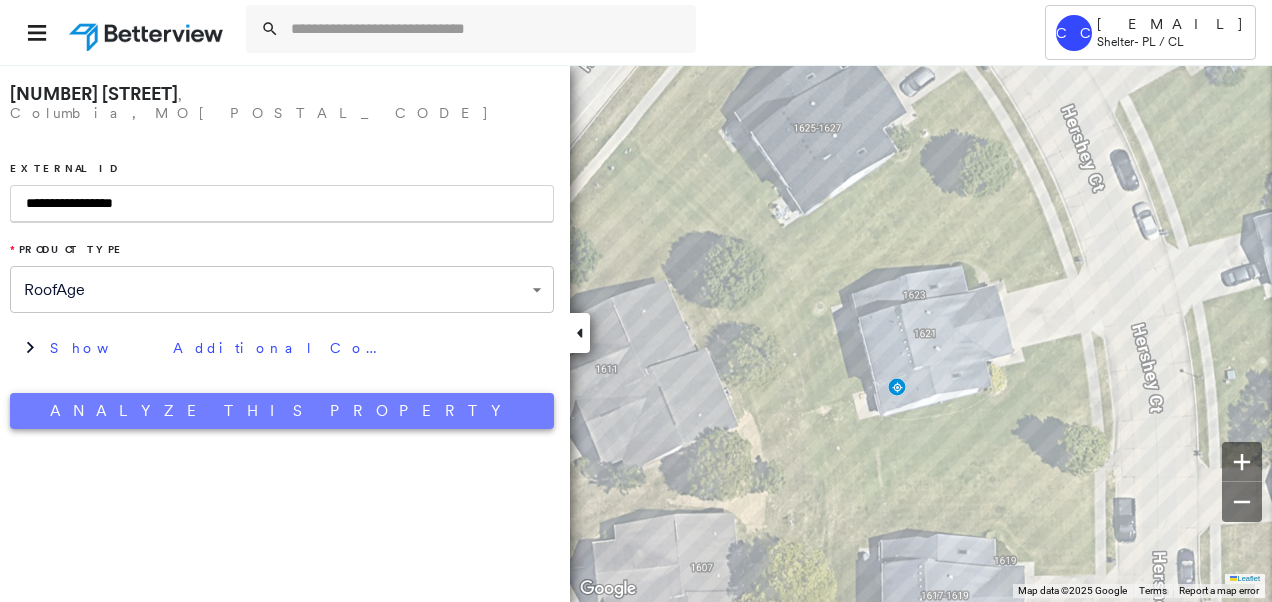 type on "**********" 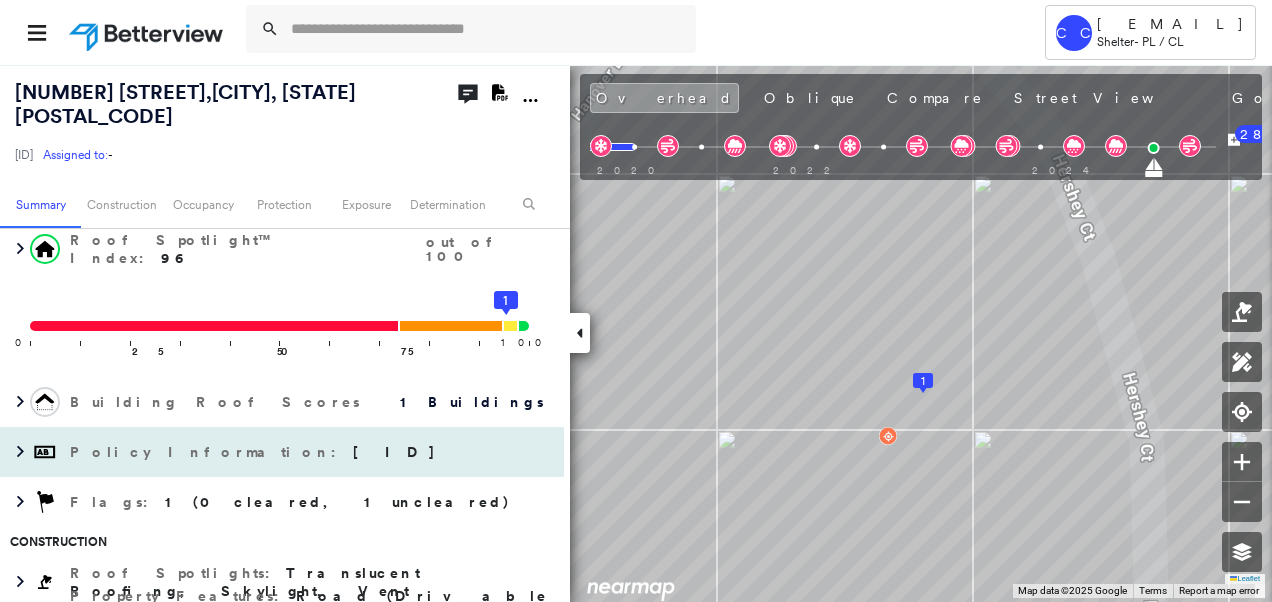 scroll, scrollTop: 120, scrollLeft: 0, axis: vertical 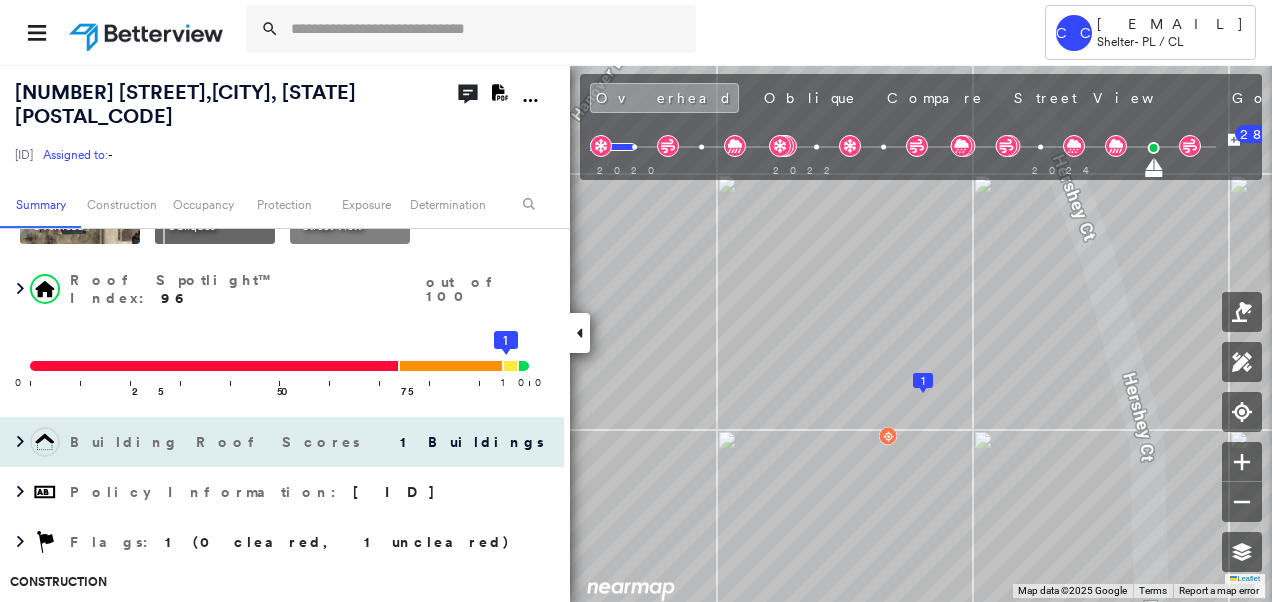 click on "Building Roof Scores" at bounding box center [217, 442] 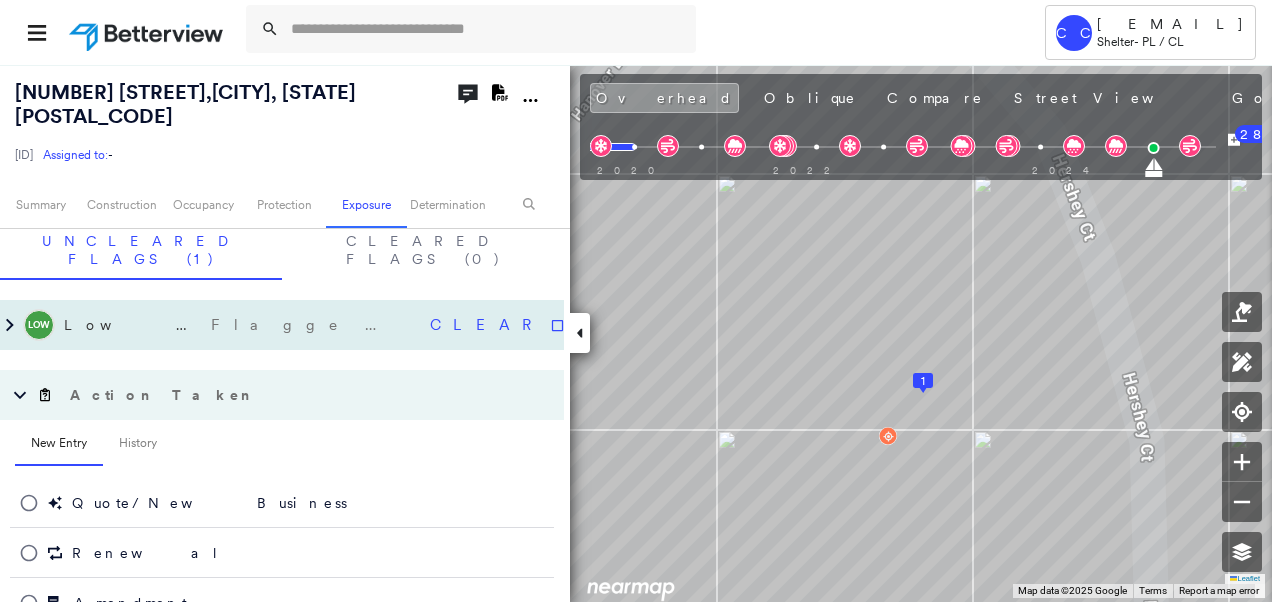 scroll, scrollTop: 1714, scrollLeft: 0, axis: vertical 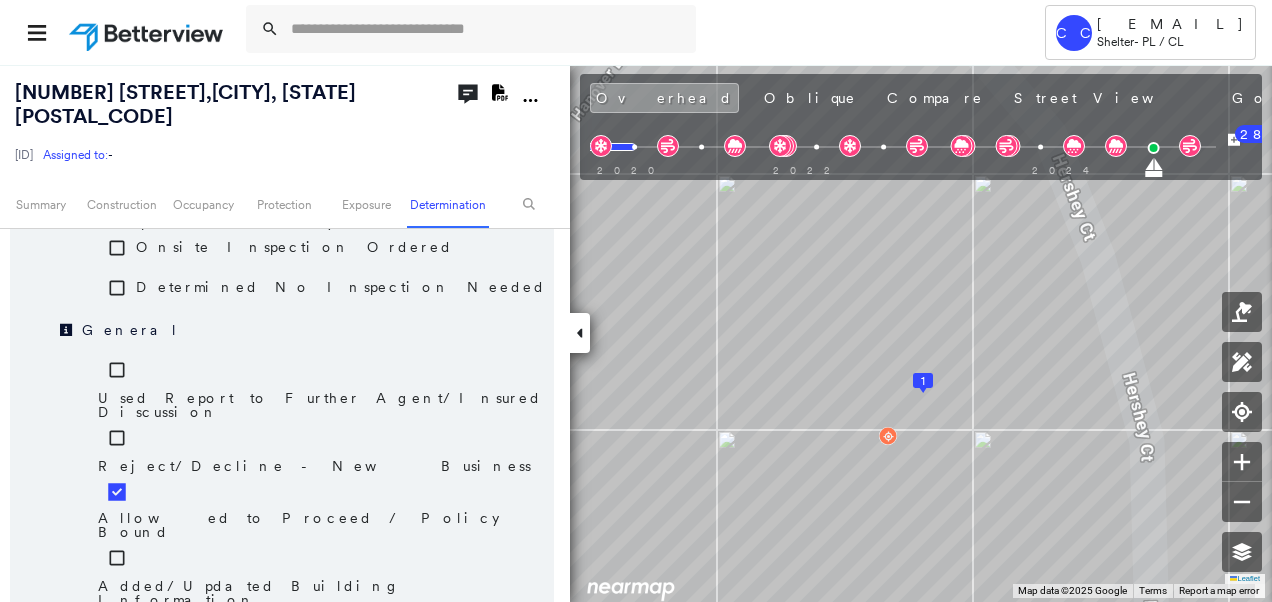 click on "Save" at bounding box center (447, 730) 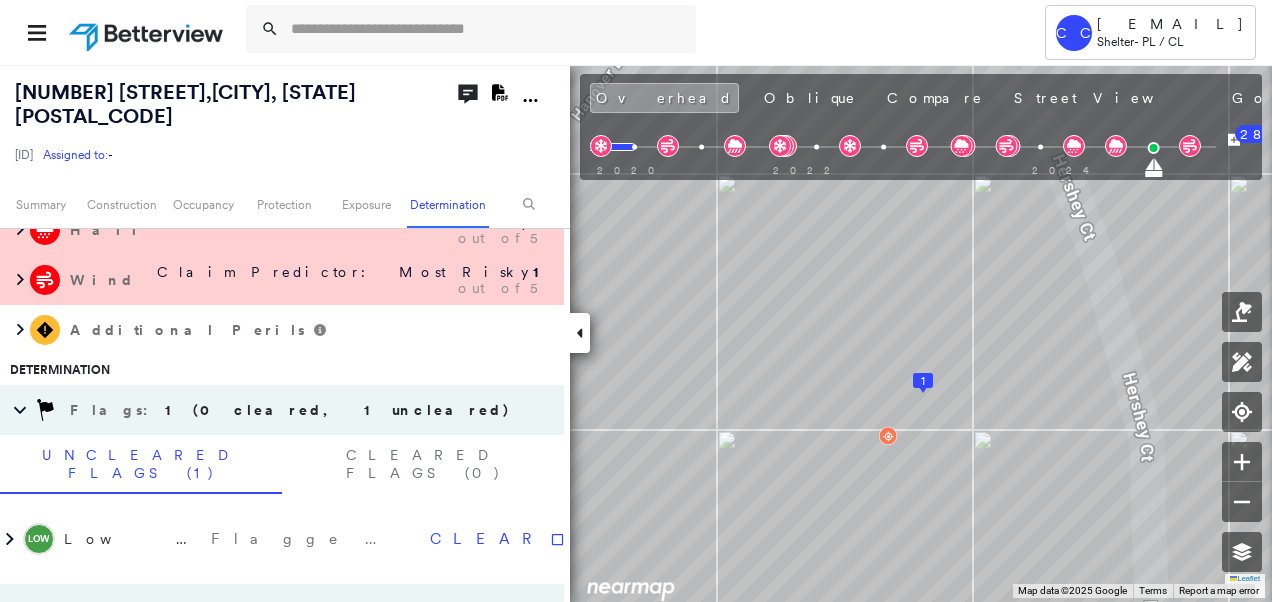 scroll, scrollTop: 1314, scrollLeft: 0, axis: vertical 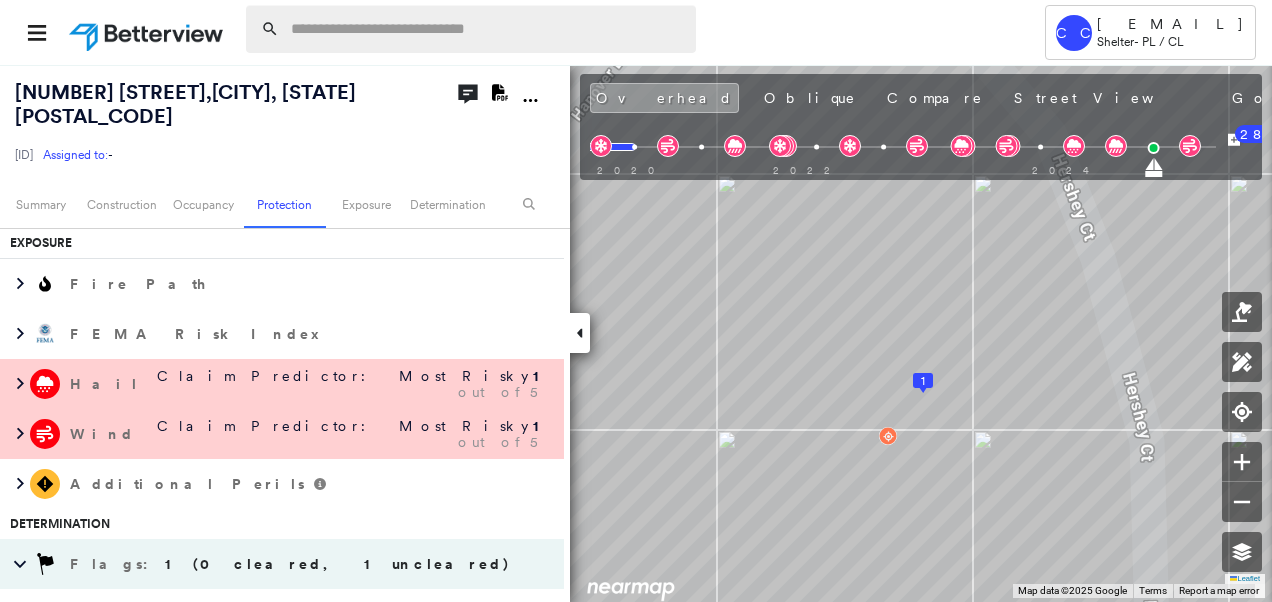 click at bounding box center [487, 29] 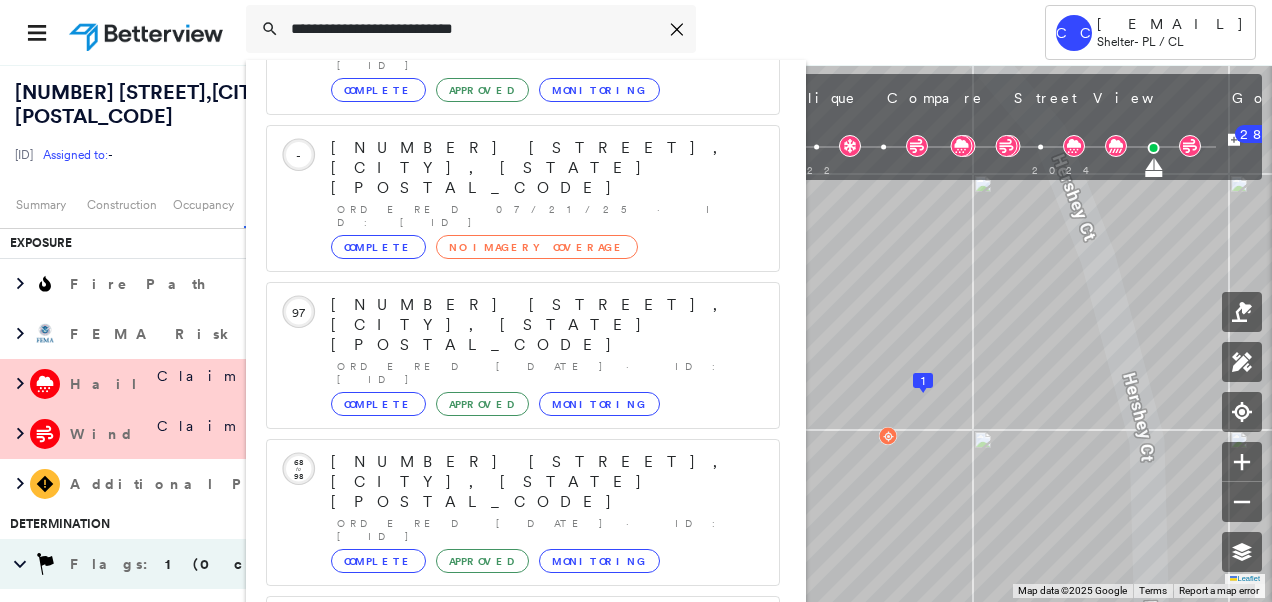 scroll, scrollTop: 206, scrollLeft: 0, axis: vertical 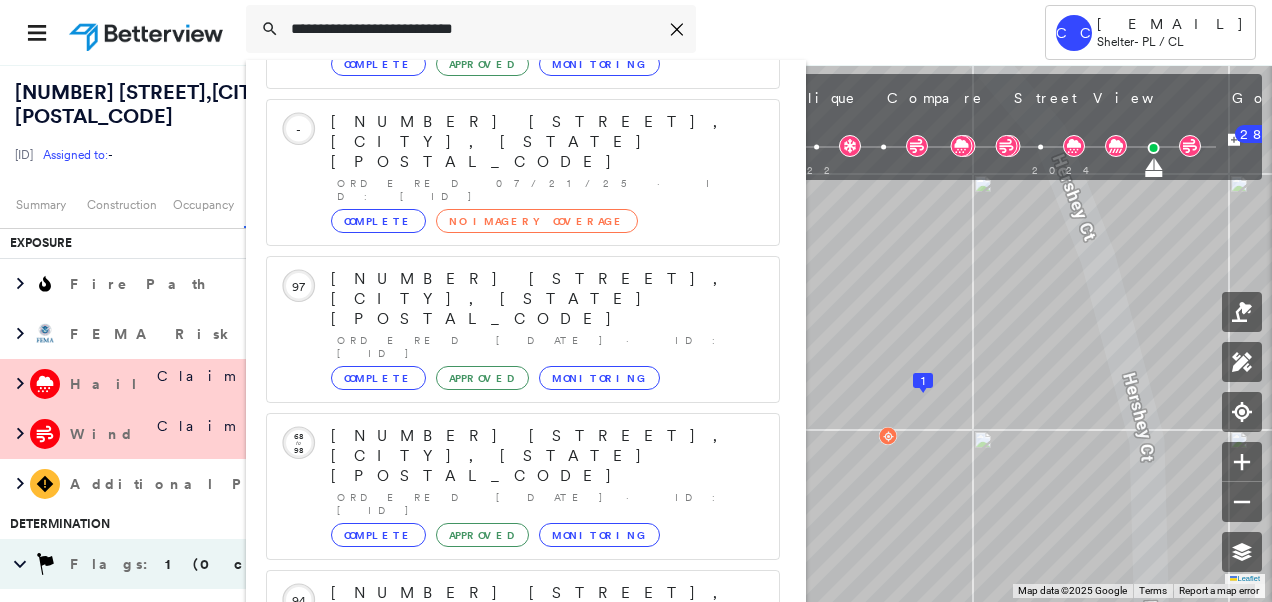 type on "**********" 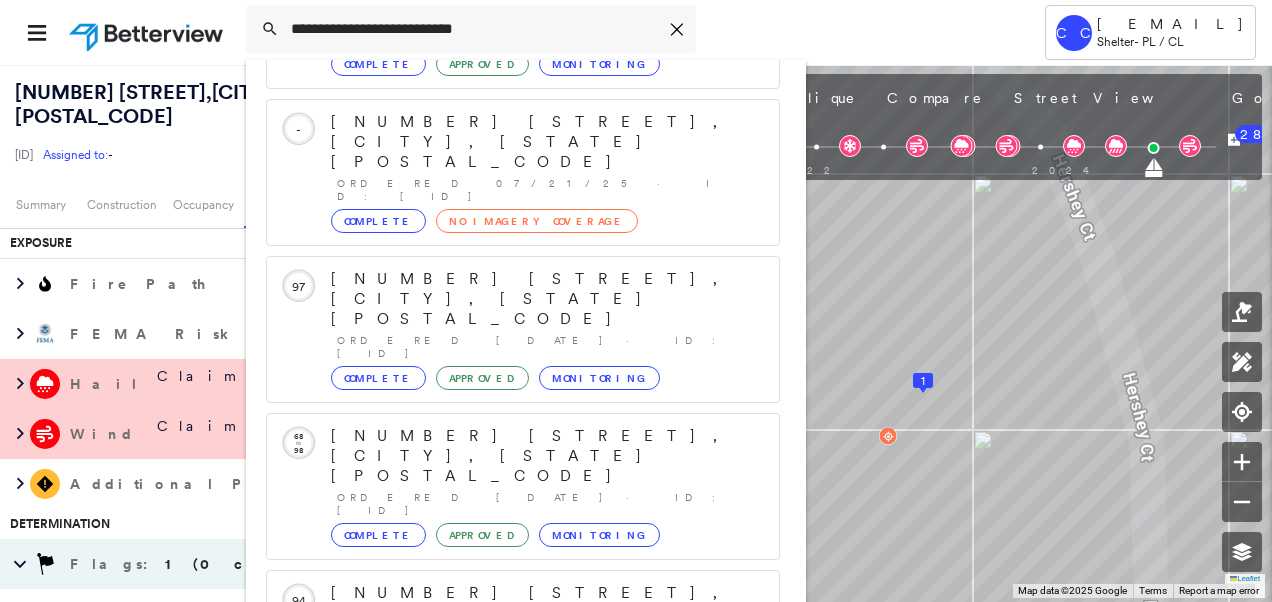 click on "Show  5  more existing properties" at bounding box center [524, 760] 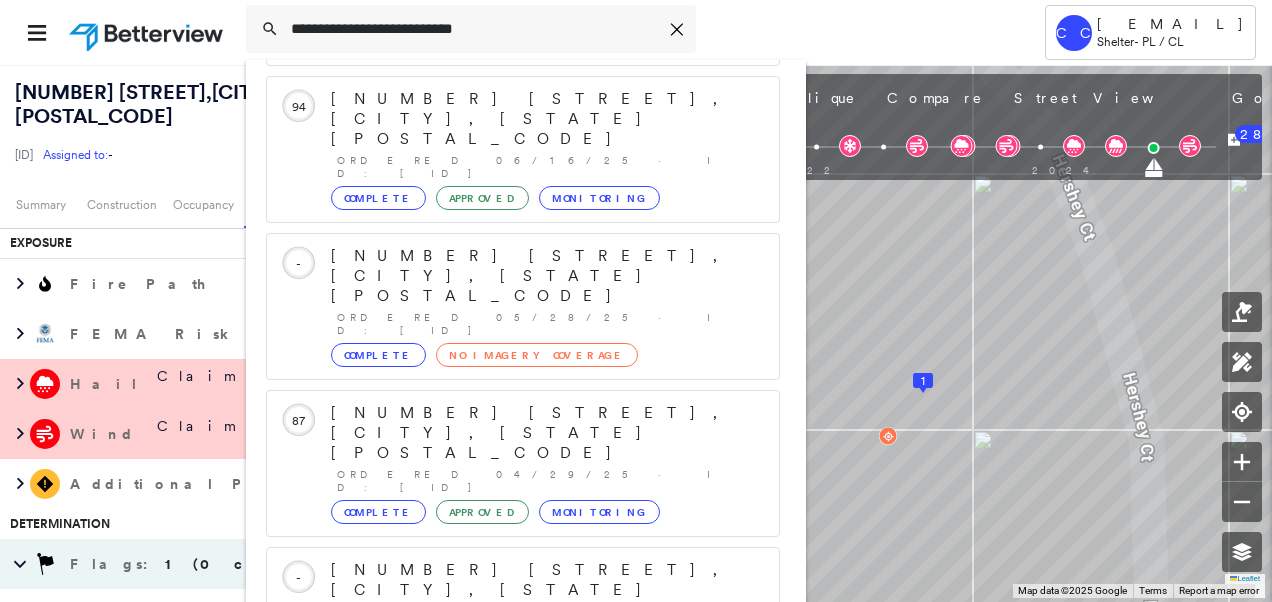 scroll, scrollTop: 719, scrollLeft: 0, axis: vertical 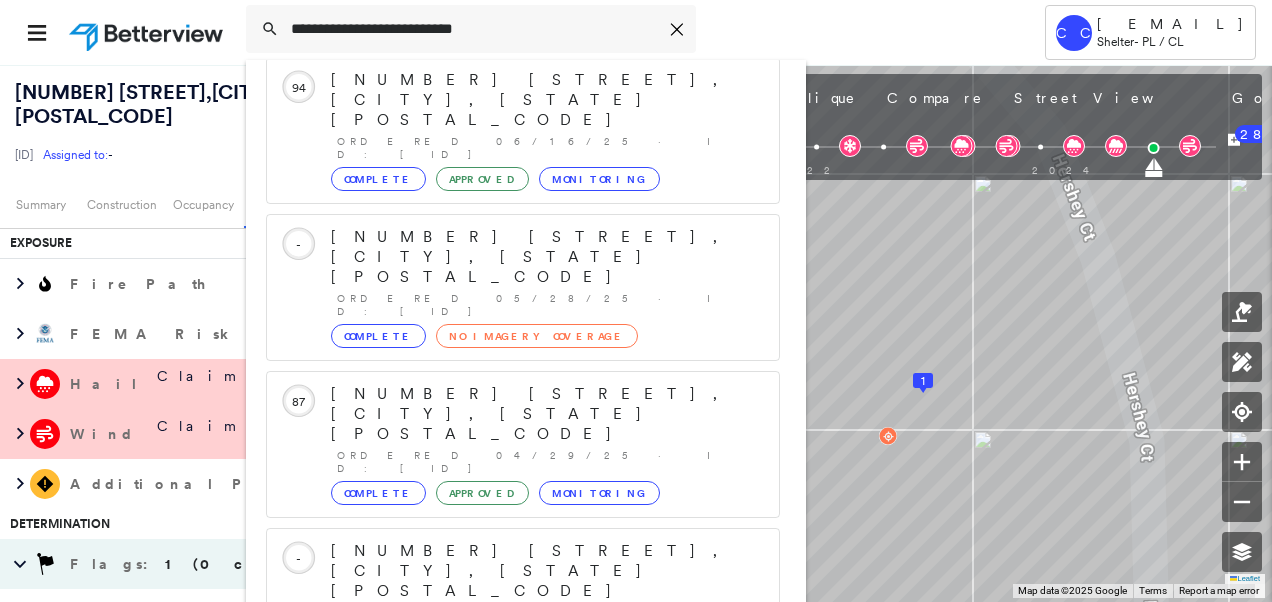 click on "Show  5  more existing properties" at bounding box center (524, 1032) 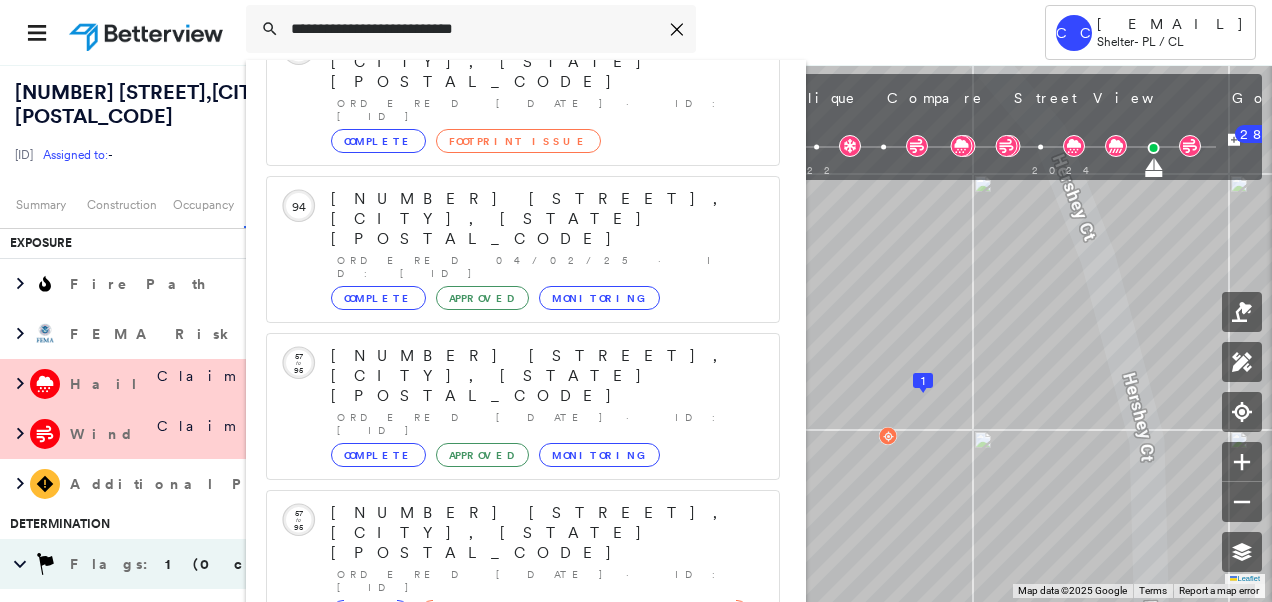 scroll, scrollTop: 1232, scrollLeft: 0, axis: vertical 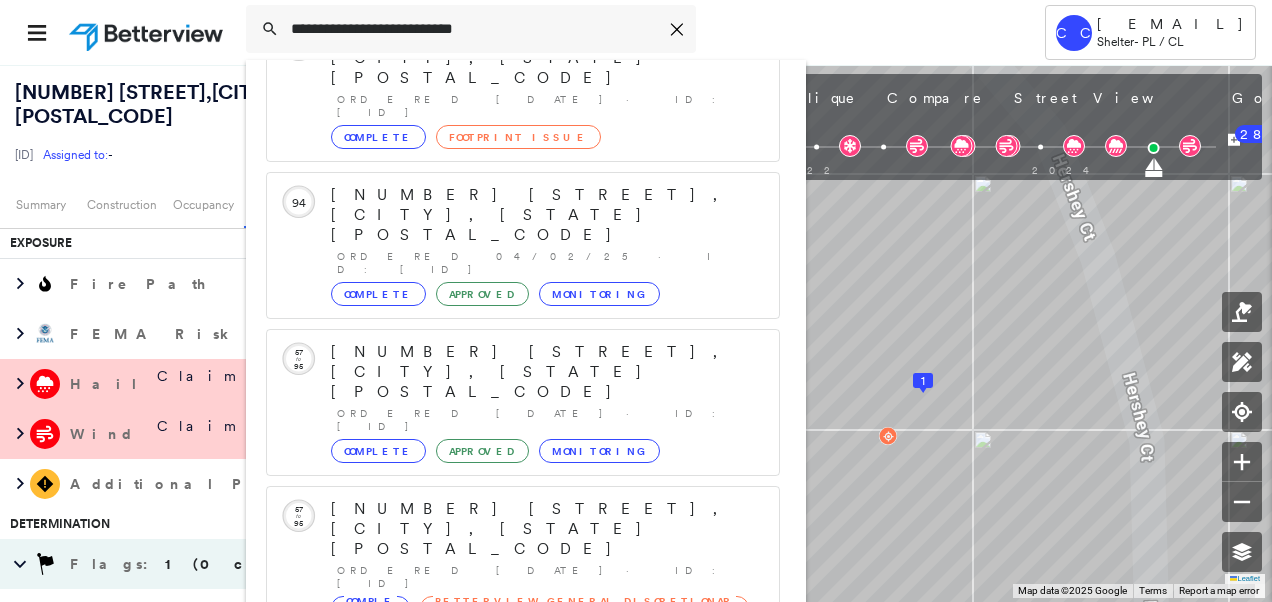 click on "Show  5  more existing properties" at bounding box center [524, 1304] 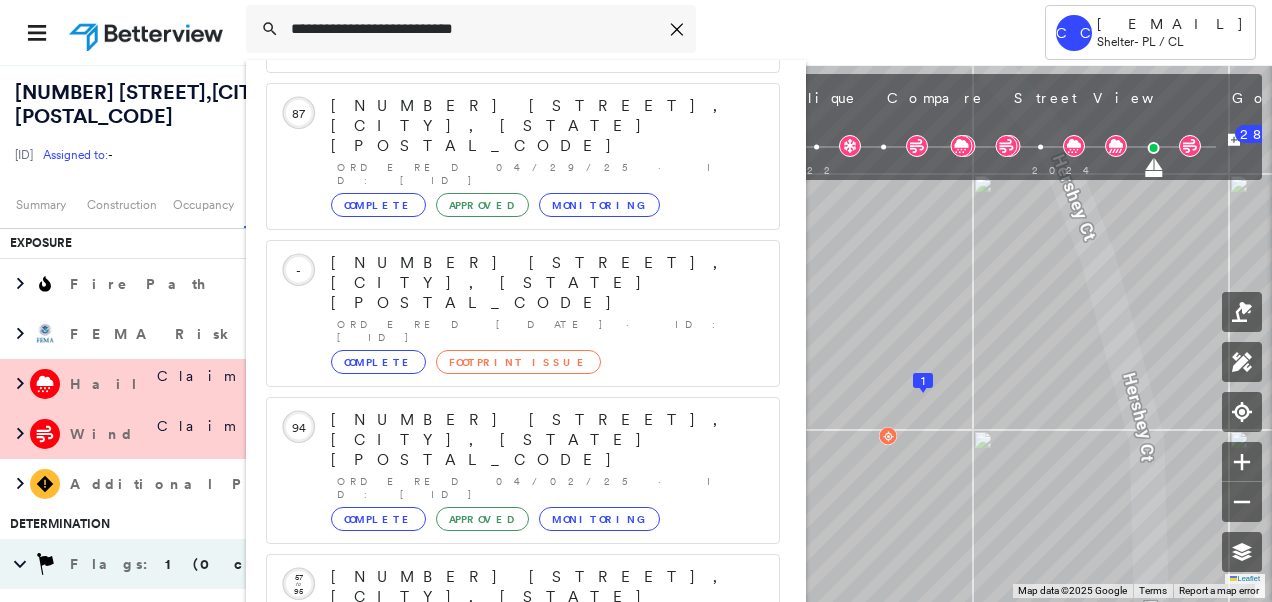 scroll, scrollTop: 846, scrollLeft: 0, axis: vertical 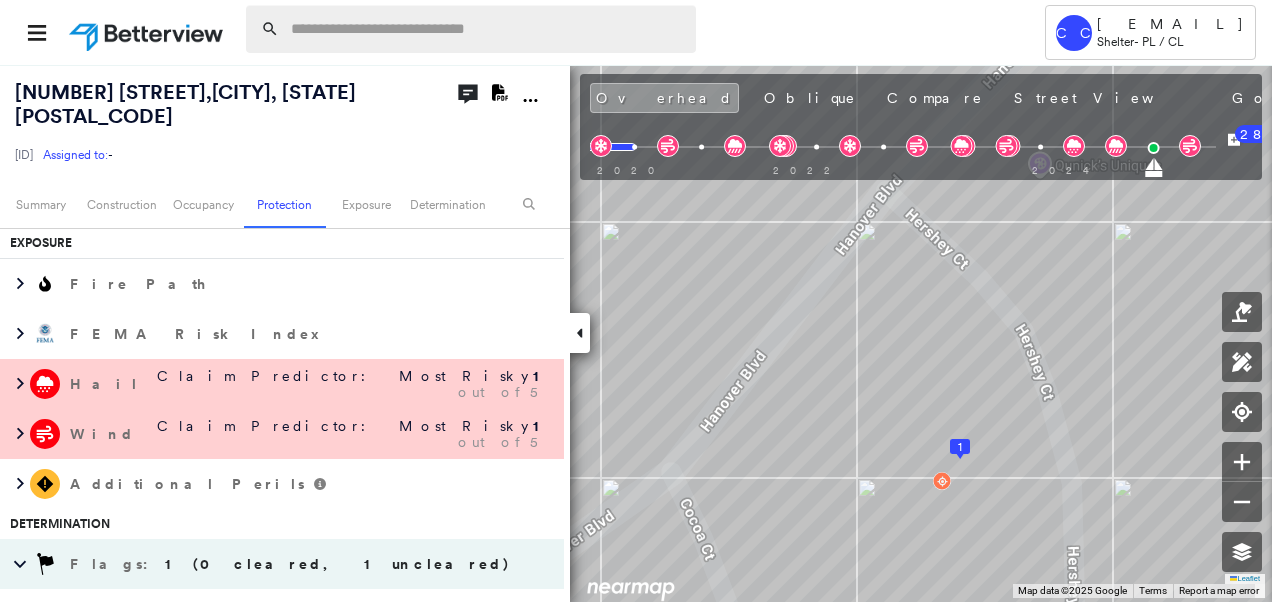 click at bounding box center (487, 29) 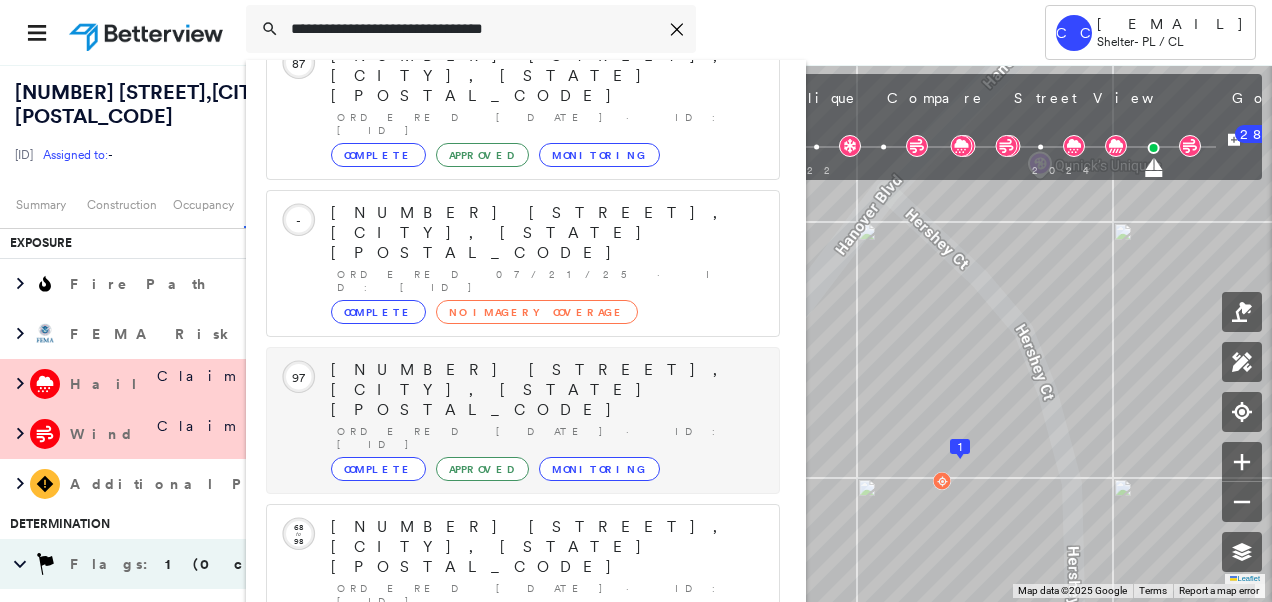 scroll, scrollTop: 206, scrollLeft: 0, axis: vertical 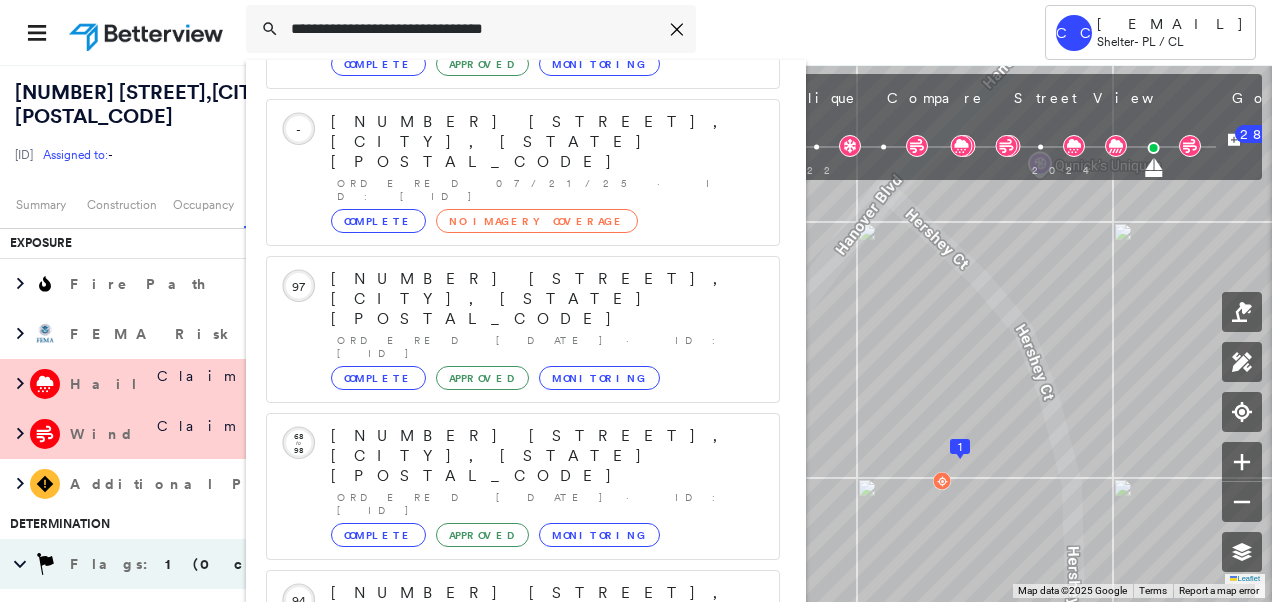 click on "Show  5  more existing properties" at bounding box center [524, 760] 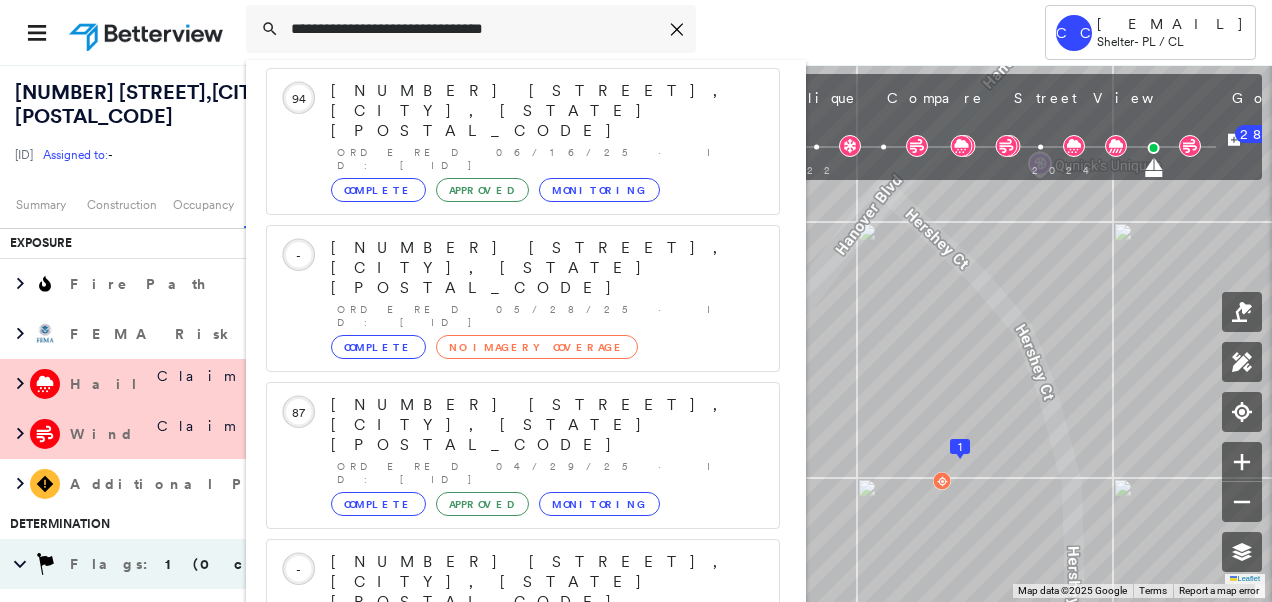scroll, scrollTop: 719, scrollLeft: 0, axis: vertical 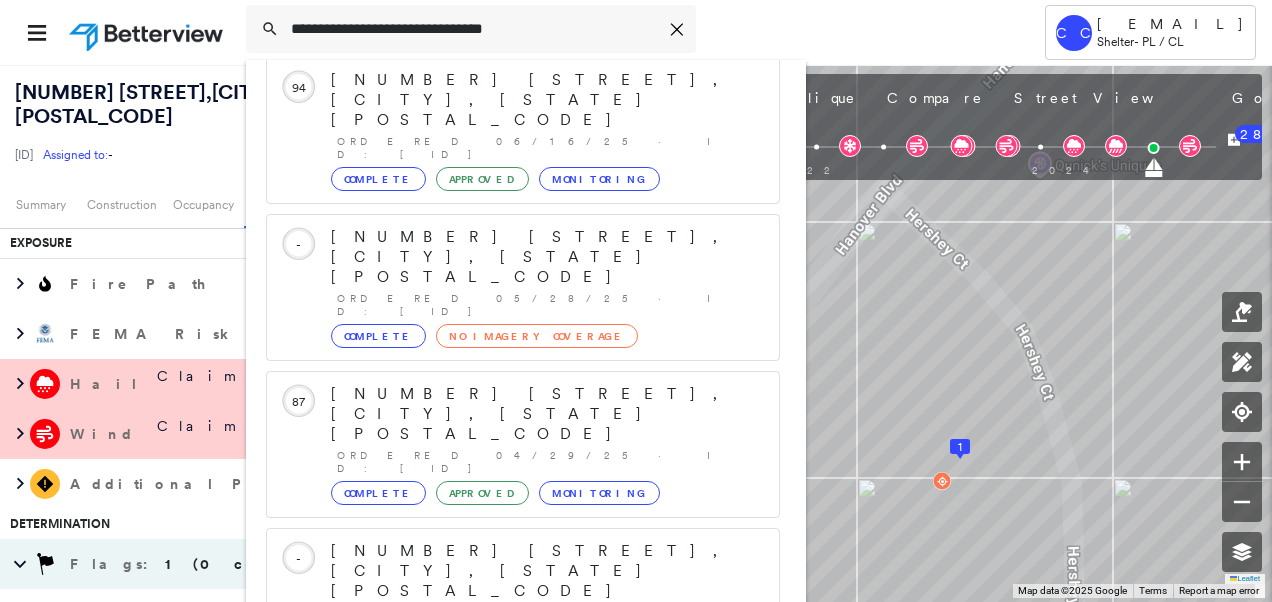 click on "Show  5  more existing properties" at bounding box center (524, 1032) 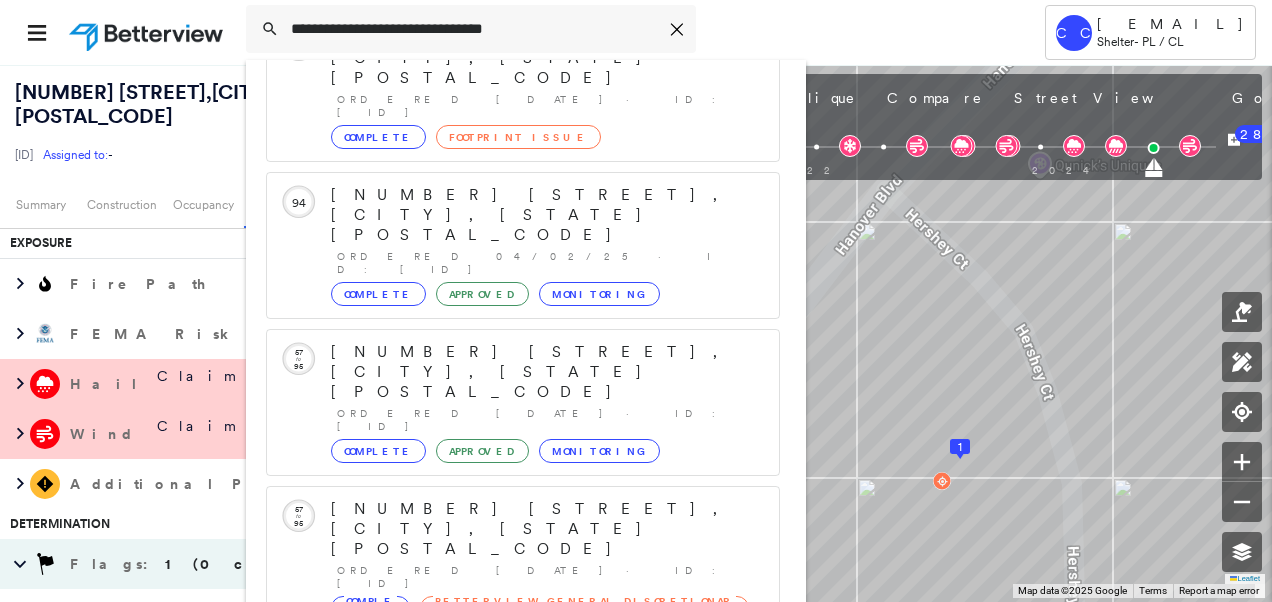 click on "Show  5  more existing properties" at bounding box center (524, 1304) 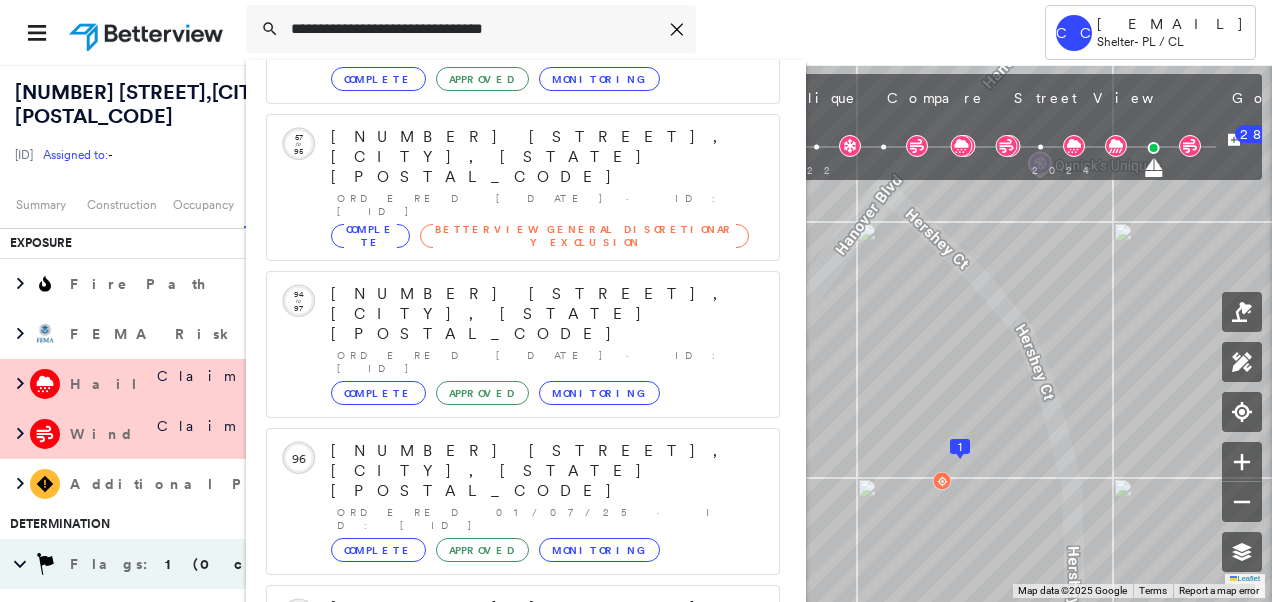 scroll, scrollTop: 1746, scrollLeft: 0, axis: vertical 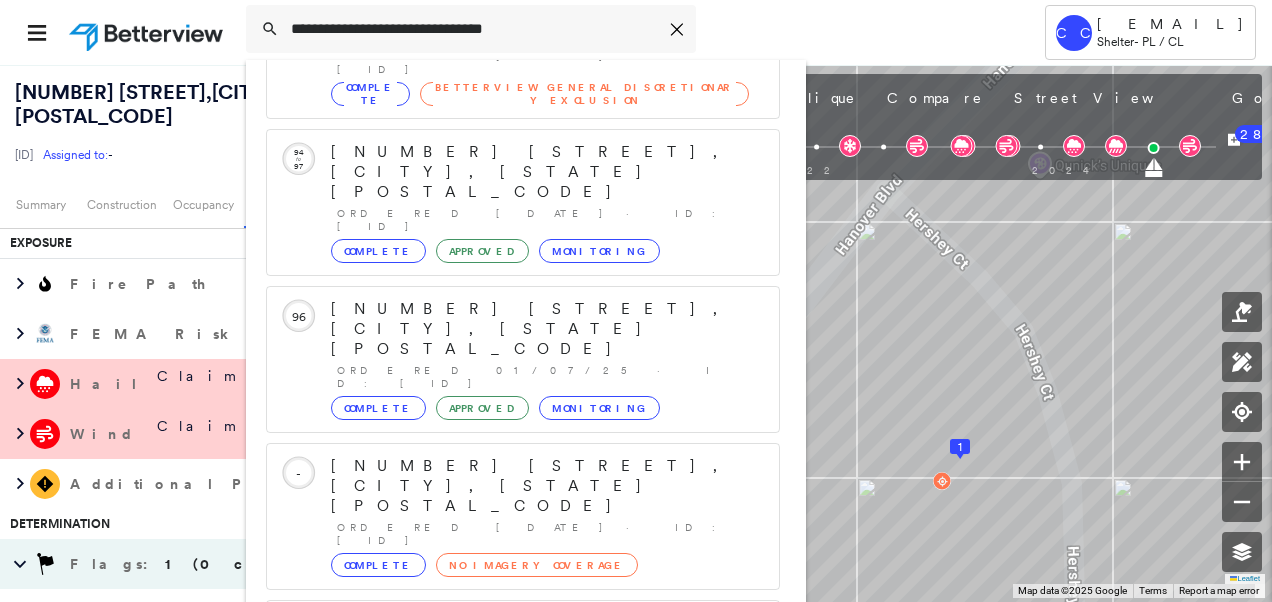 click on "Show  5  more existing properties" at bounding box center [524, 1575] 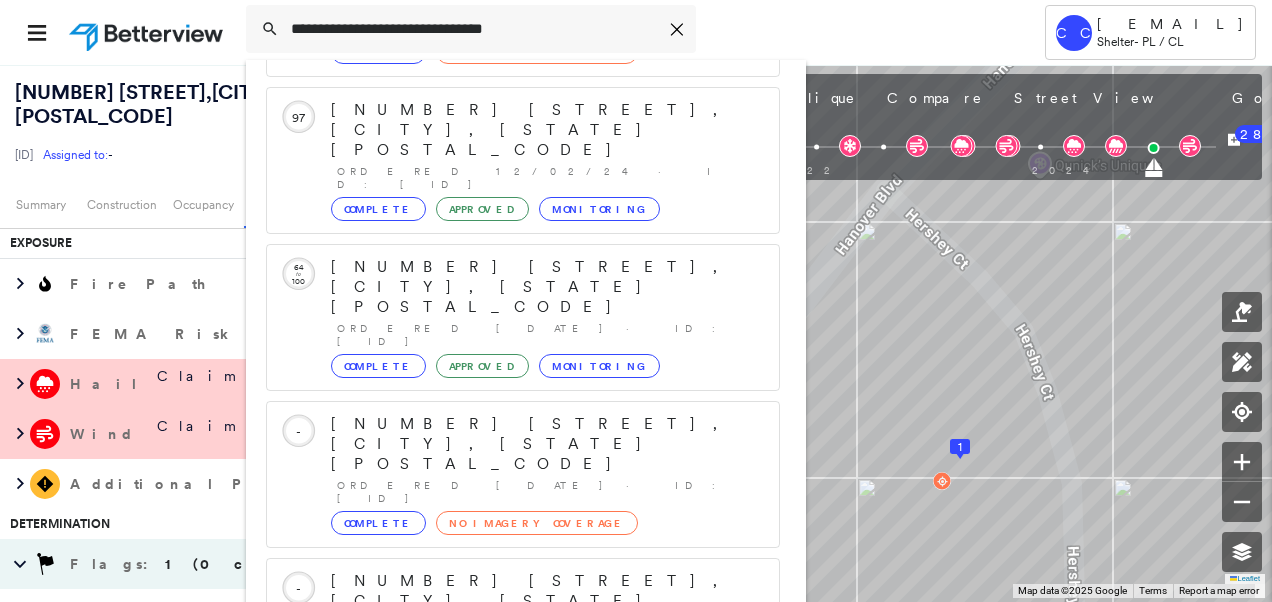 click on "Show  5  more existing properties" at bounding box center [524, 1847] 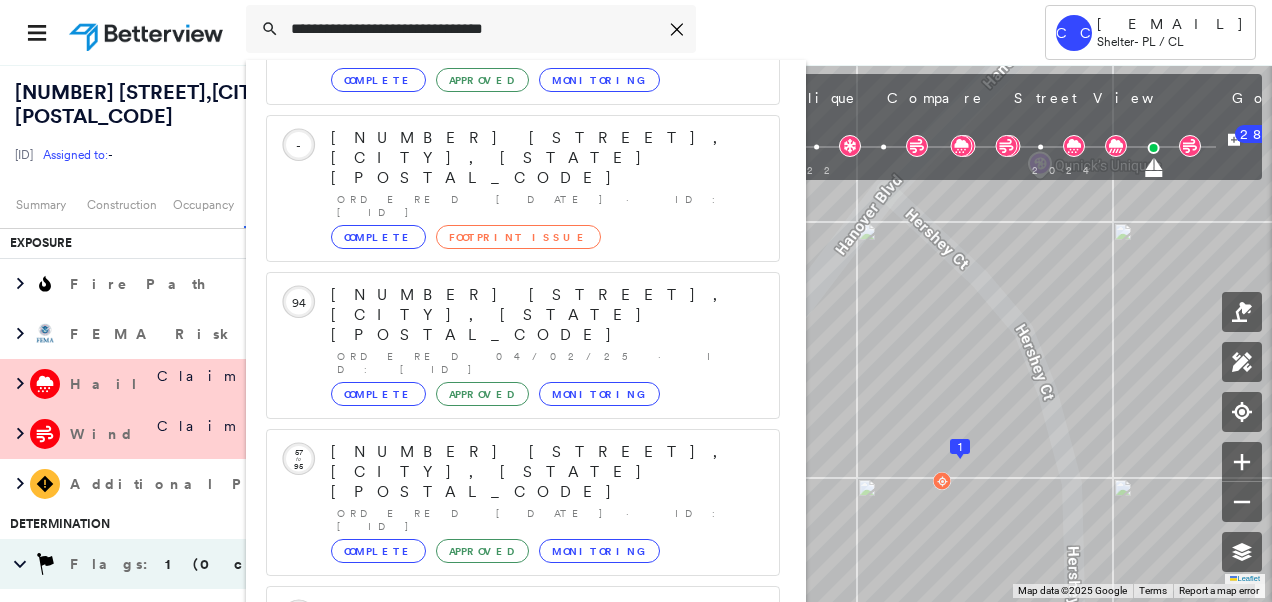 scroll, scrollTop: 1021, scrollLeft: 0, axis: vertical 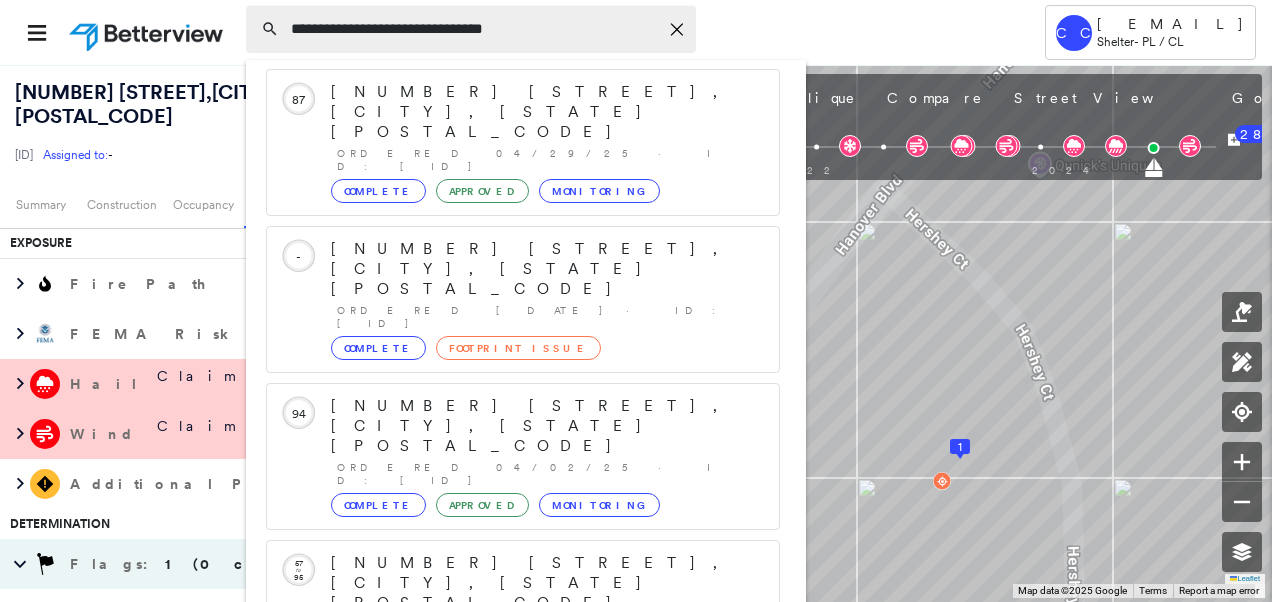 click on "**********" at bounding box center (474, 29) 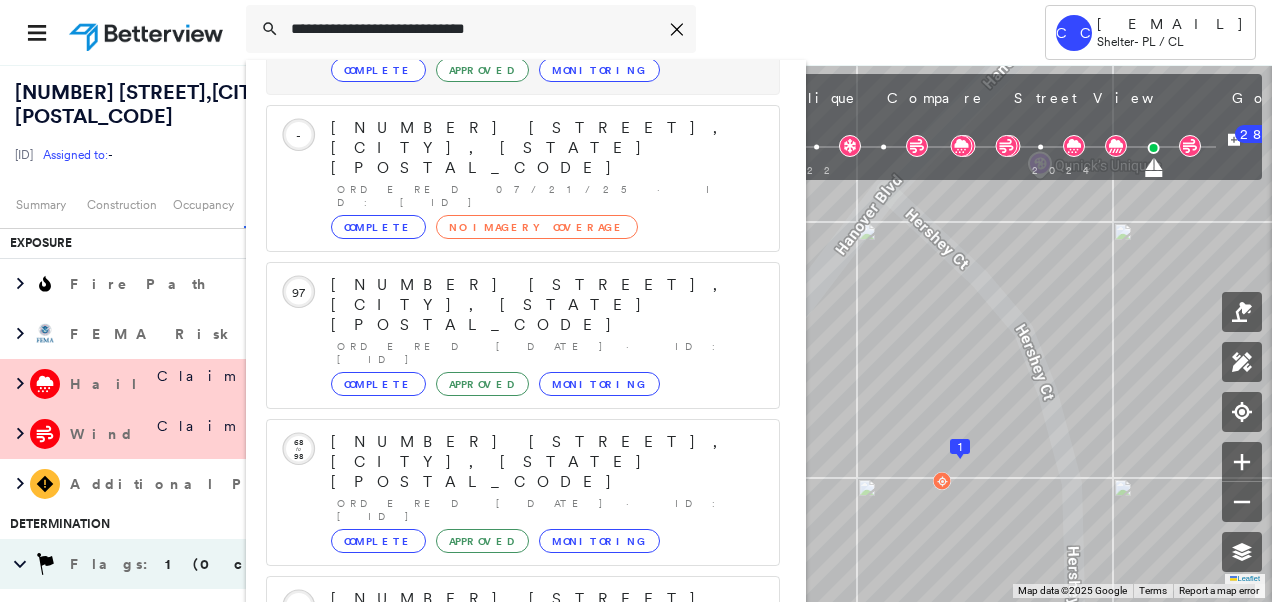 scroll, scrollTop: 206, scrollLeft: 0, axis: vertical 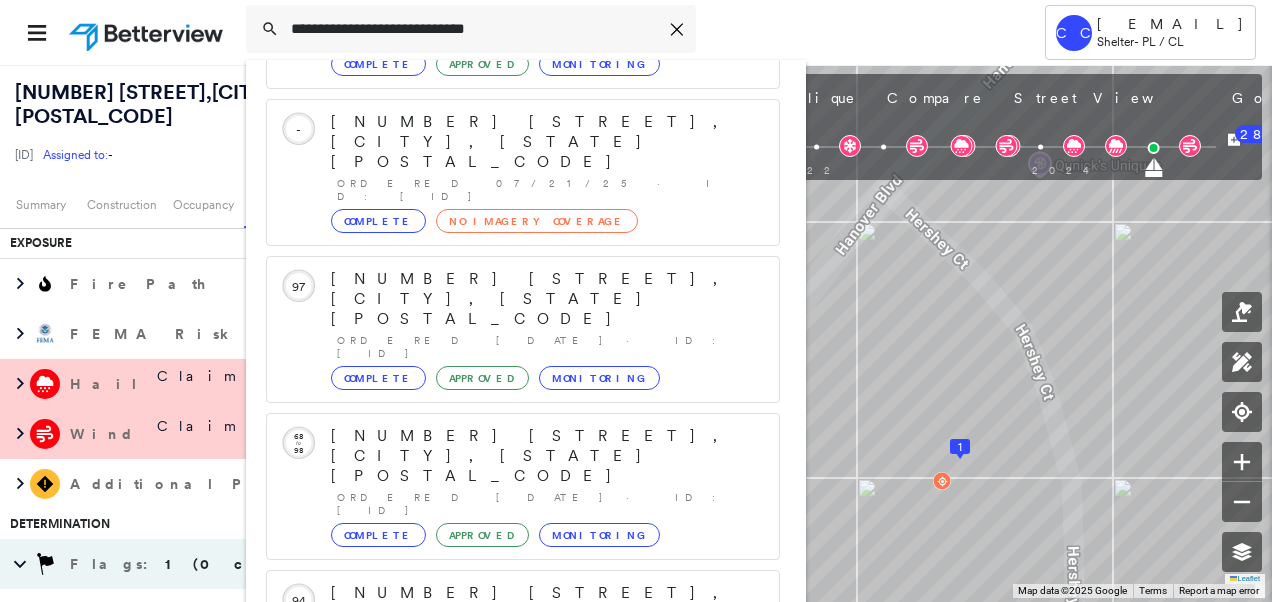 click on "Show  5  more existing properties" at bounding box center [524, 760] 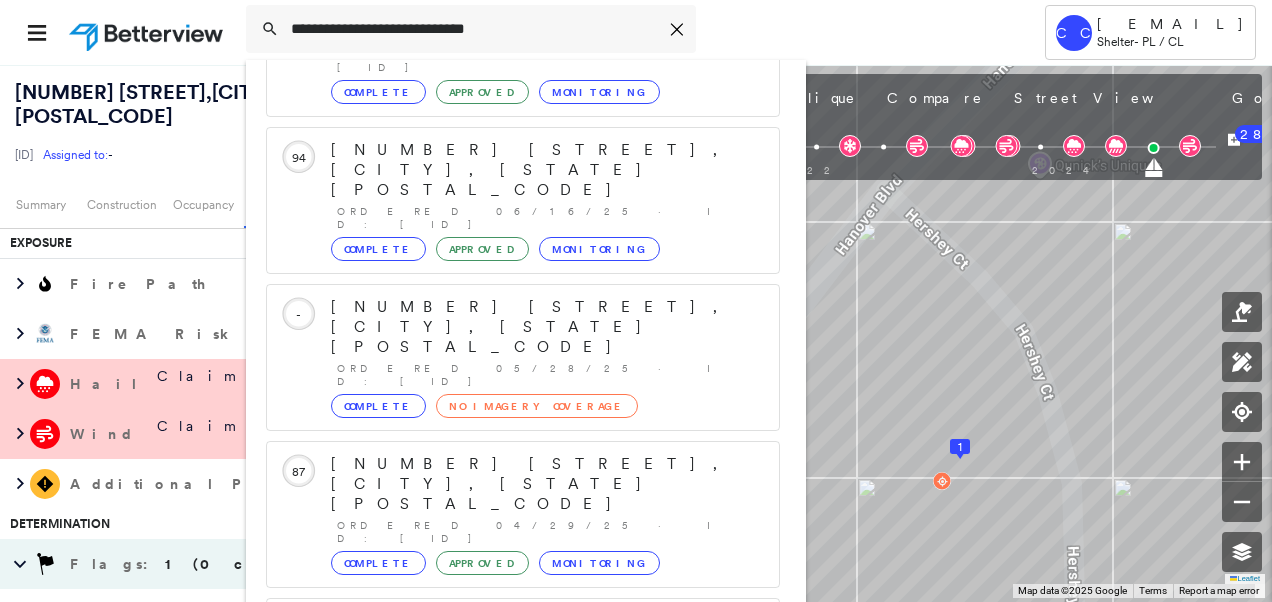 scroll, scrollTop: 719, scrollLeft: 0, axis: vertical 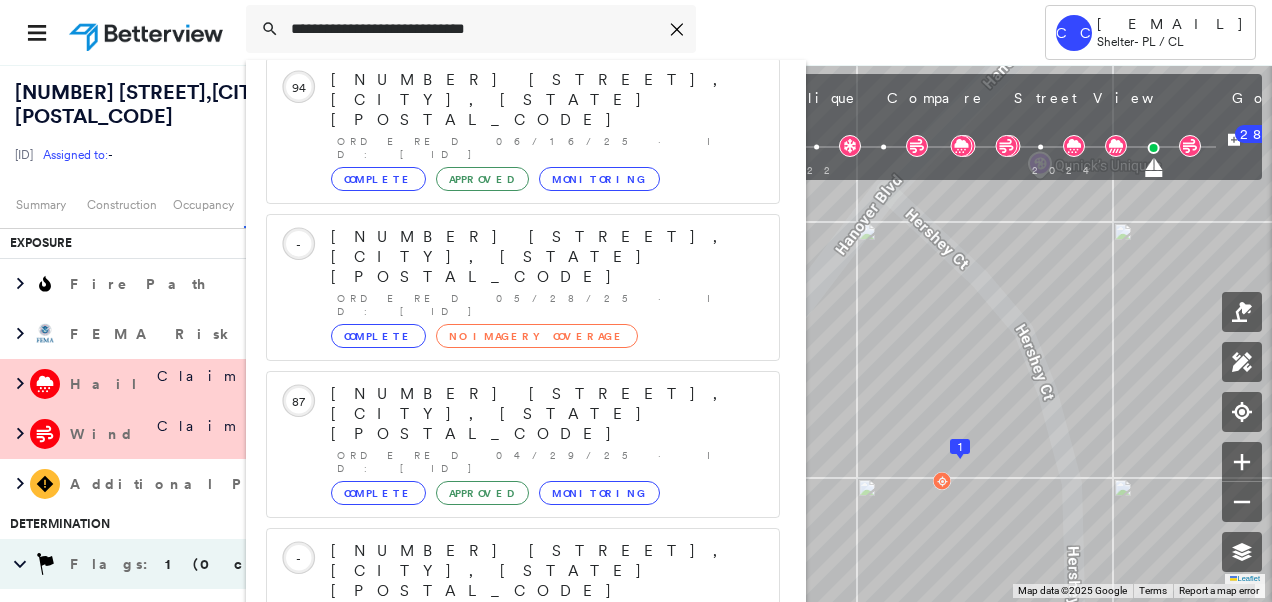 click on "Show  5  more existing properties" at bounding box center [524, 1032] 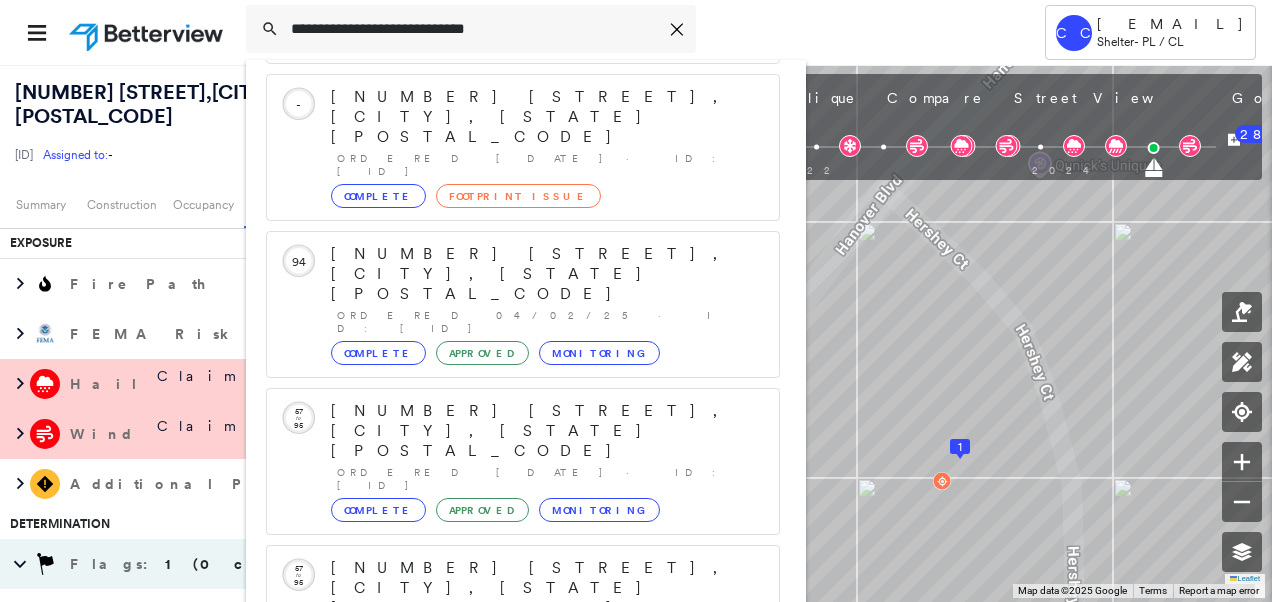 scroll, scrollTop: 1232, scrollLeft: 0, axis: vertical 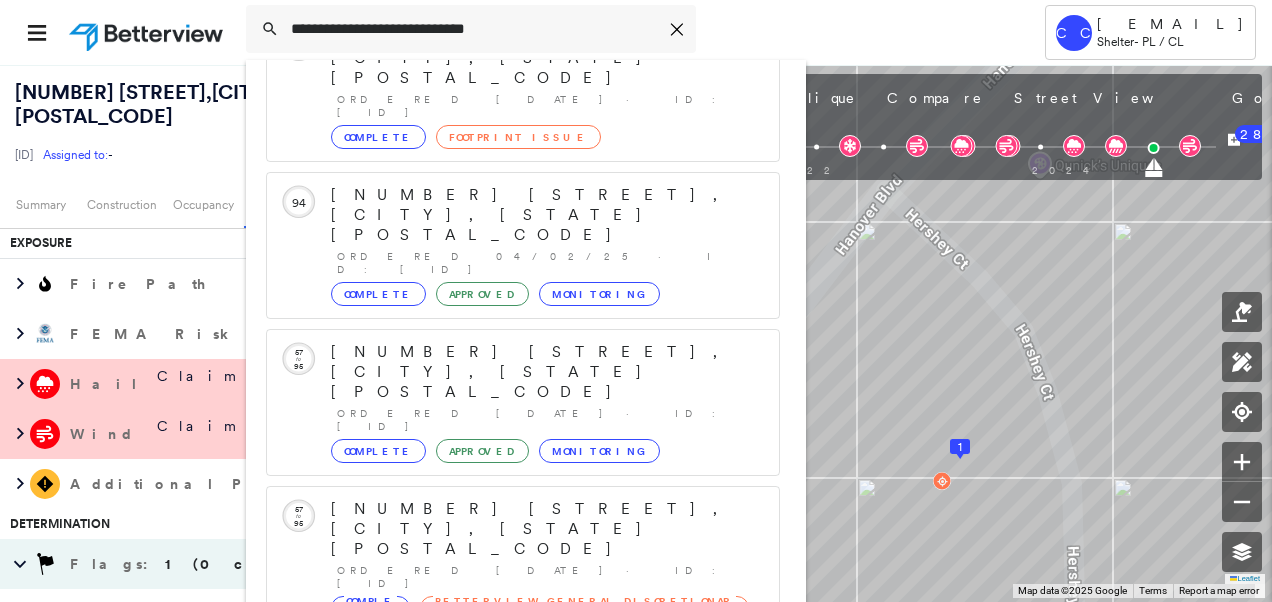 click on "1 result - Click to order a Property Profile" at bounding box center (371, 1397) 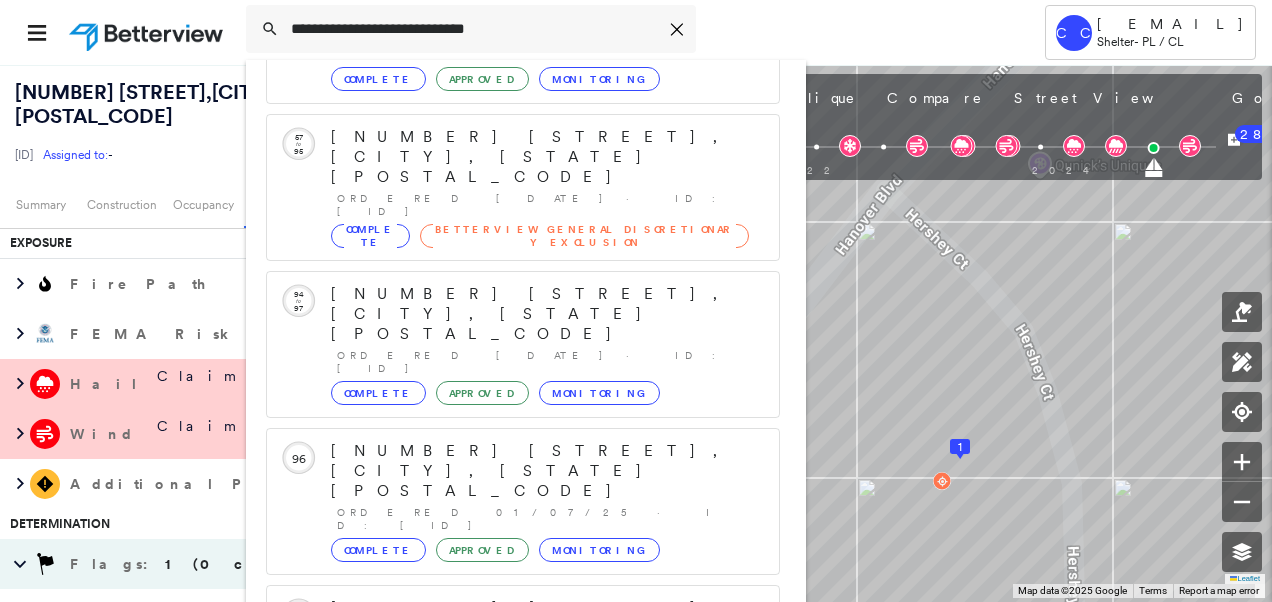 scroll, scrollTop: 1746, scrollLeft: 0, axis: vertical 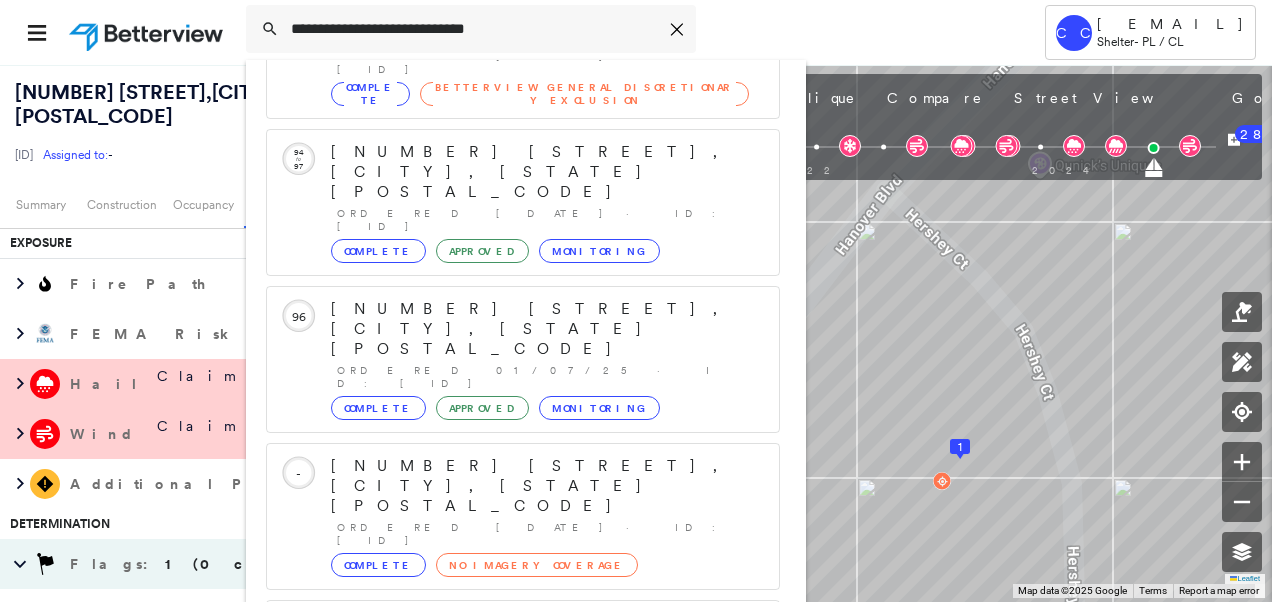 click on "Show  5  more existing properties" at bounding box center (524, 1575) 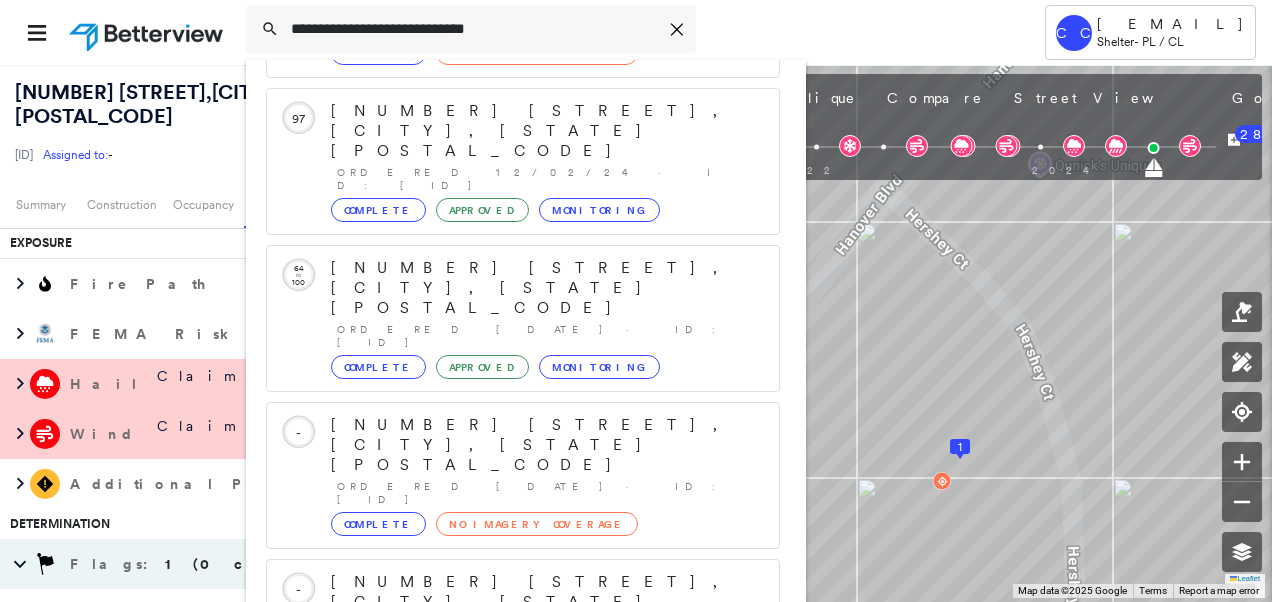 scroll, scrollTop: 2259, scrollLeft: 0, axis: vertical 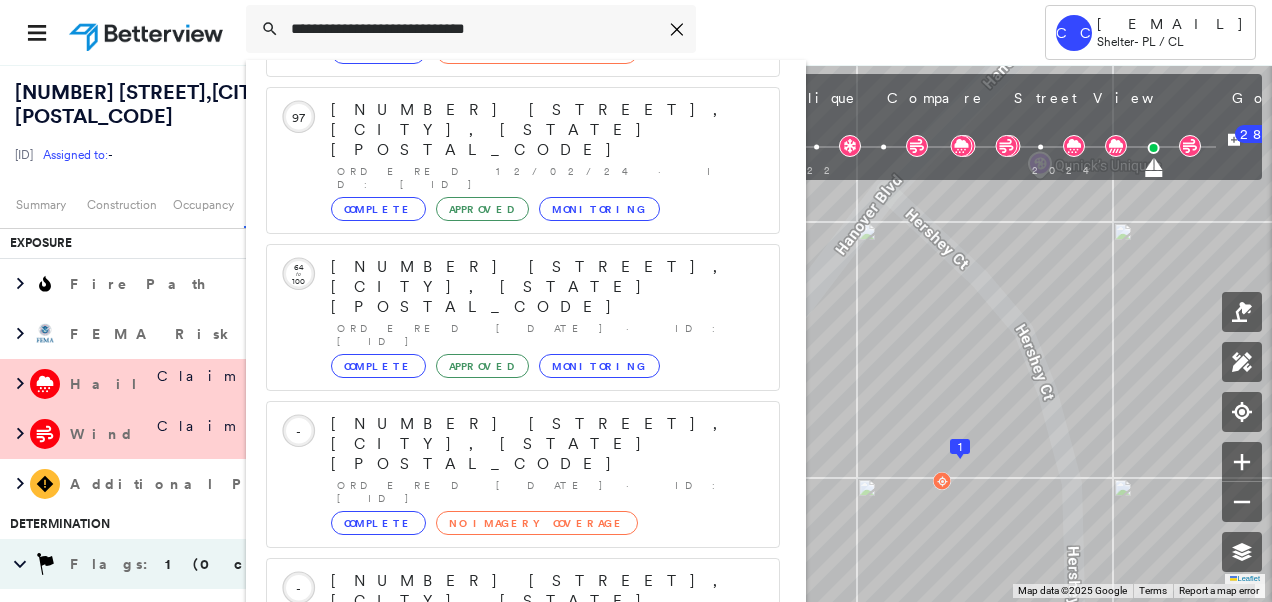 click on "Show  5  more existing properties" at bounding box center (524, 1847) 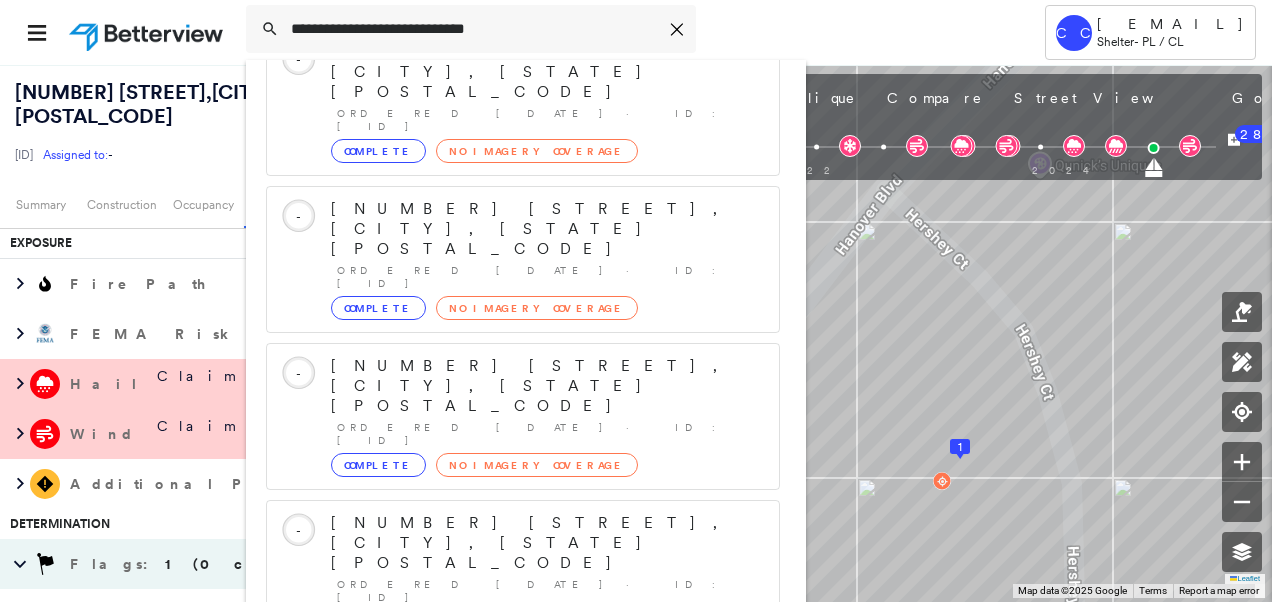 scroll, scrollTop: 2521, scrollLeft: 0, axis: vertical 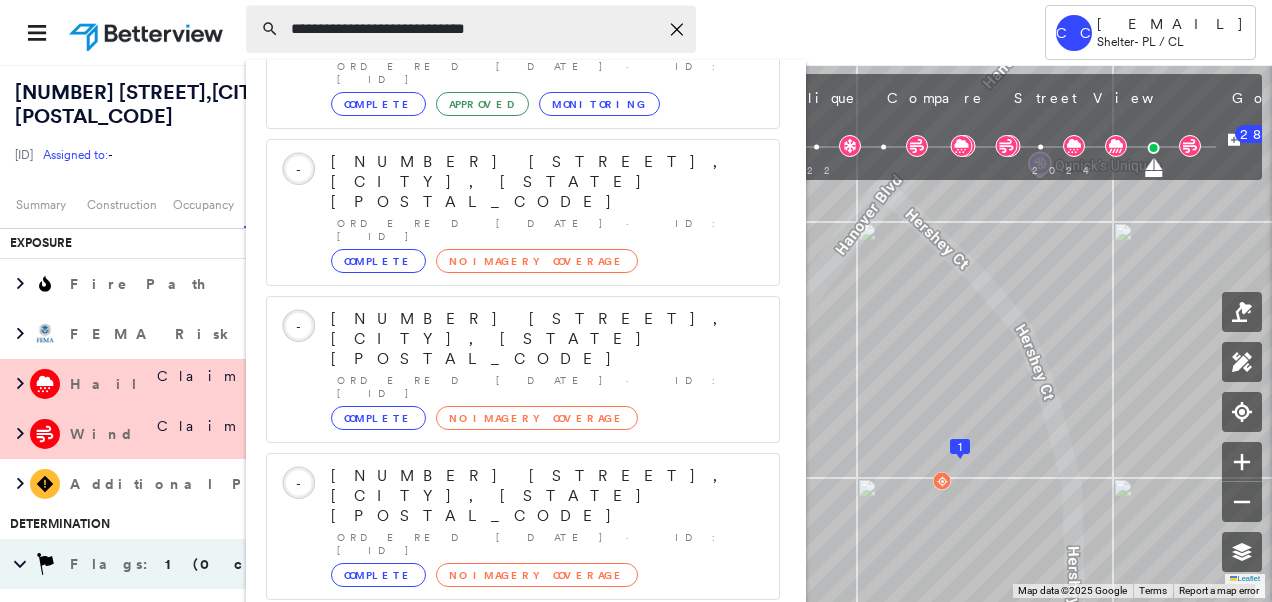 click on "**********" at bounding box center (474, 29) 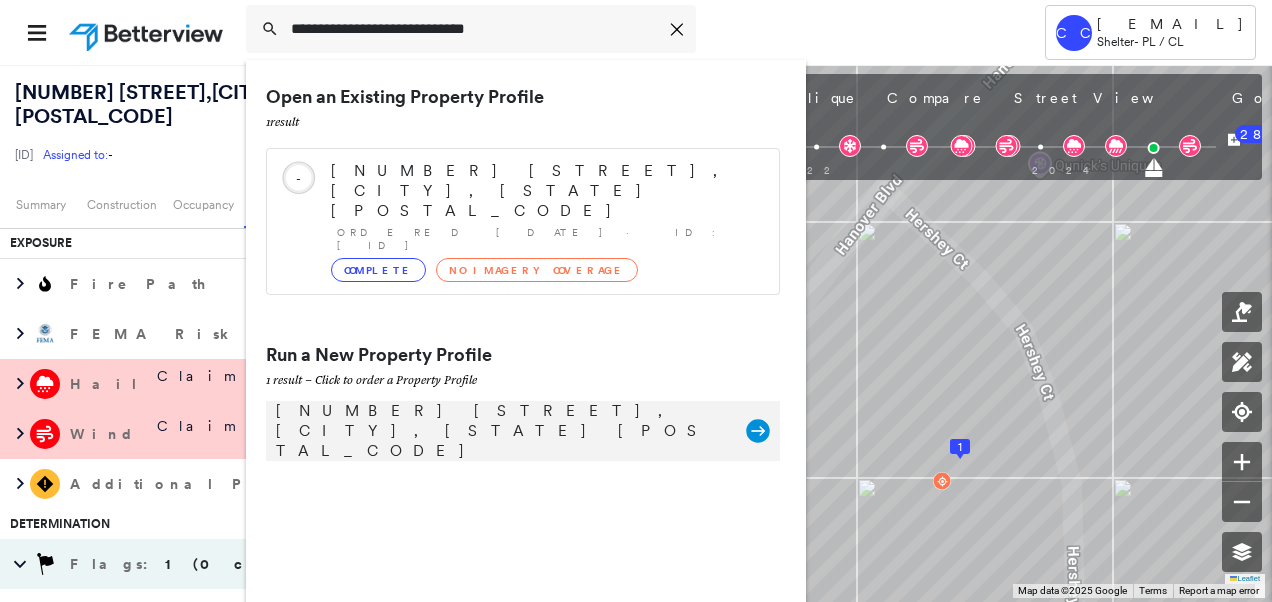 type on "**********" 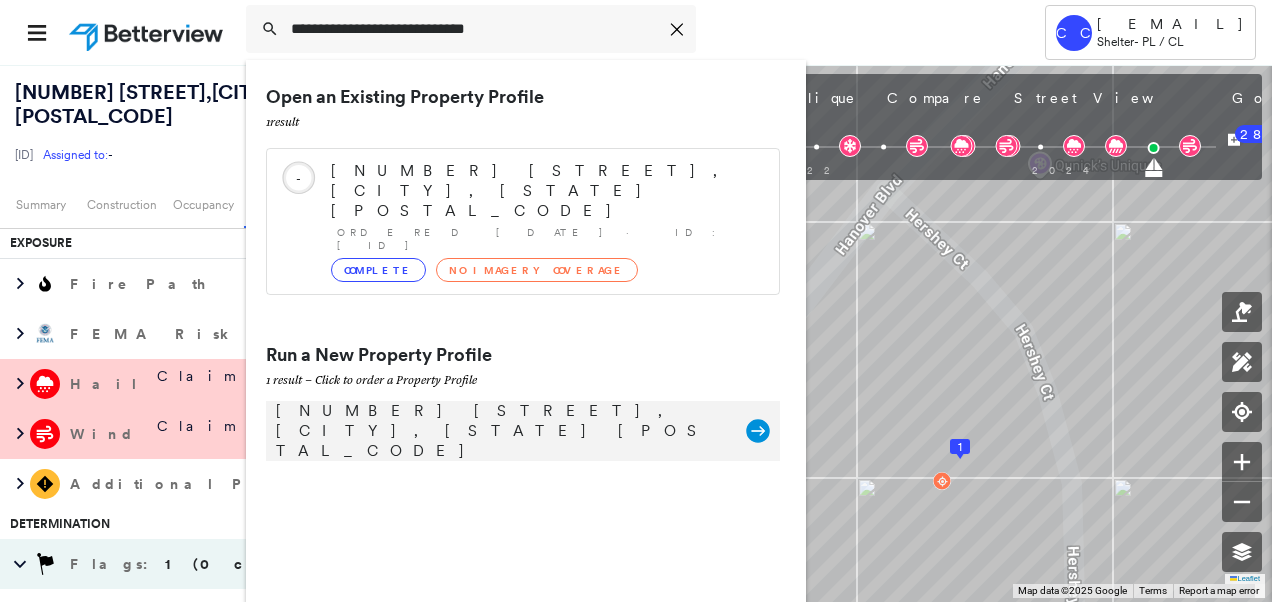 click on "1619 Hershey Ct, Columbia, MO 65202" at bounding box center (501, 431) 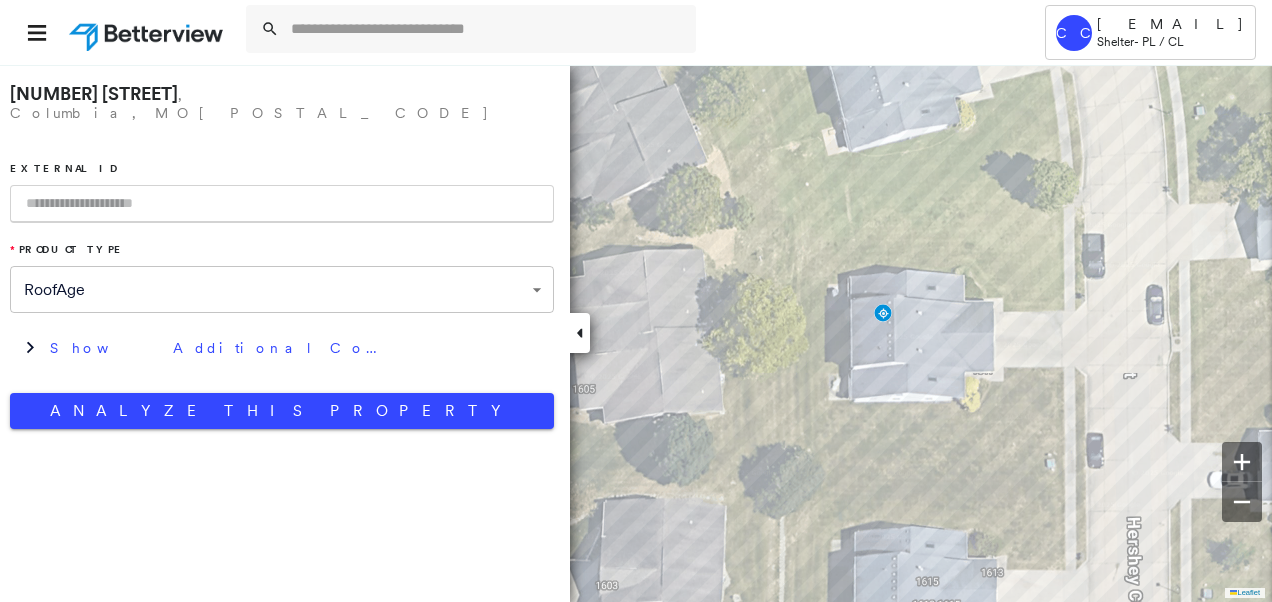 click at bounding box center [282, 204] 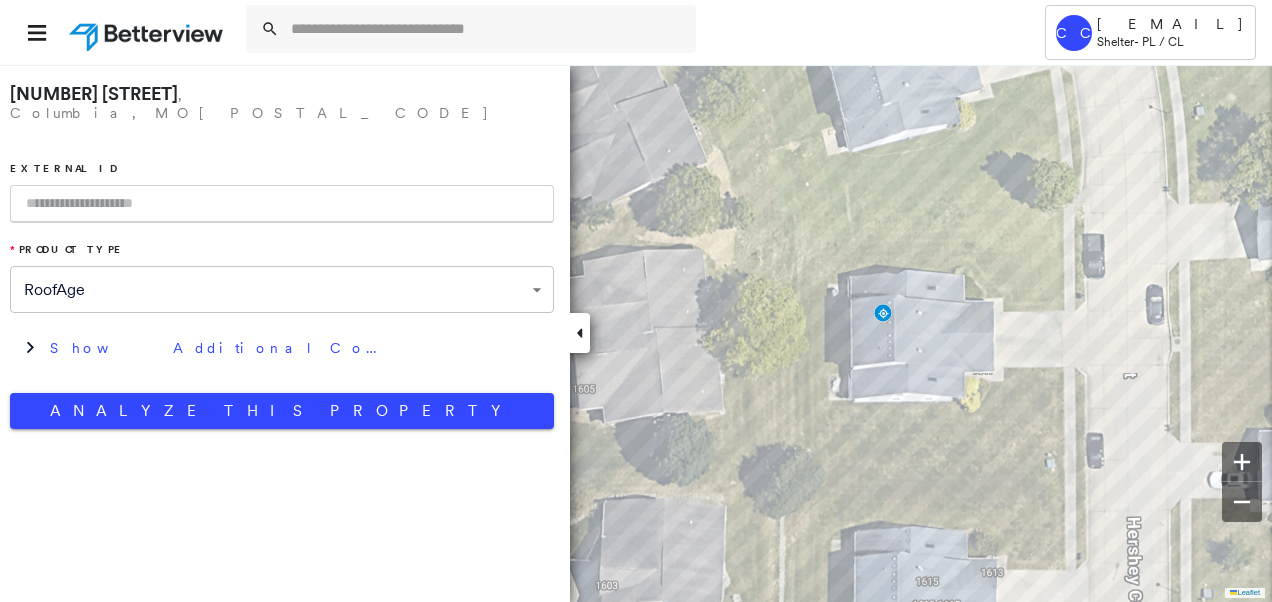 paste on "**********" 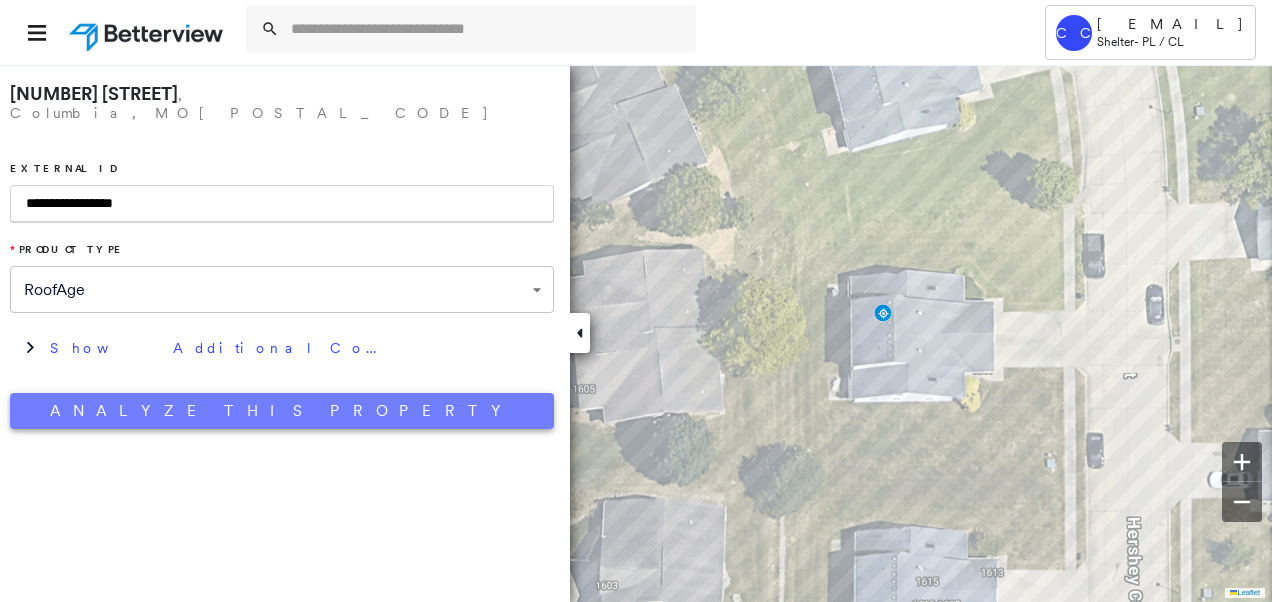 type on "**********" 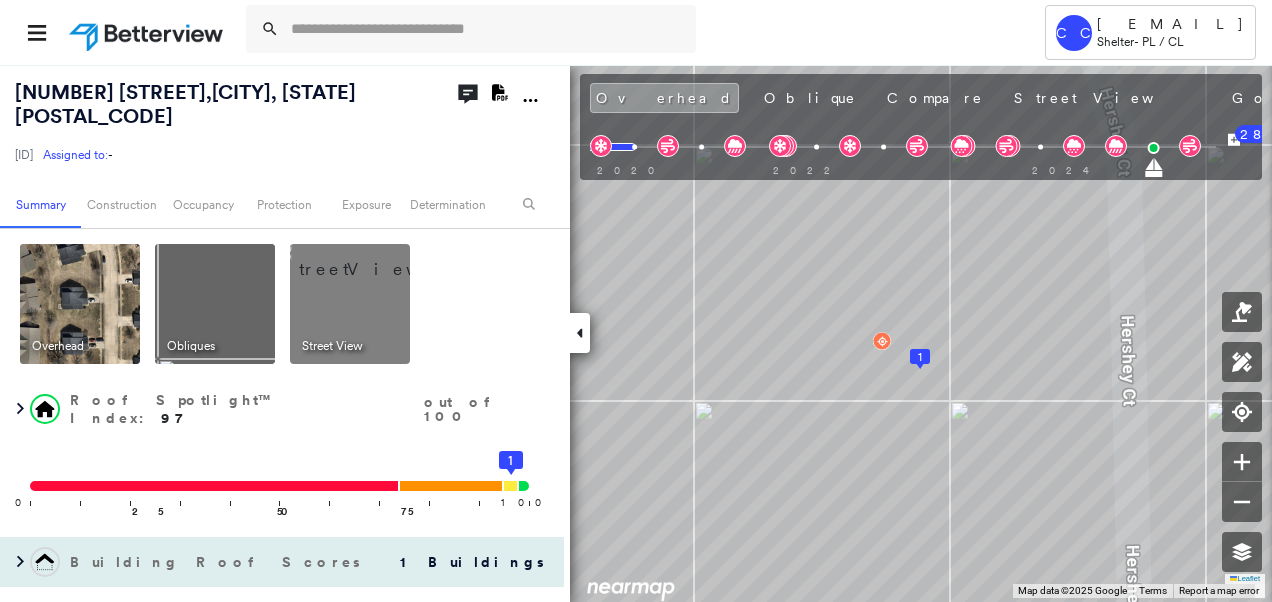 click on "1 Buildings" at bounding box center (464, 562) 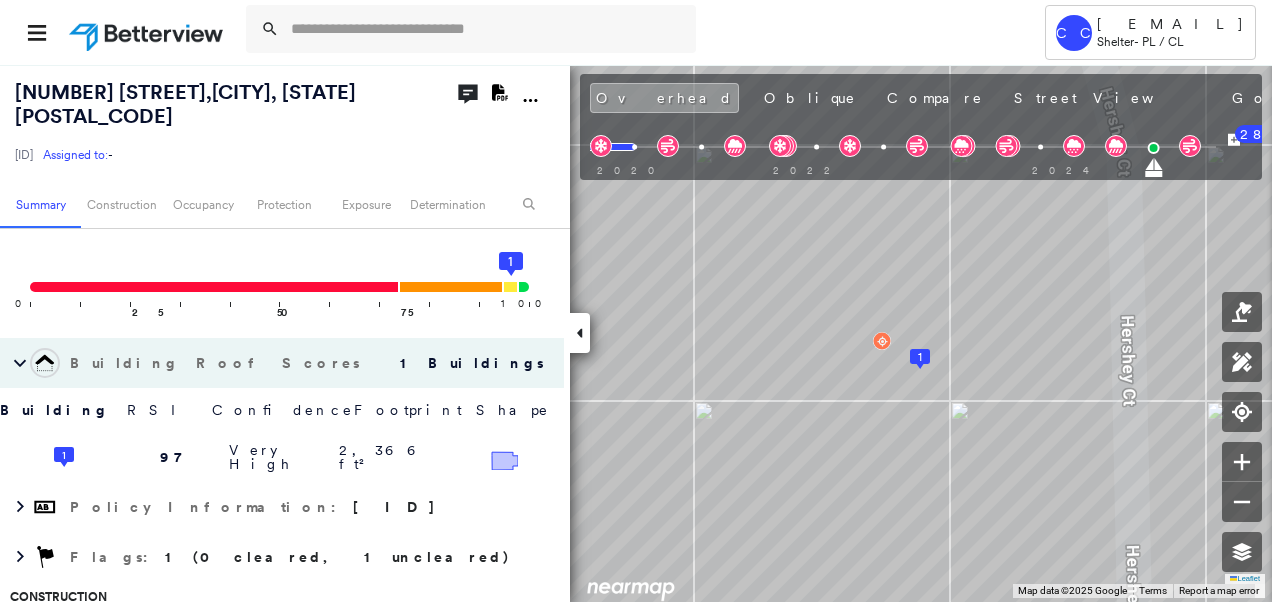 scroll, scrollTop: 100, scrollLeft: 0, axis: vertical 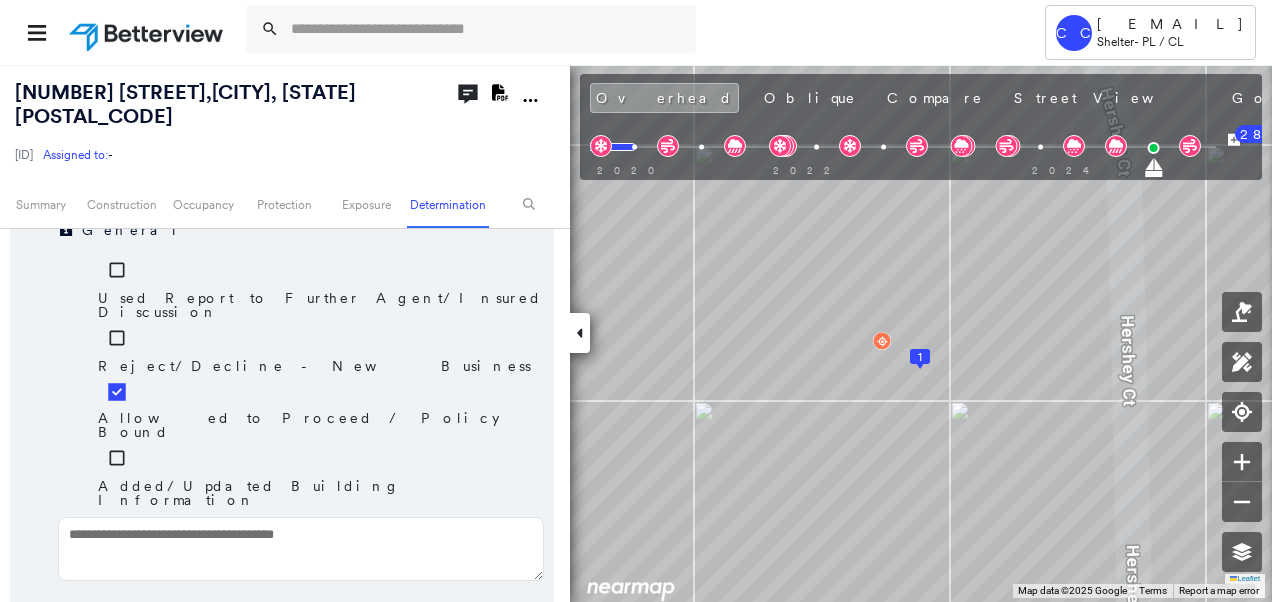 click on "Save" at bounding box center (447, 630) 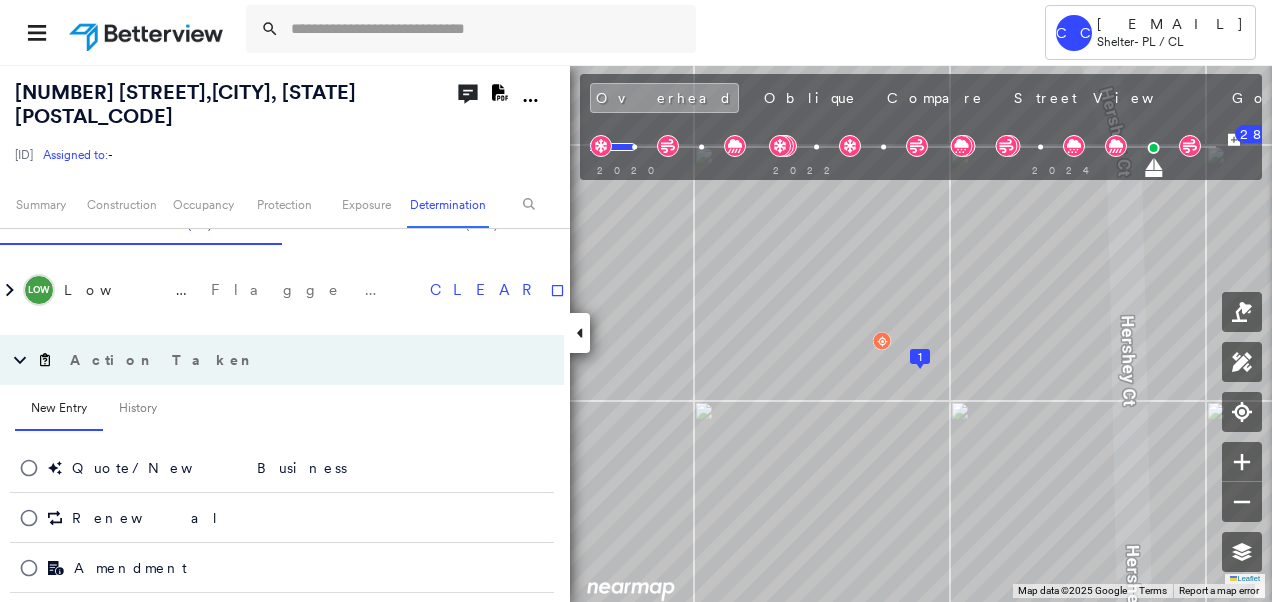 scroll, scrollTop: 1714, scrollLeft: 0, axis: vertical 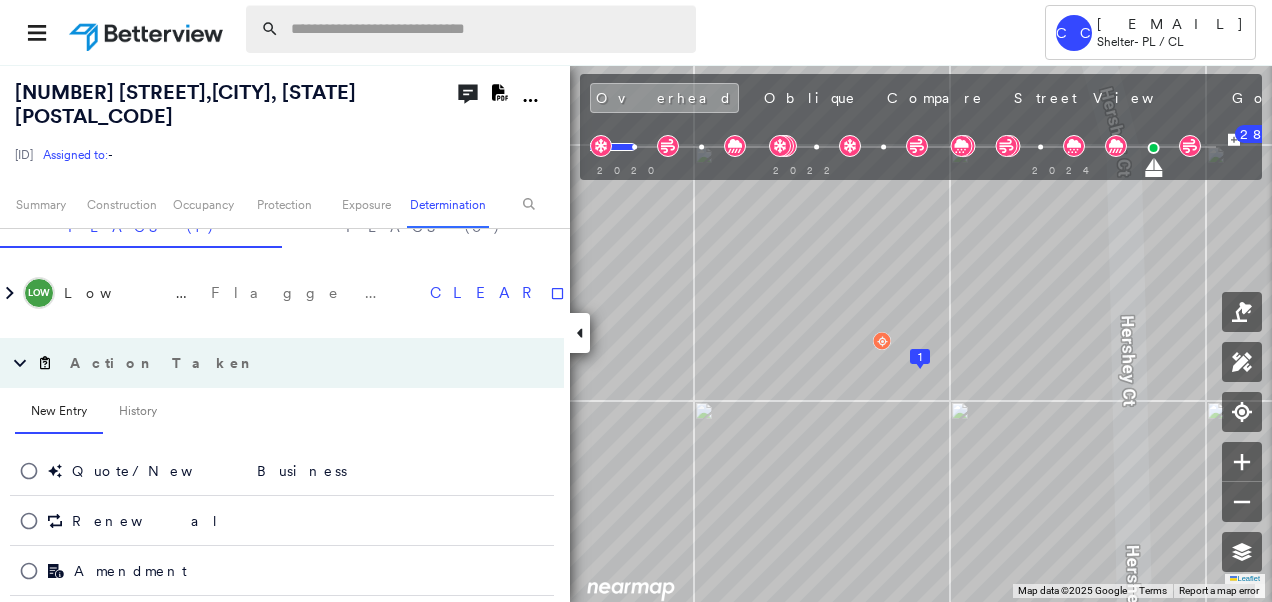 click at bounding box center [487, 29] 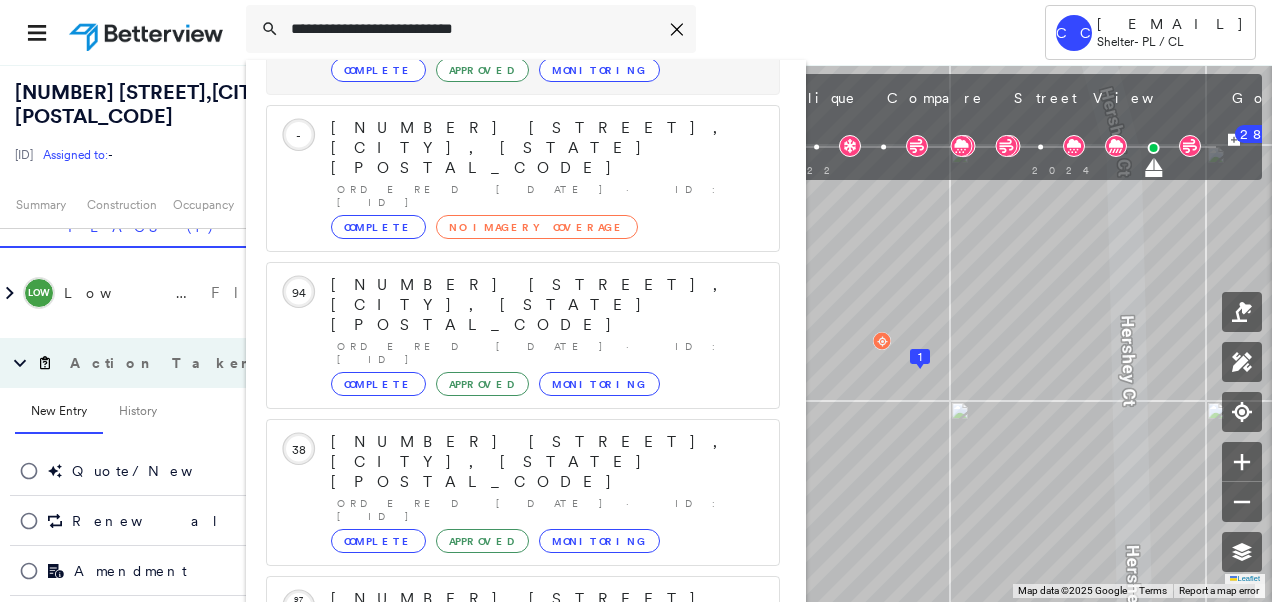 scroll, scrollTop: 206, scrollLeft: 0, axis: vertical 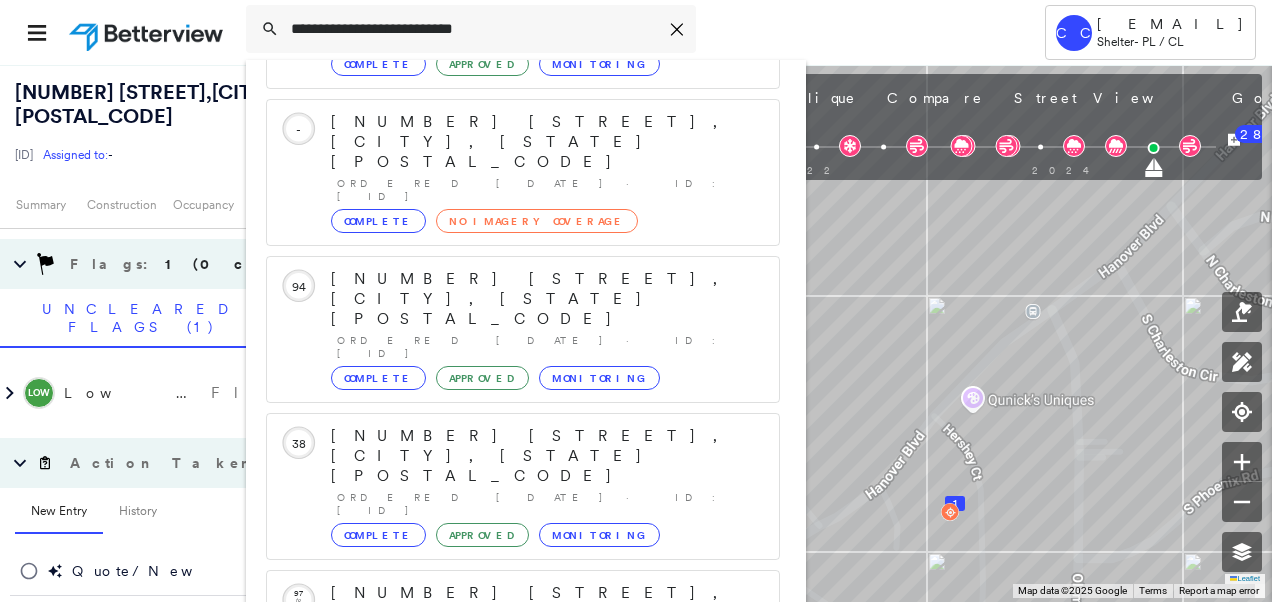 click on "Show  5  more existing properties" at bounding box center [524, 760] 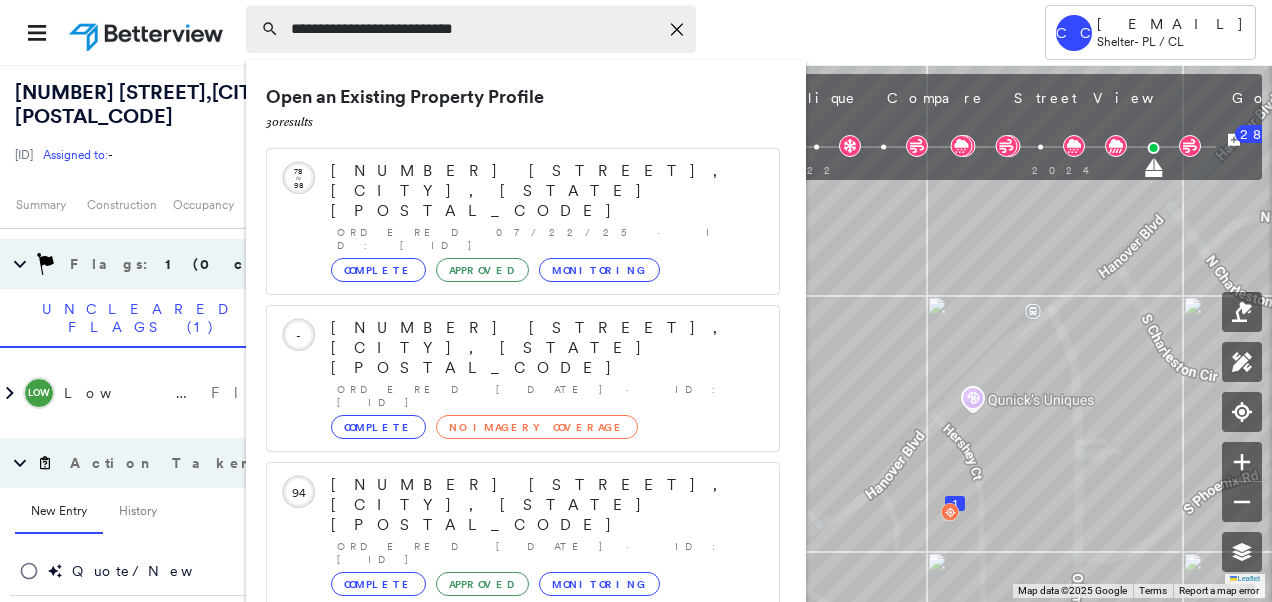 scroll, scrollTop: 0, scrollLeft: 0, axis: both 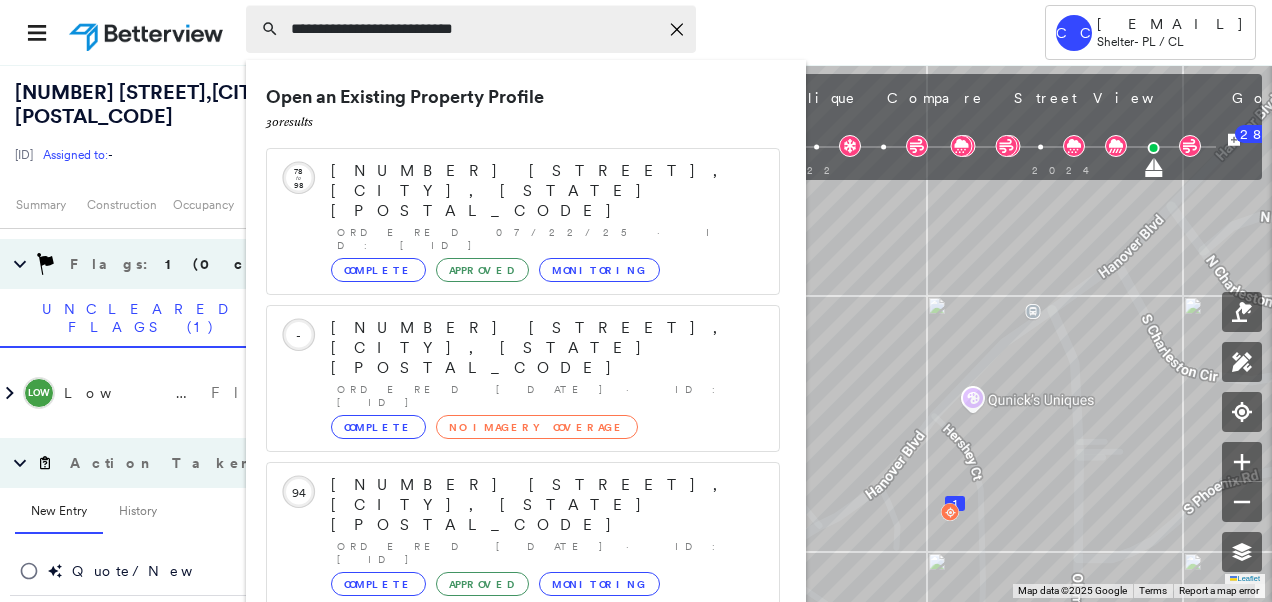 click on "**********" at bounding box center [474, 29] 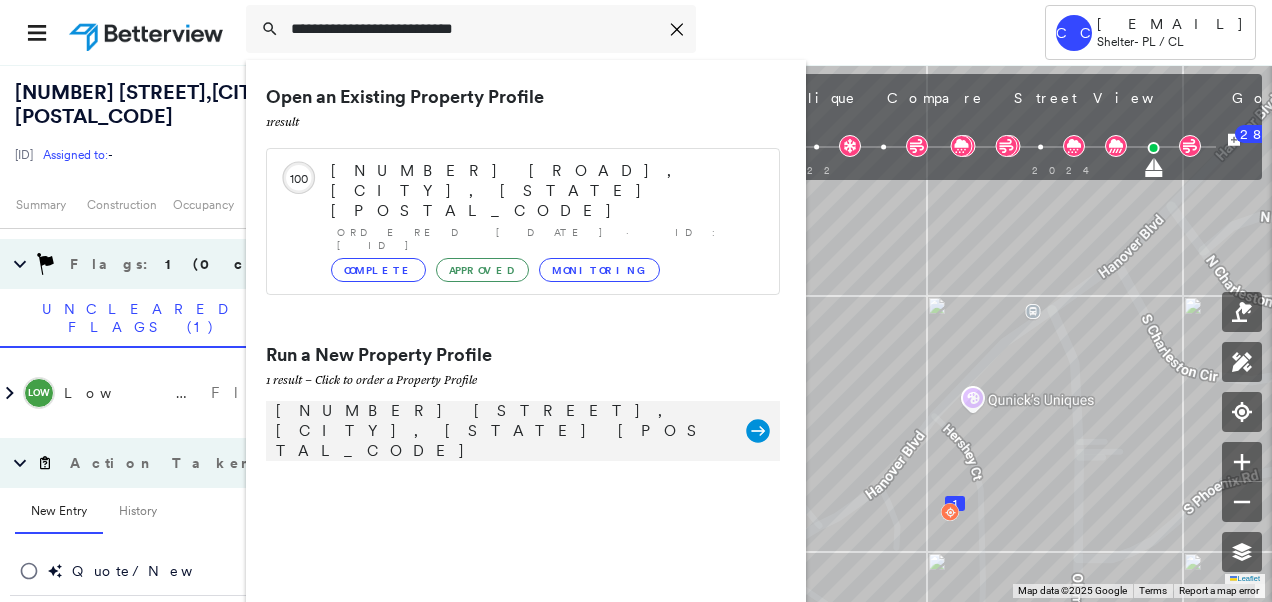 type on "**********" 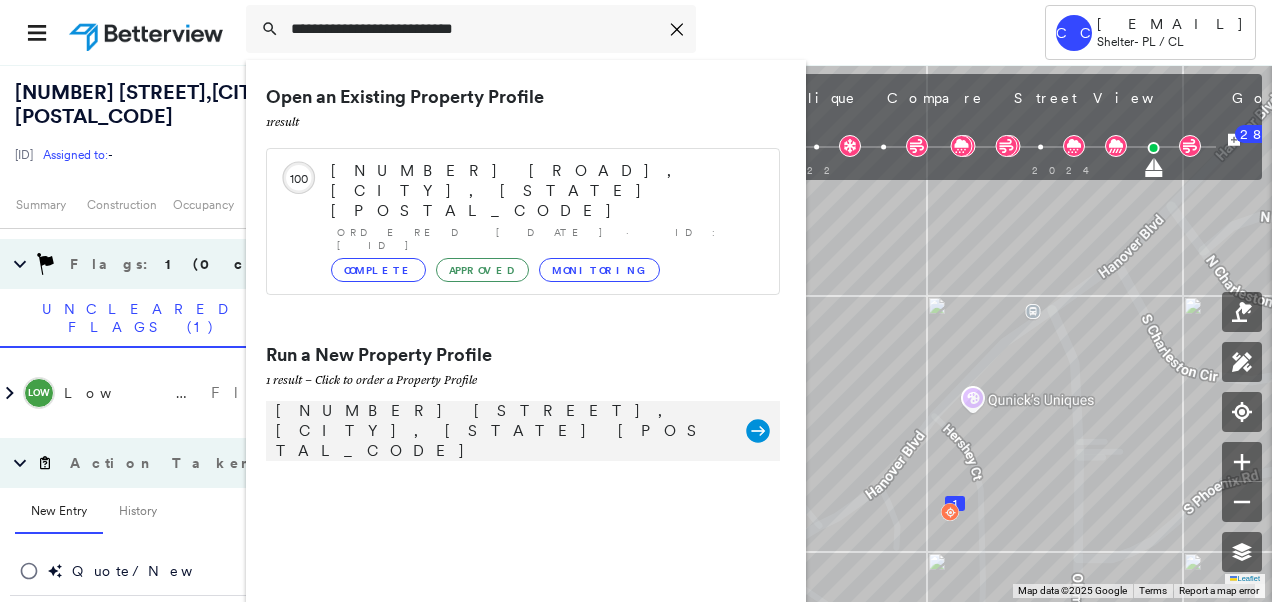 click on "1615 Hershey Ct, Columbia, MO 65202" at bounding box center (501, 431) 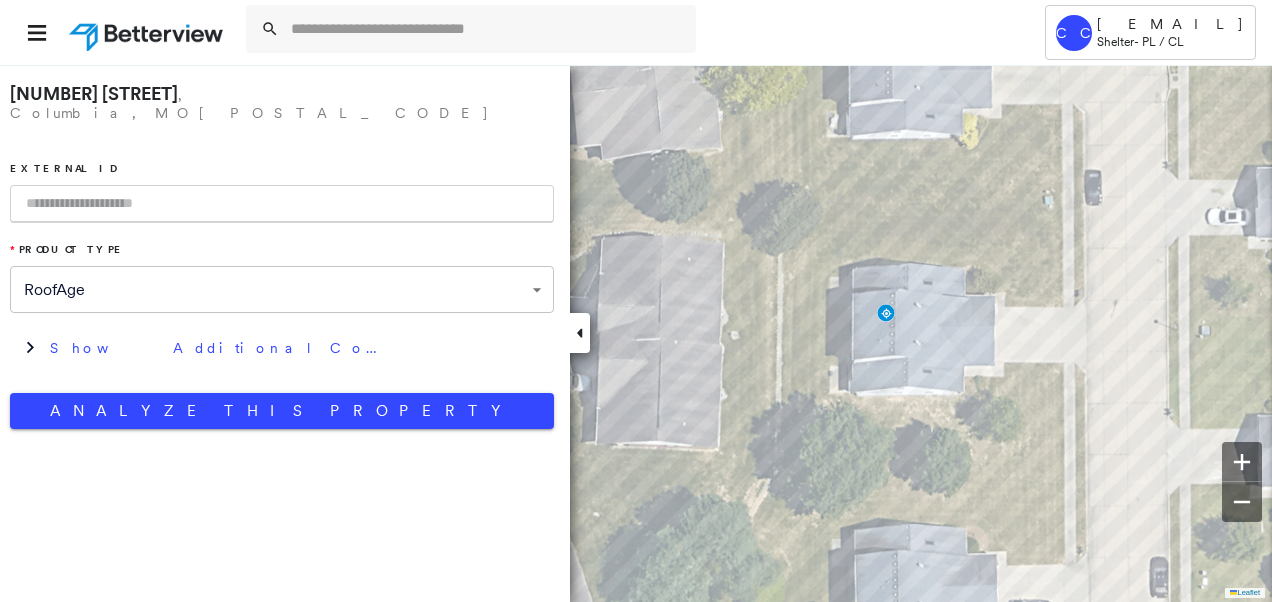 click at bounding box center [282, 204] 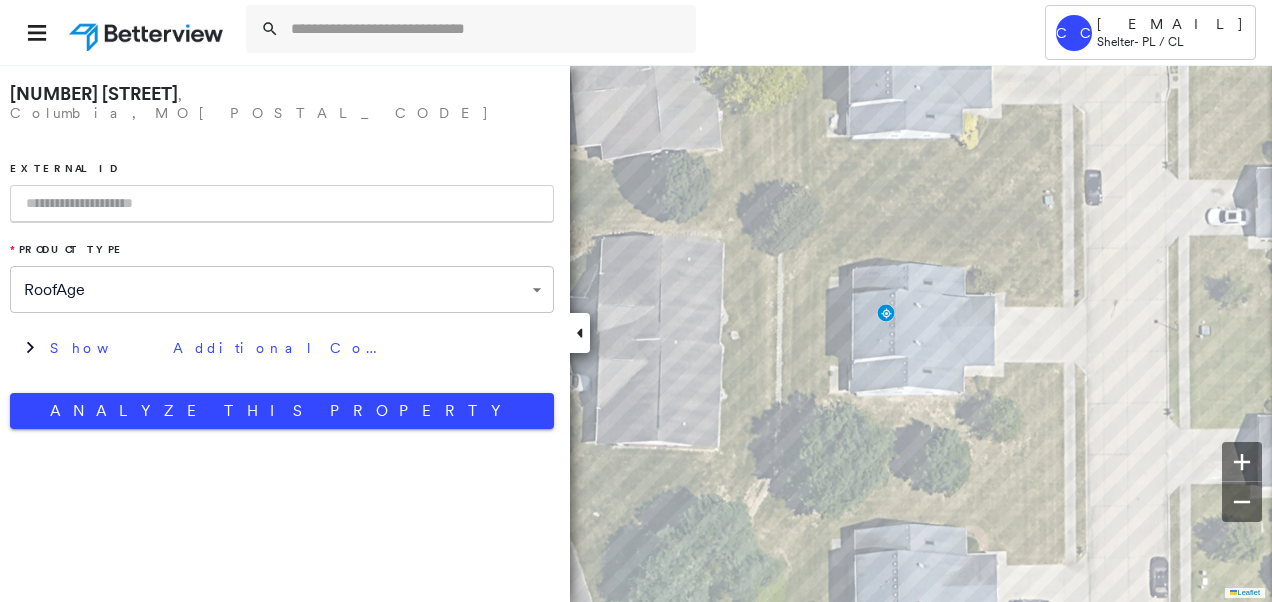 paste on "**********" 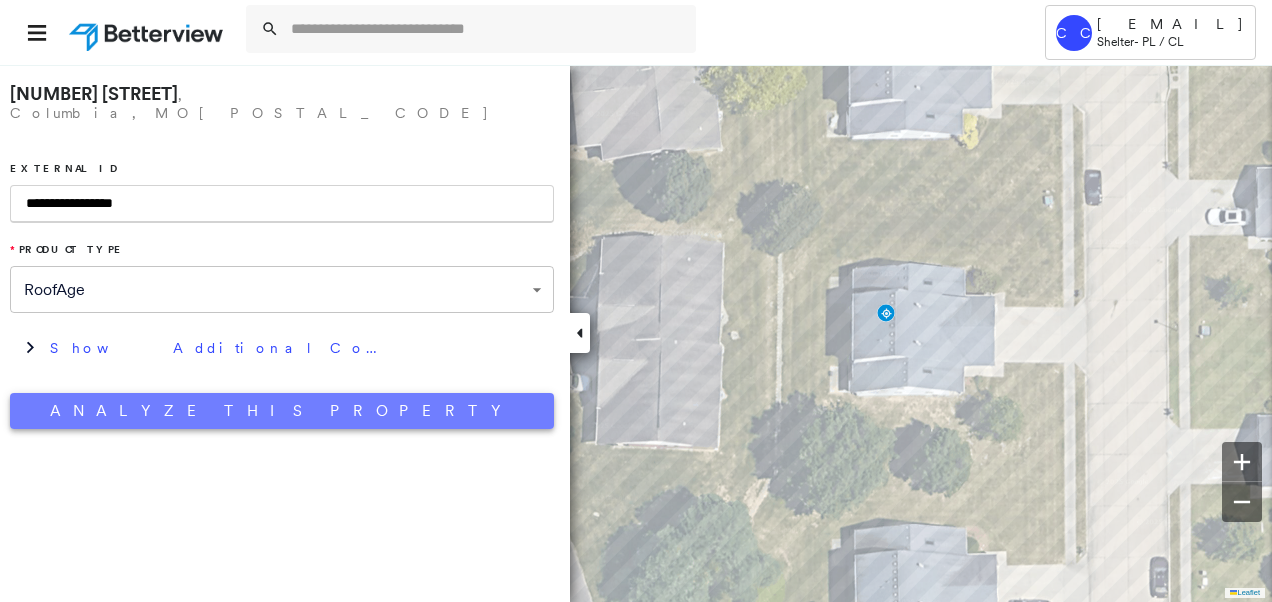 type on "**********" 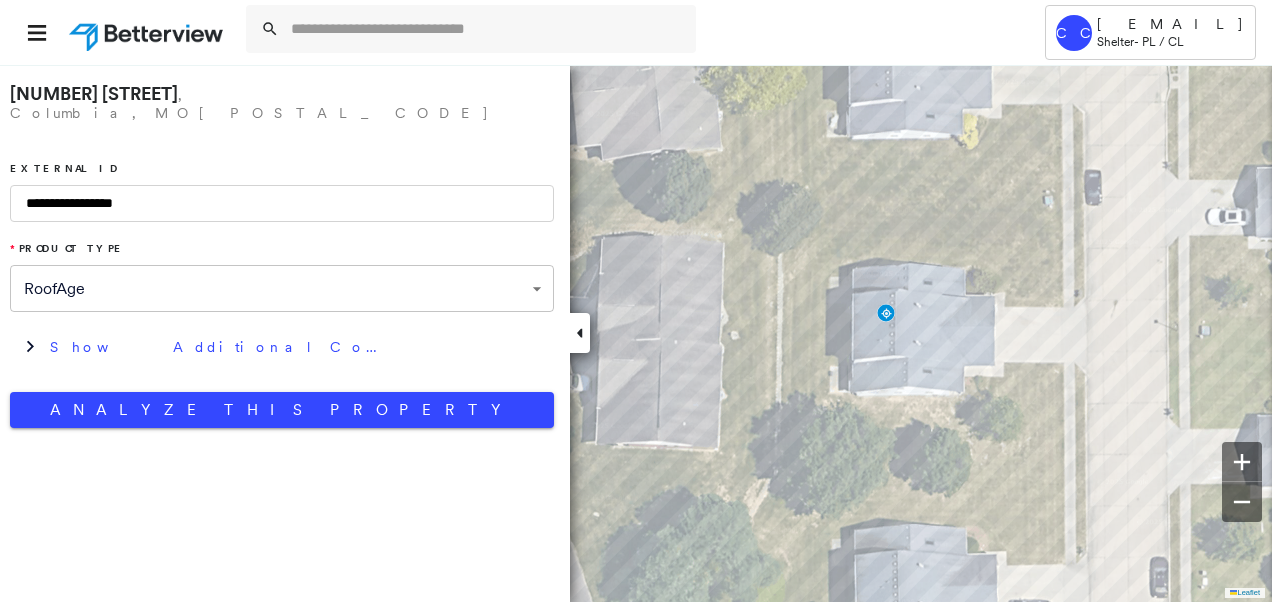 drag, startPoint x: 192, startPoint y: 393, endPoint x: 192, endPoint y: 466, distance: 73 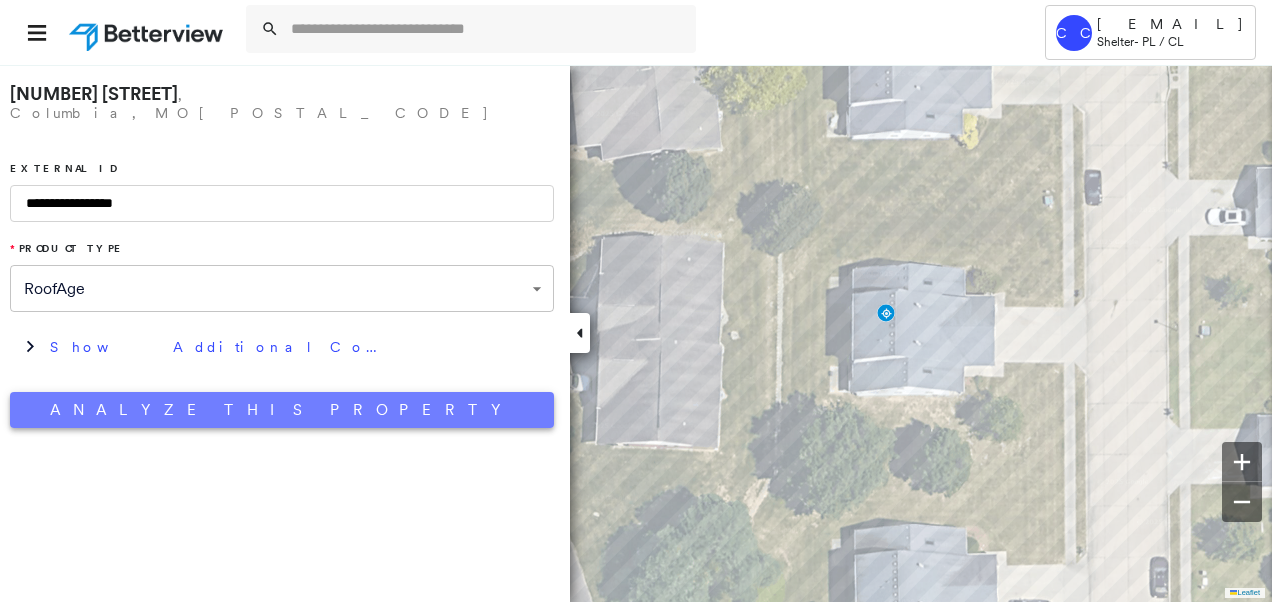 click on "Analyze This Property" at bounding box center (282, 410) 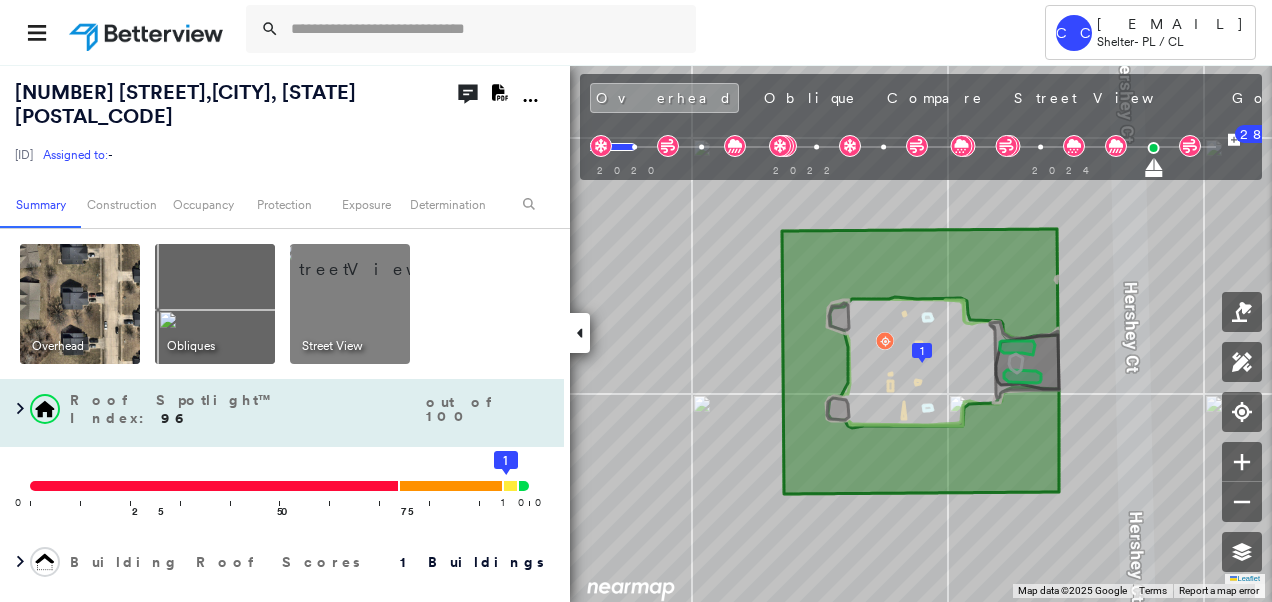 scroll, scrollTop: 100, scrollLeft: 0, axis: vertical 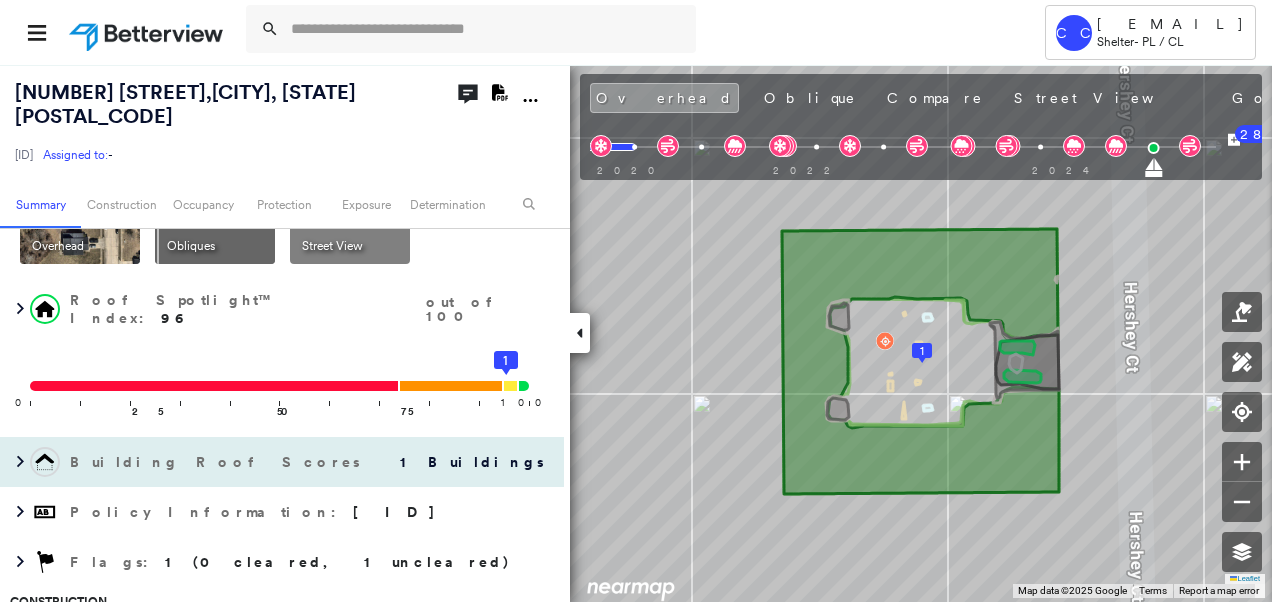 click on "1 Buildings" at bounding box center [464, 462] 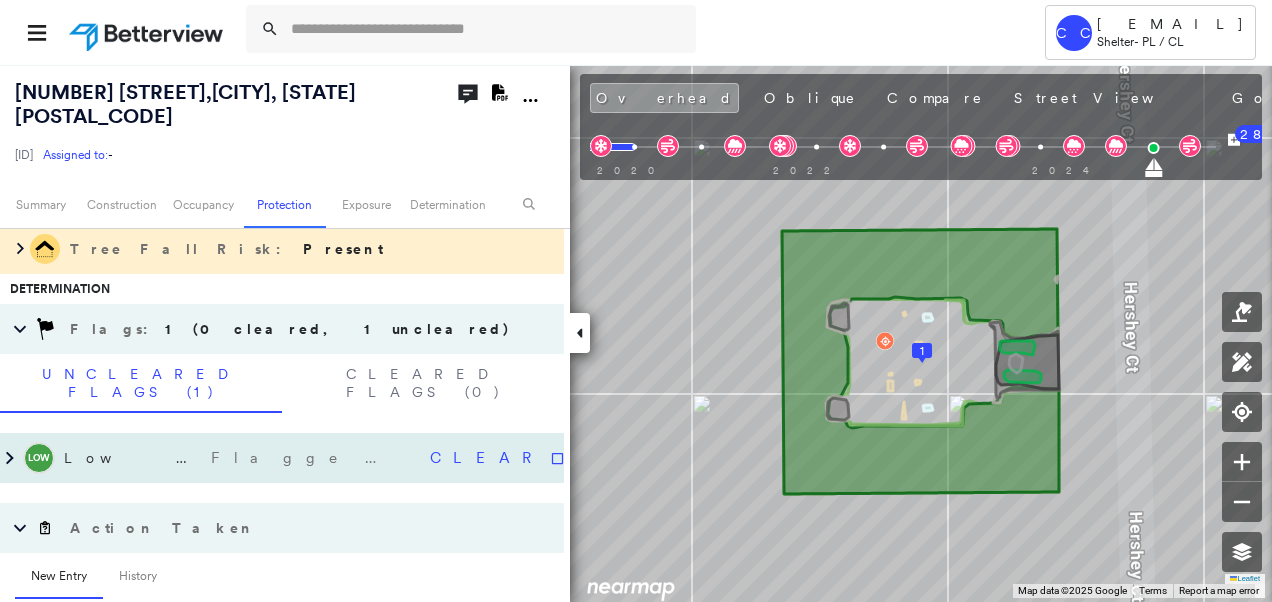 scroll, scrollTop: 1764, scrollLeft: 0, axis: vertical 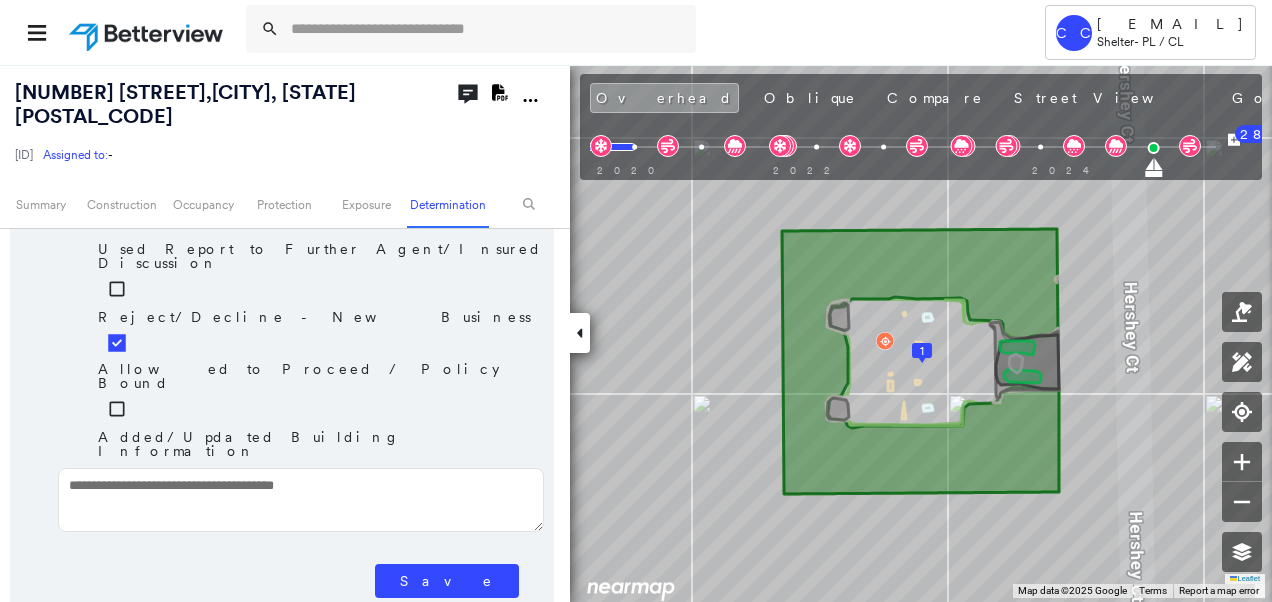 click on "Save" at bounding box center [447, 581] 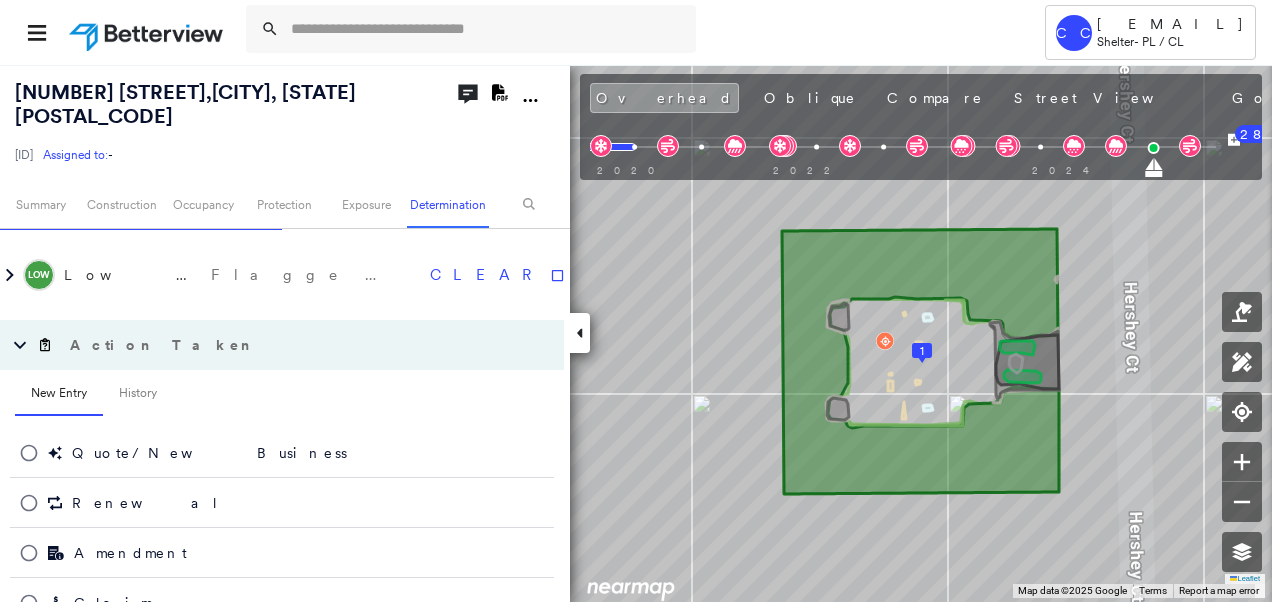 scroll, scrollTop: 1764, scrollLeft: 0, axis: vertical 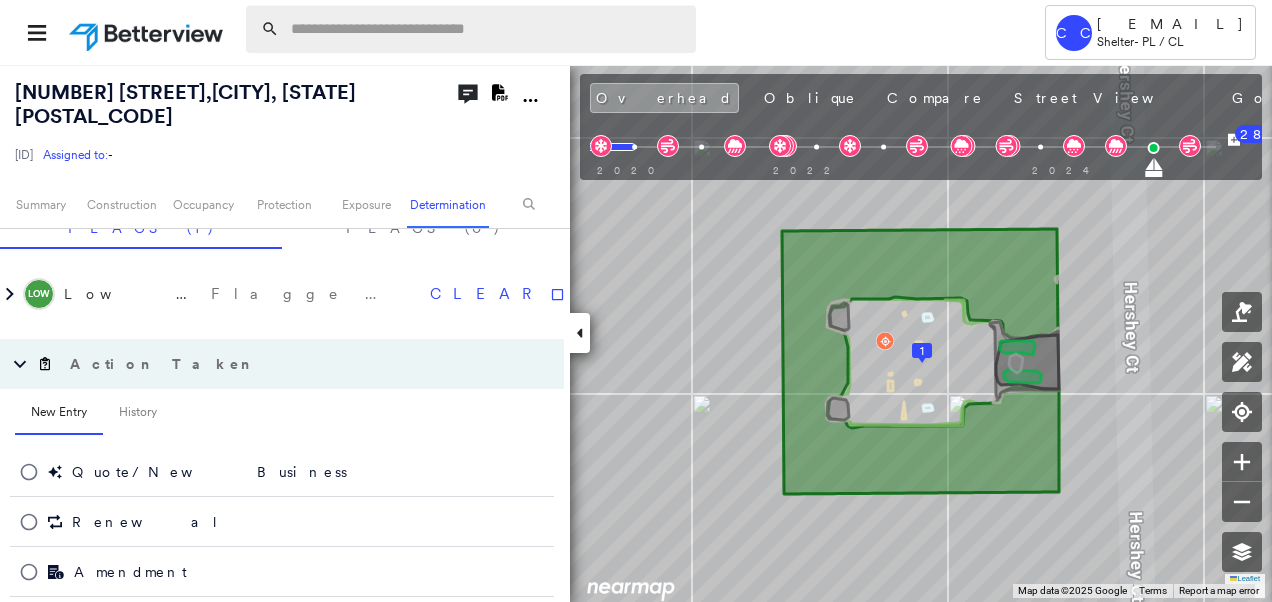 click at bounding box center [487, 29] 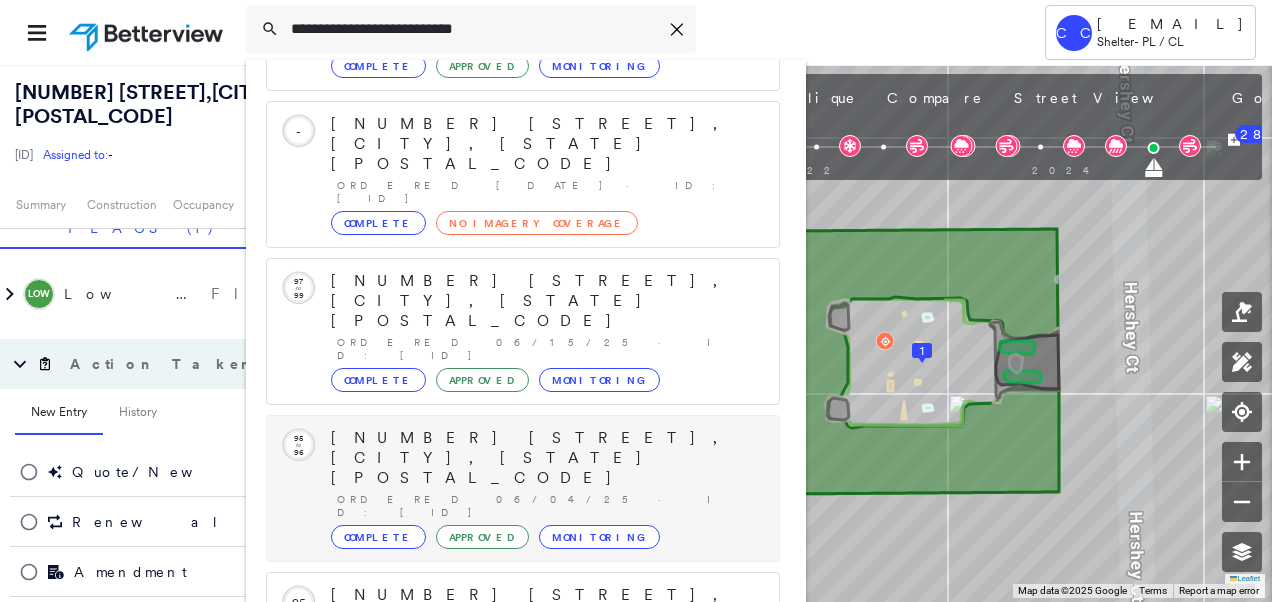 scroll, scrollTop: 206, scrollLeft: 0, axis: vertical 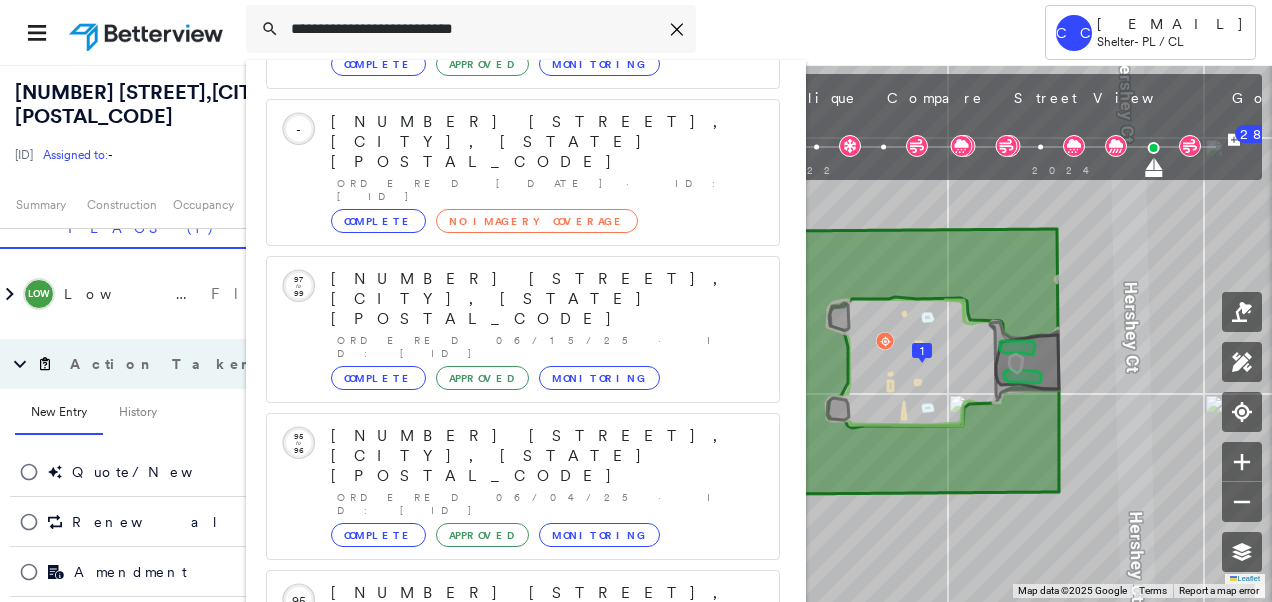 click on "Show  5  more existing properties" at bounding box center (524, 760) 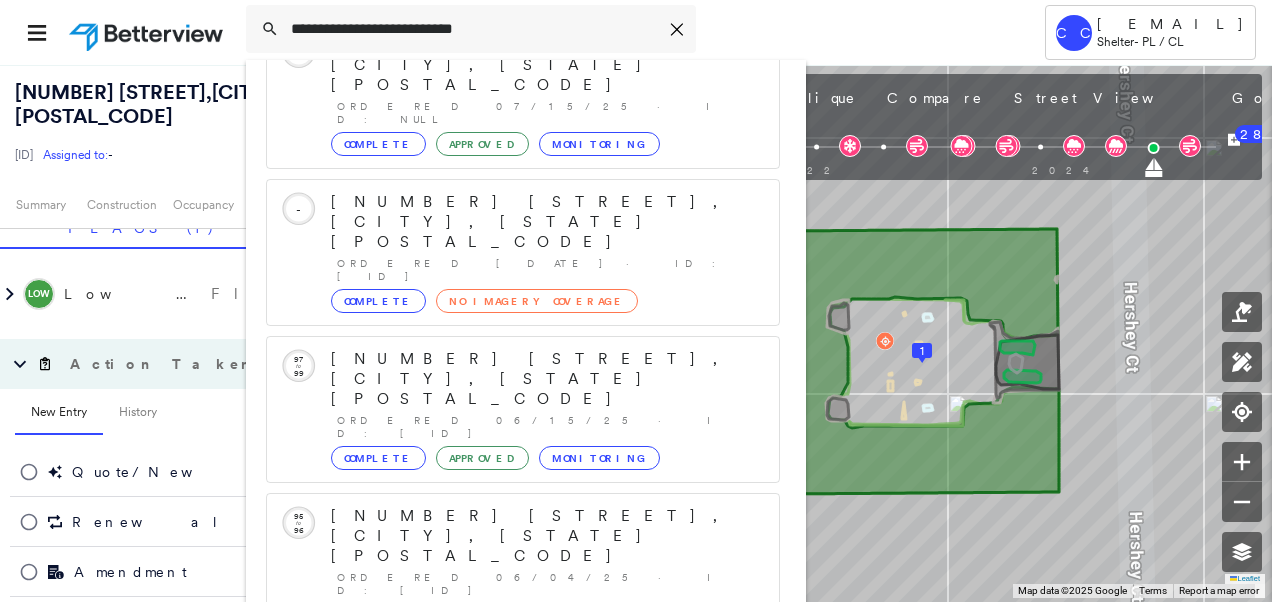 scroll, scrollTop: 0, scrollLeft: 0, axis: both 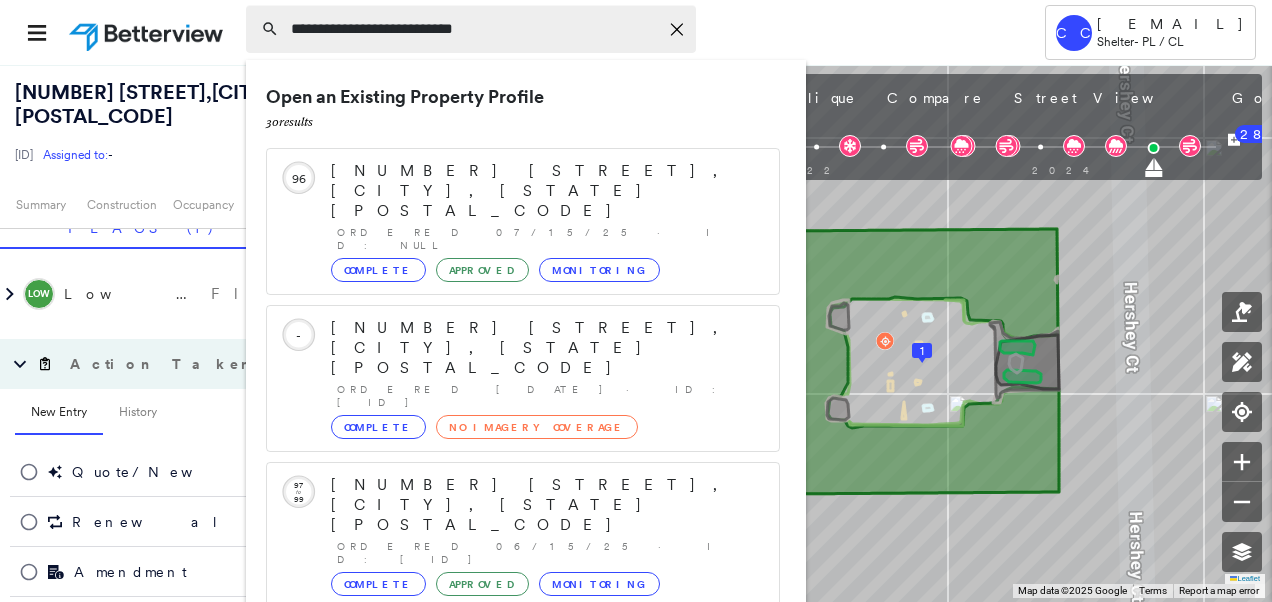 click on "**********" at bounding box center [474, 29] 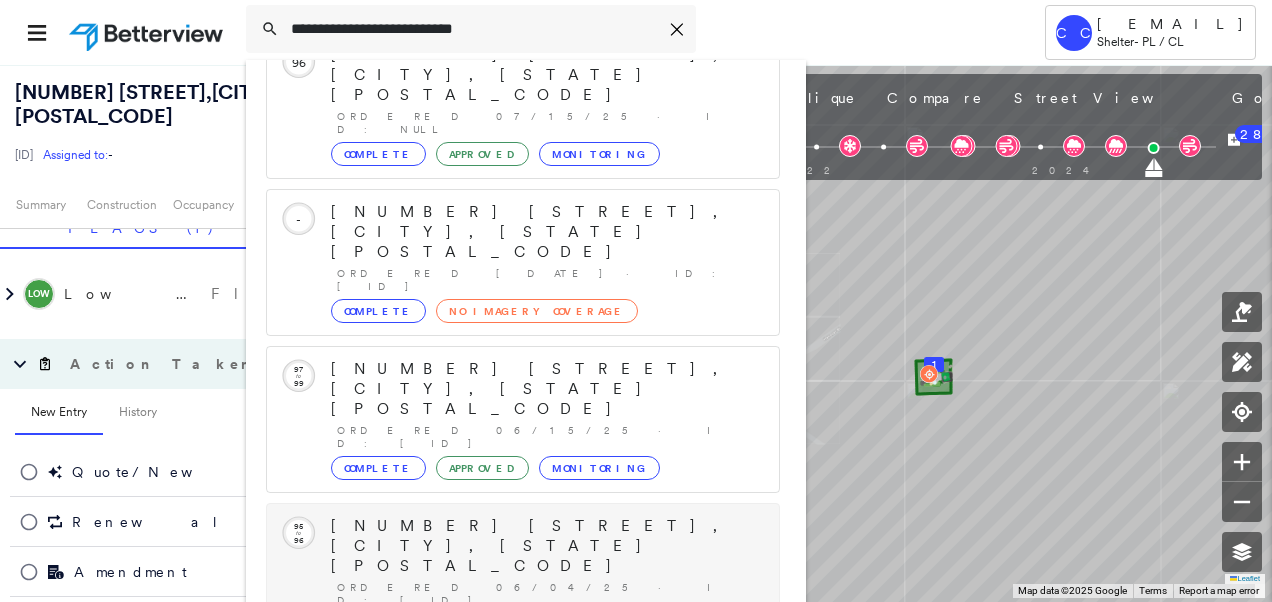 scroll, scrollTop: 206, scrollLeft: 0, axis: vertical 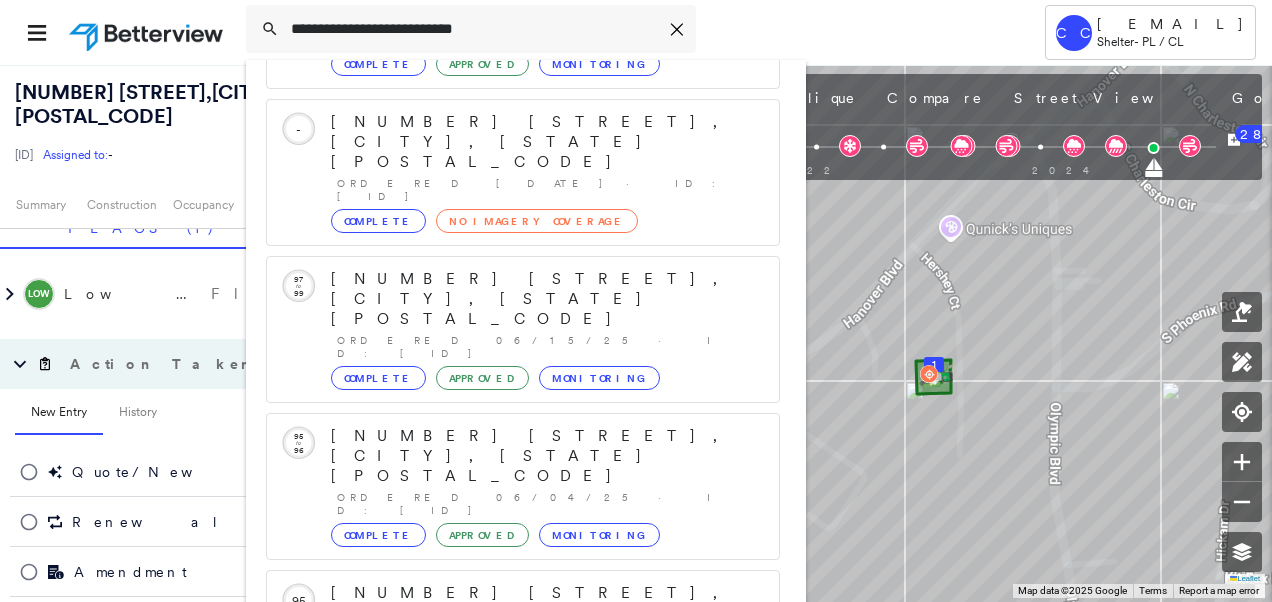 click on "Show  5  more existing properties" at bounding box center (524, 760) 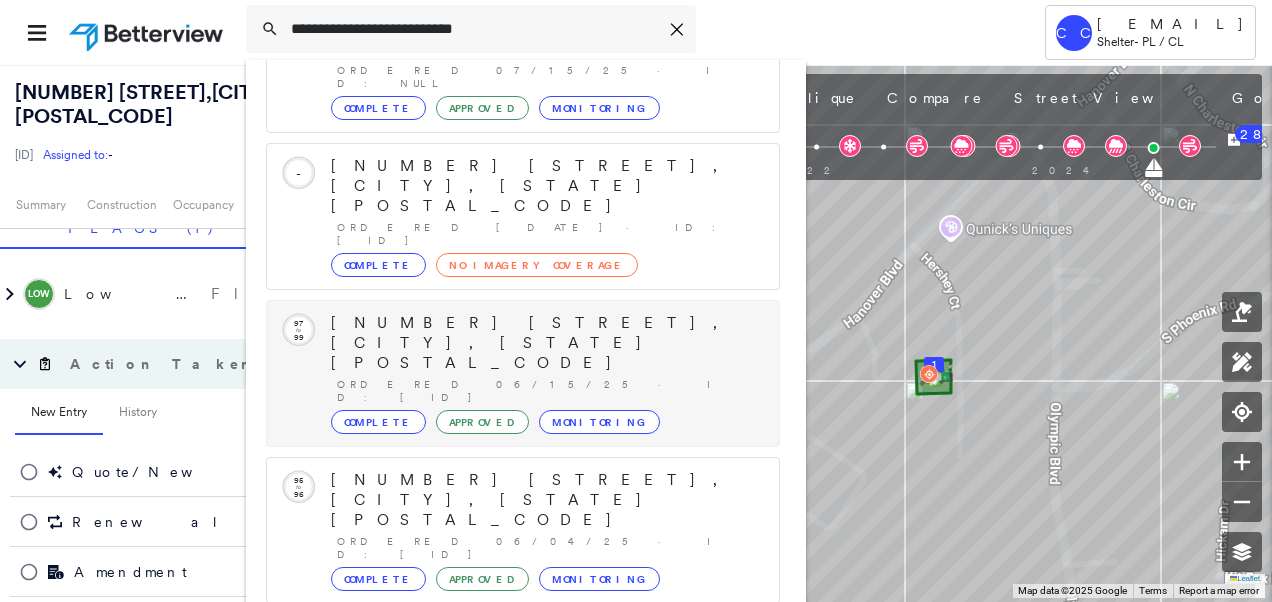 scroll, scrollTop: 0, scrollLeft: 0, axis: both 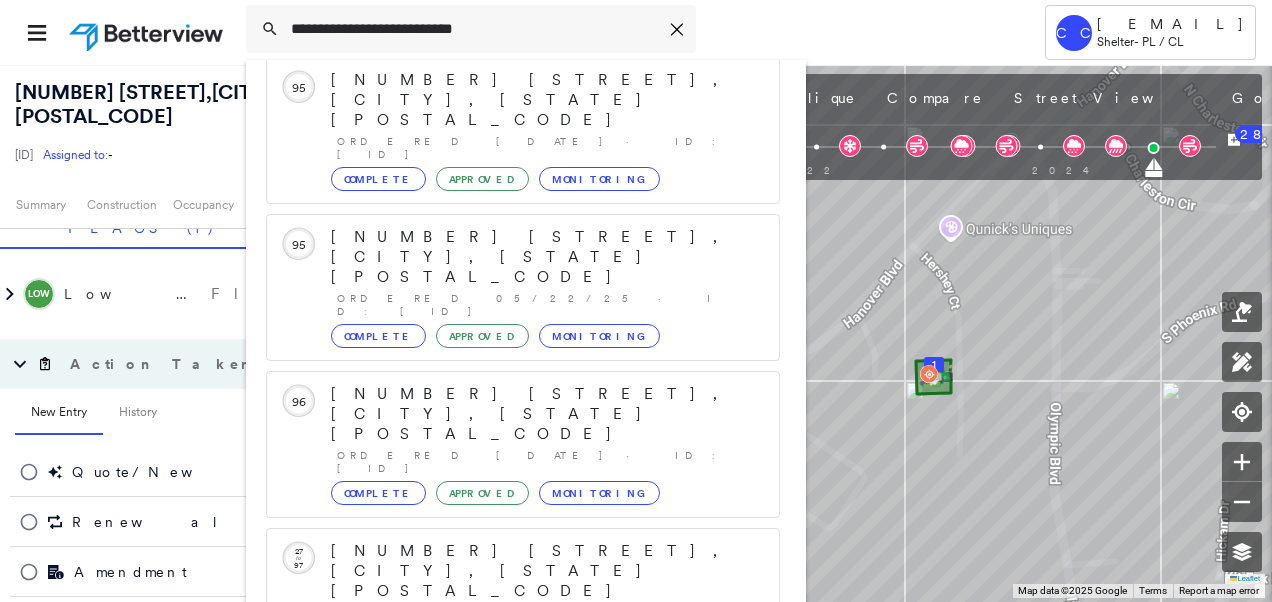 click on "Show  5  more existing properties" at bounding box center (524, 1032) 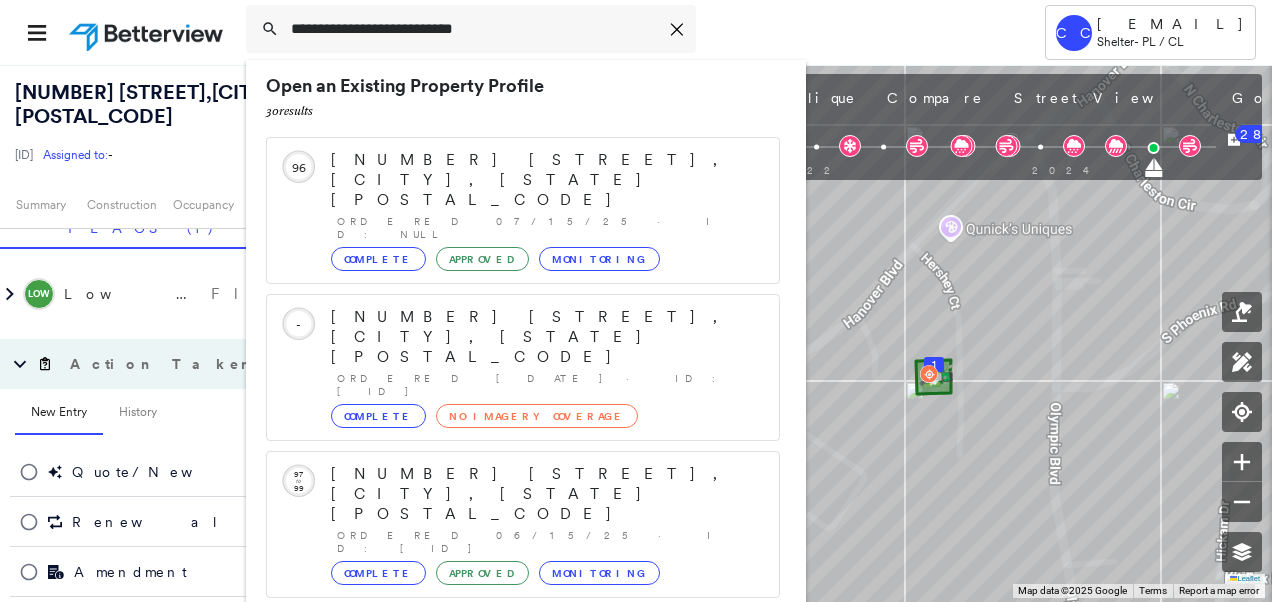 scroll, scrollTop: 0, scrollLeft: 0, axis: both 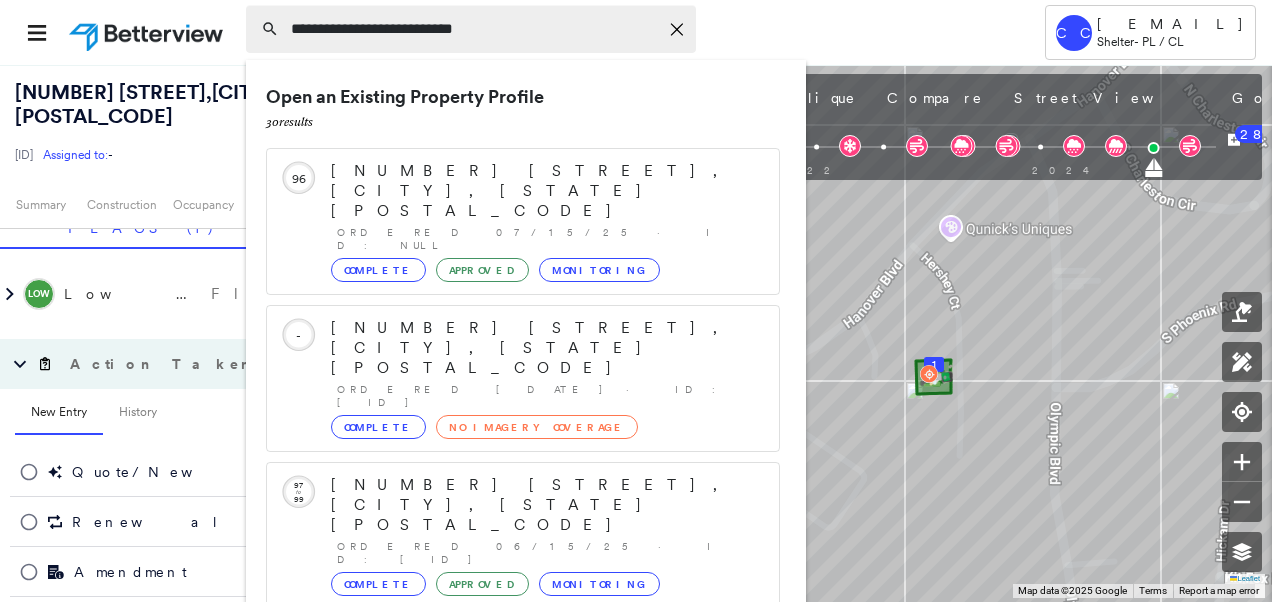 click on "**********" at bounding box center [474, 29] 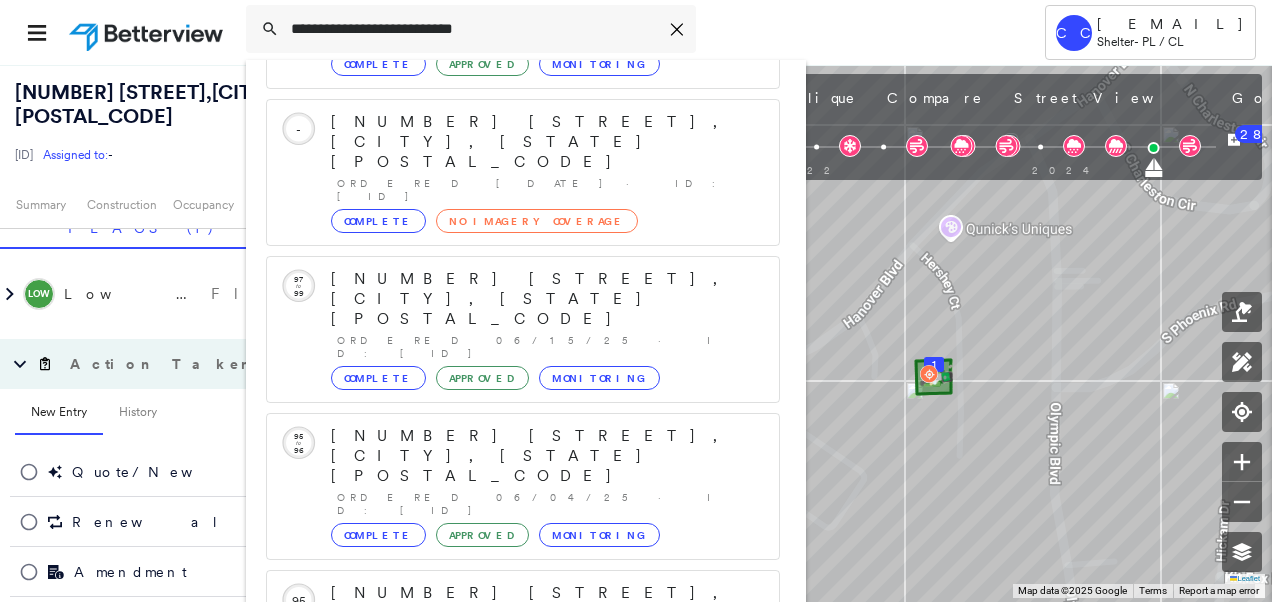 click on "Show  5  more existing properties" at bounding box center (524, 760) 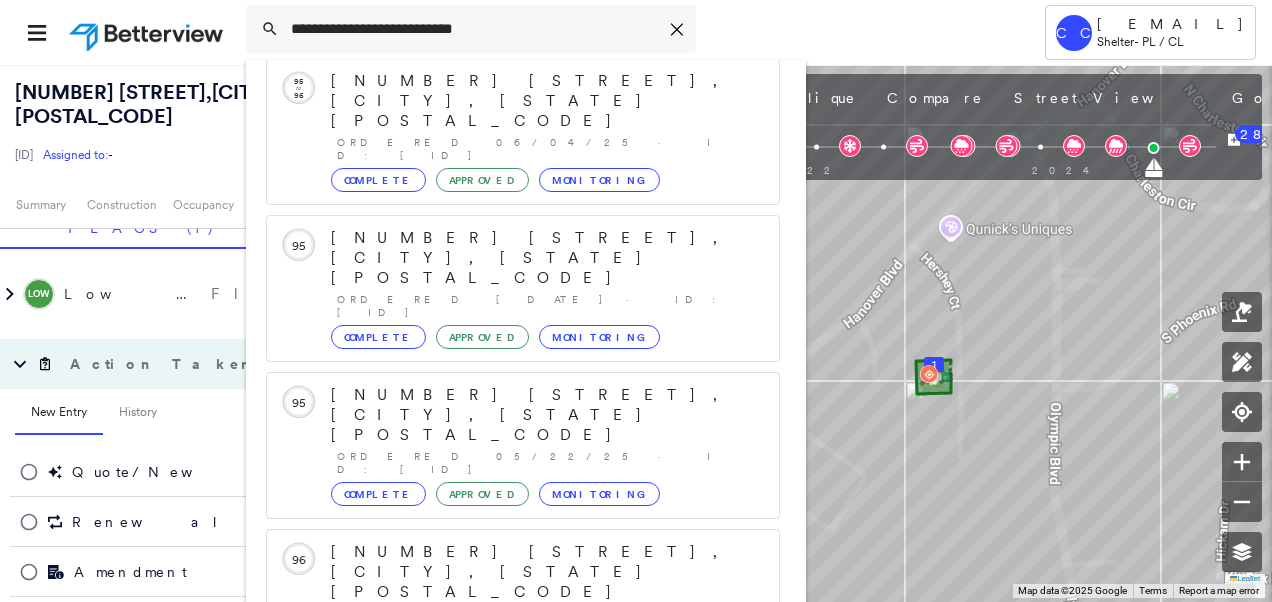 scroll, scrollTop: 719, scrollLeft: 0, axis: vertical 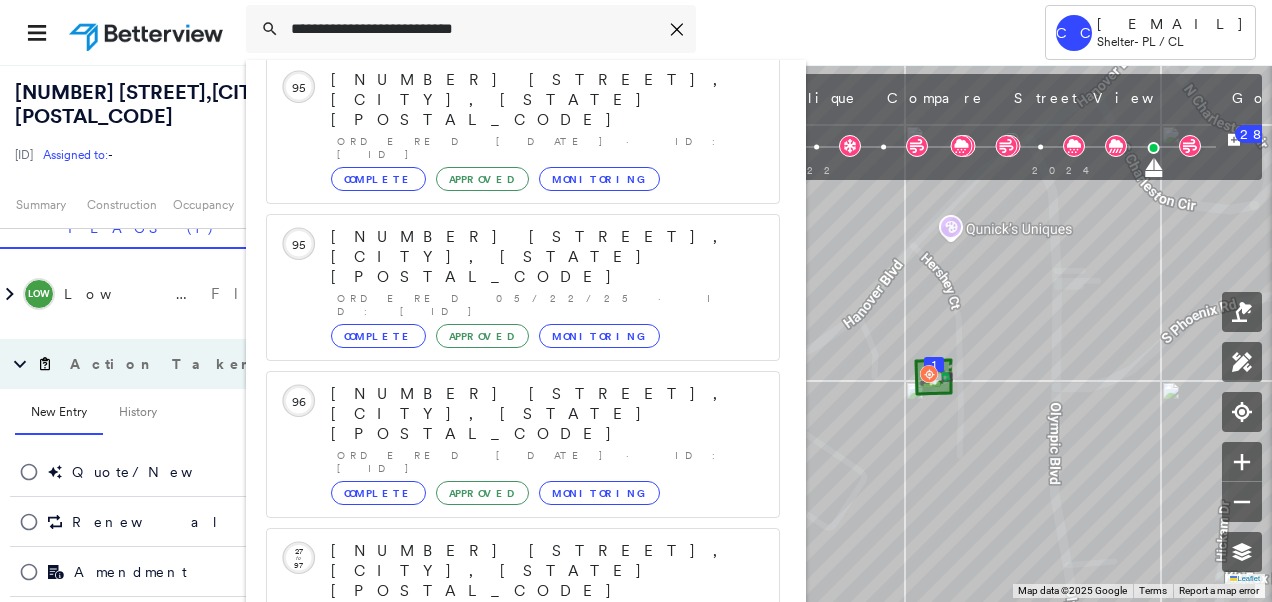 click on "Show  5  more existing properties" at bounding box center (524, 1032) 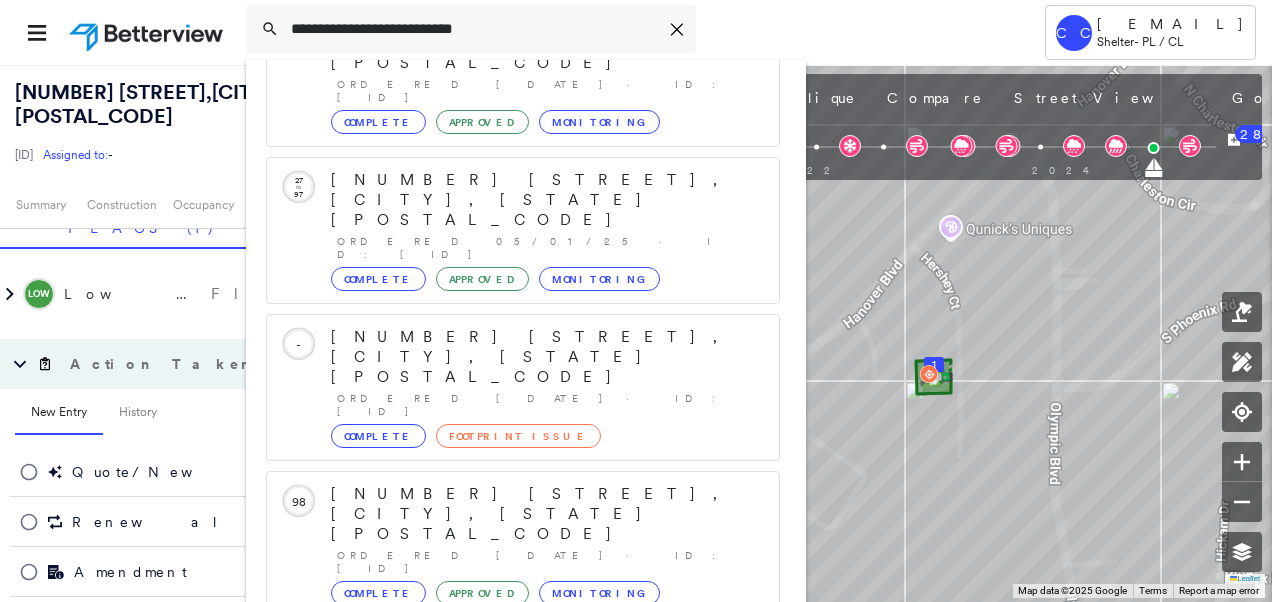 scroll, scrollTop: 1232, scrollLeft: 0, axis: vertical 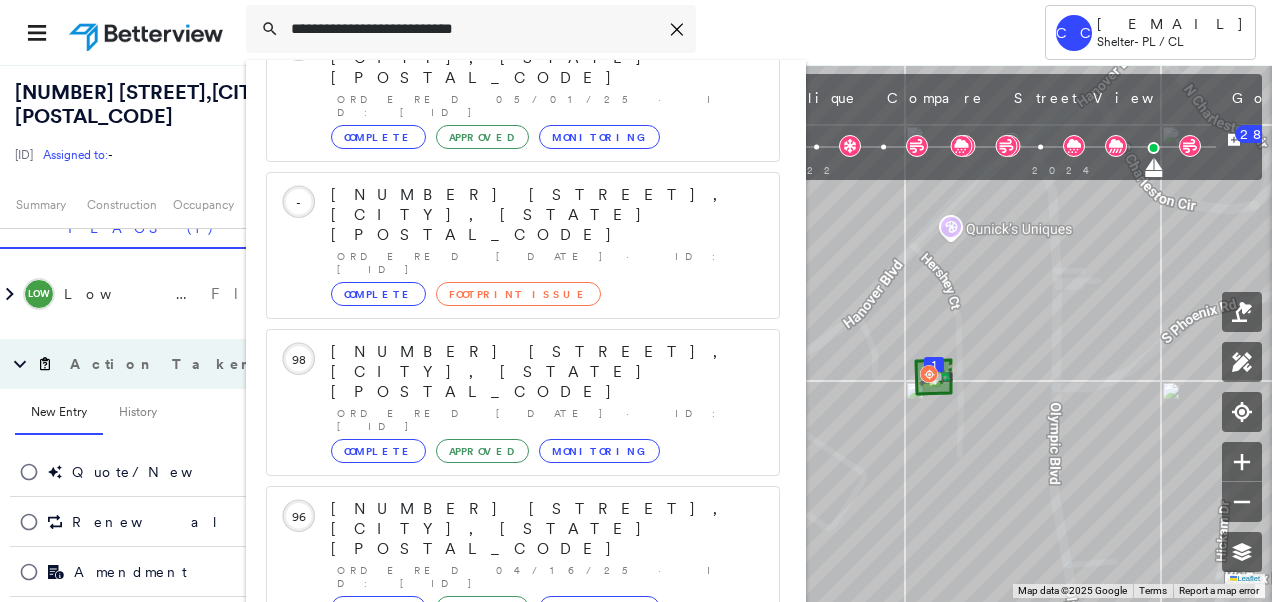 click on "Show  5  more existing properties" at bounding box center (524, 1304) 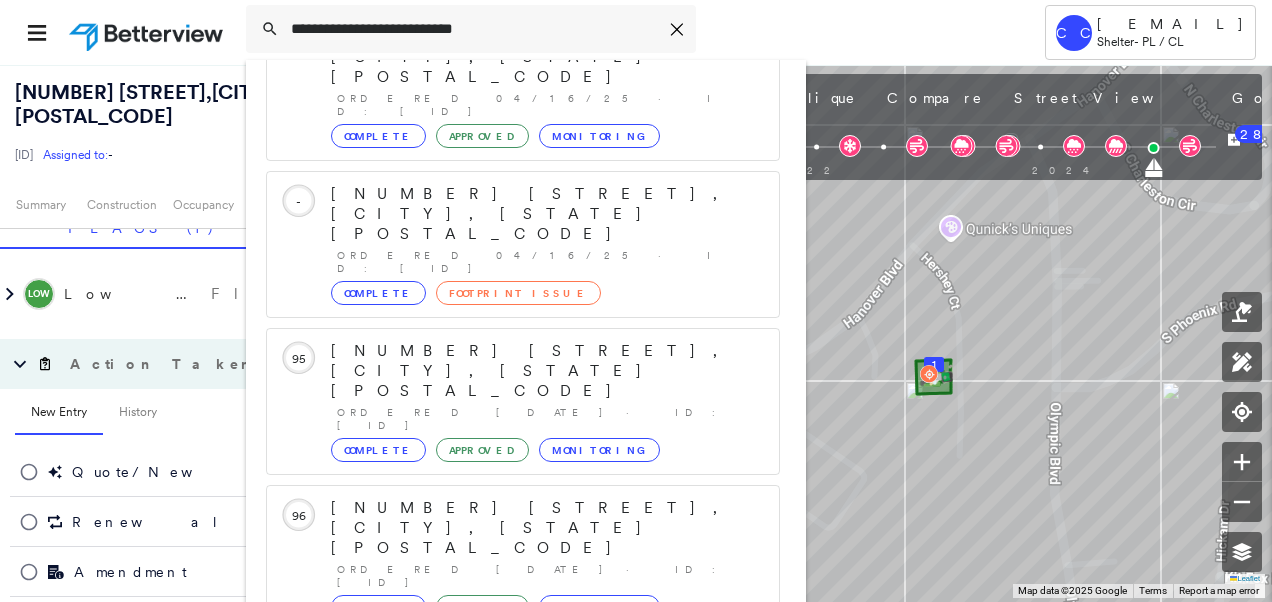 scroll, scrollTop: 1746, scrollLeft: 0, axis: vertical 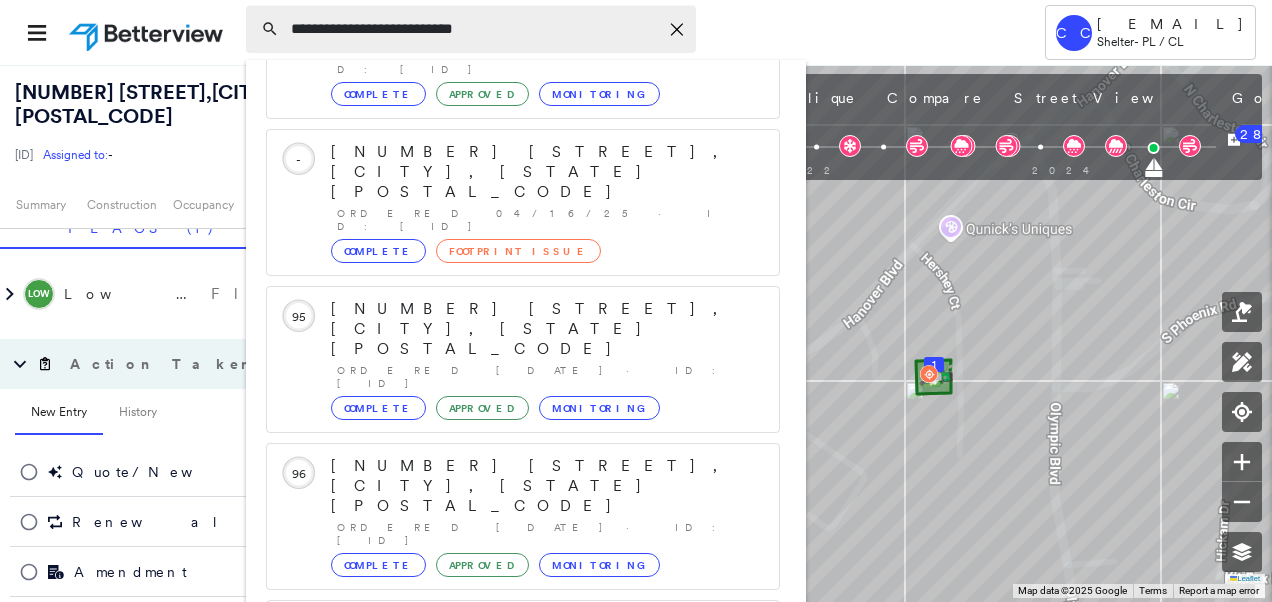 click on "**********" at bounding box center (474, 29) 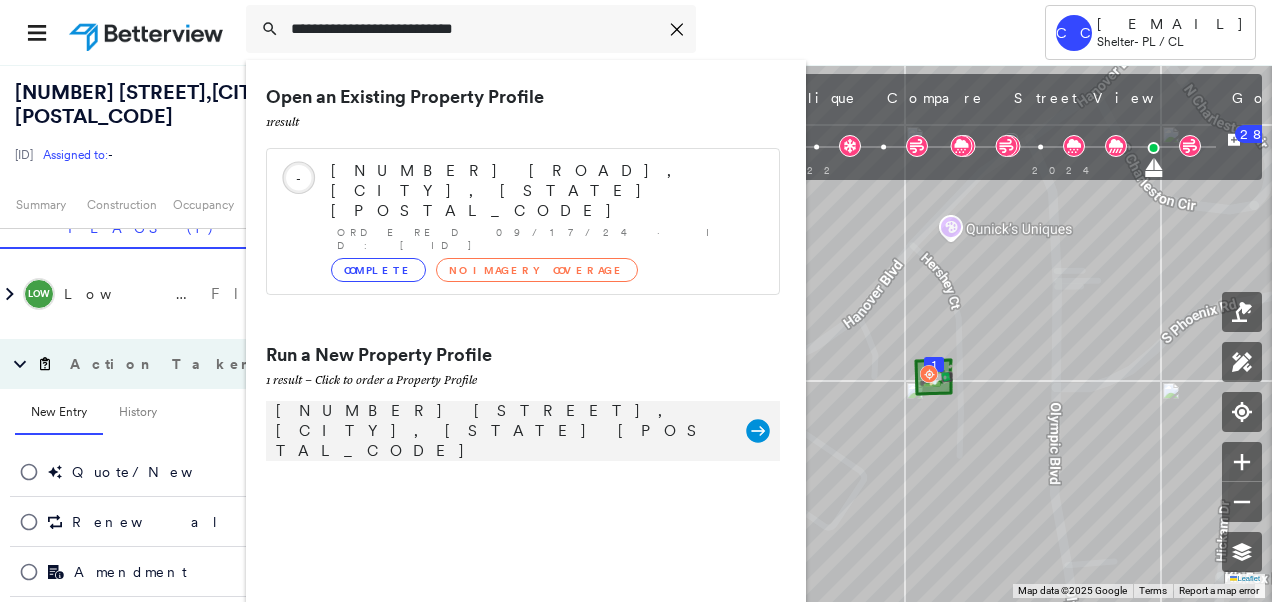 type on "**********" 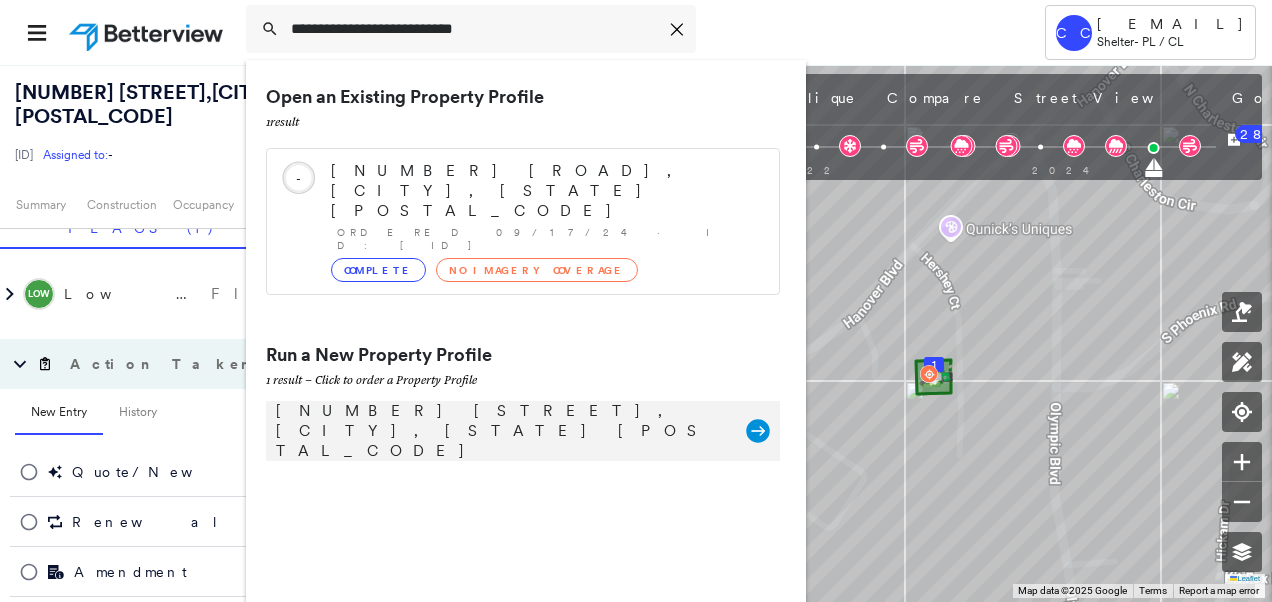 click on "1600 Hershey Ct, Columbia, MO 65202" at bounding box center [501, 431] 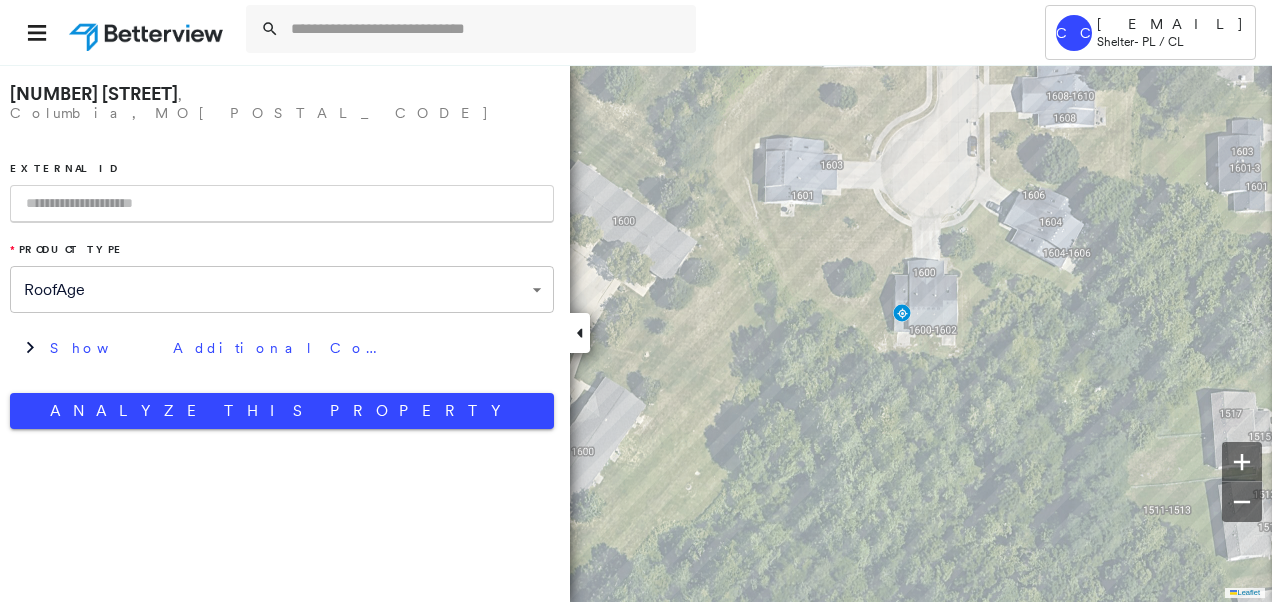 click at bounding box center [282, 204] 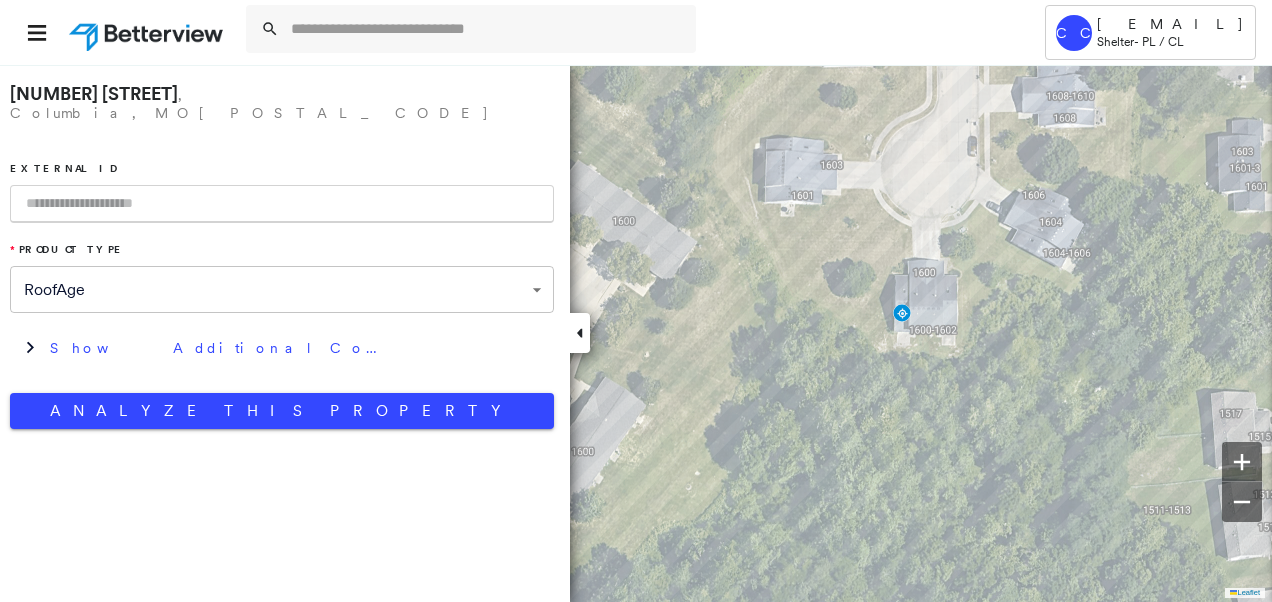paste on "**********" 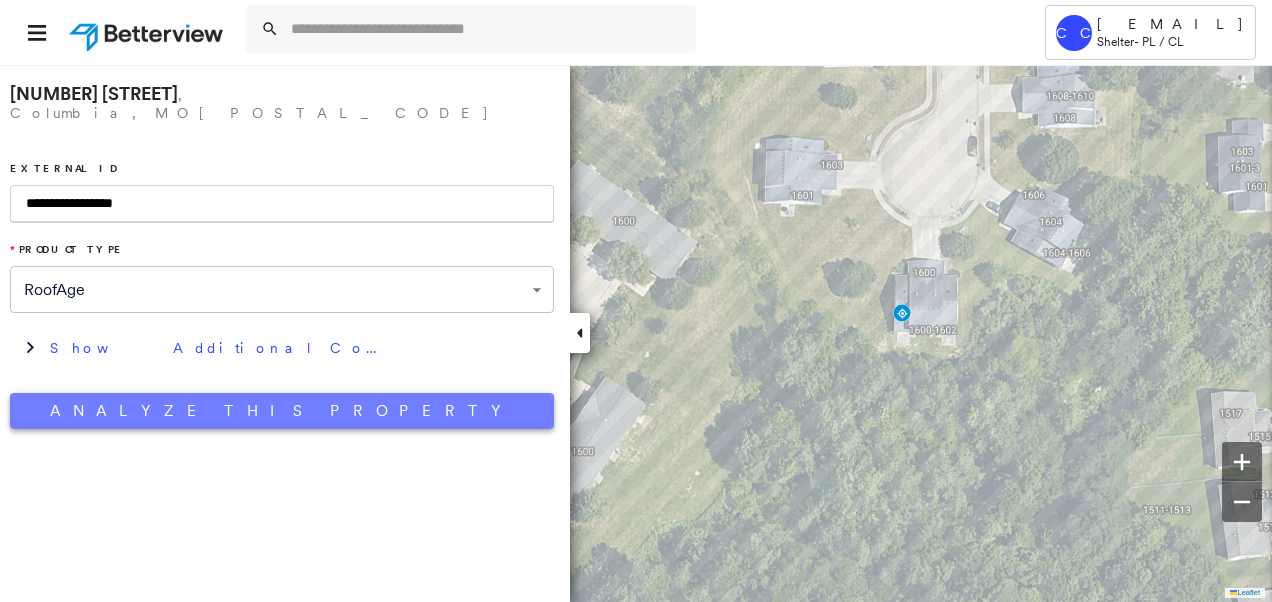 type on "**********" 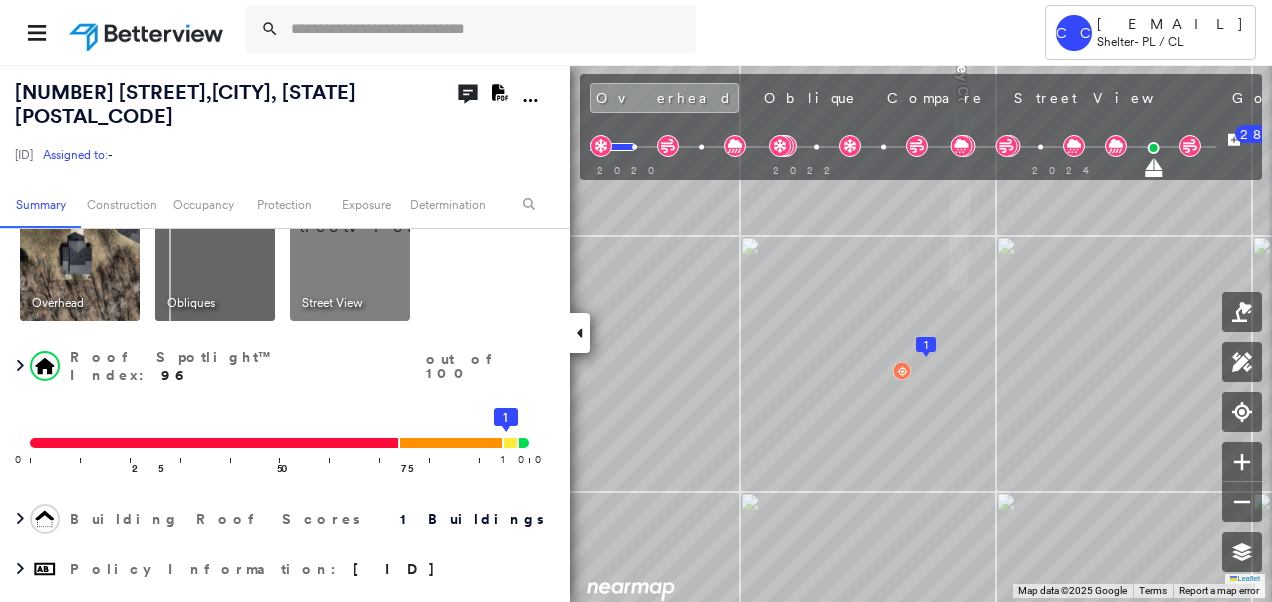 scroll, scrollTop: 100, scrollLeft: 0, axis: vertical 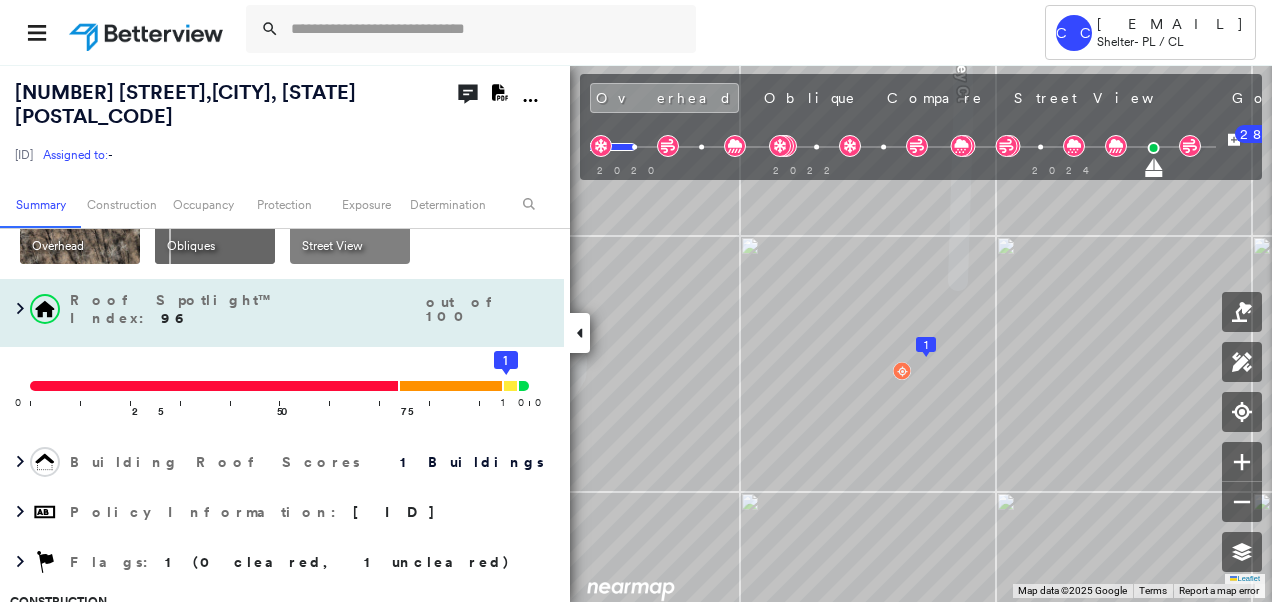 click on "50" at bounding box center (217, 414) 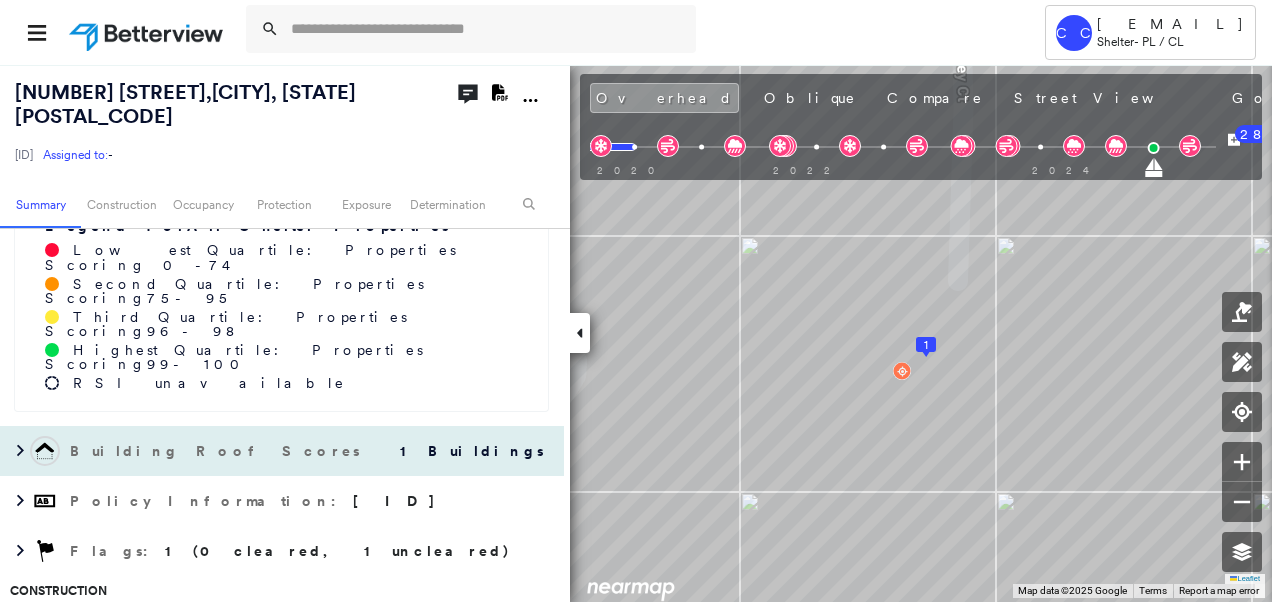 scroll, scrollTop: 100, scrollLeft: 0, axis: vertical 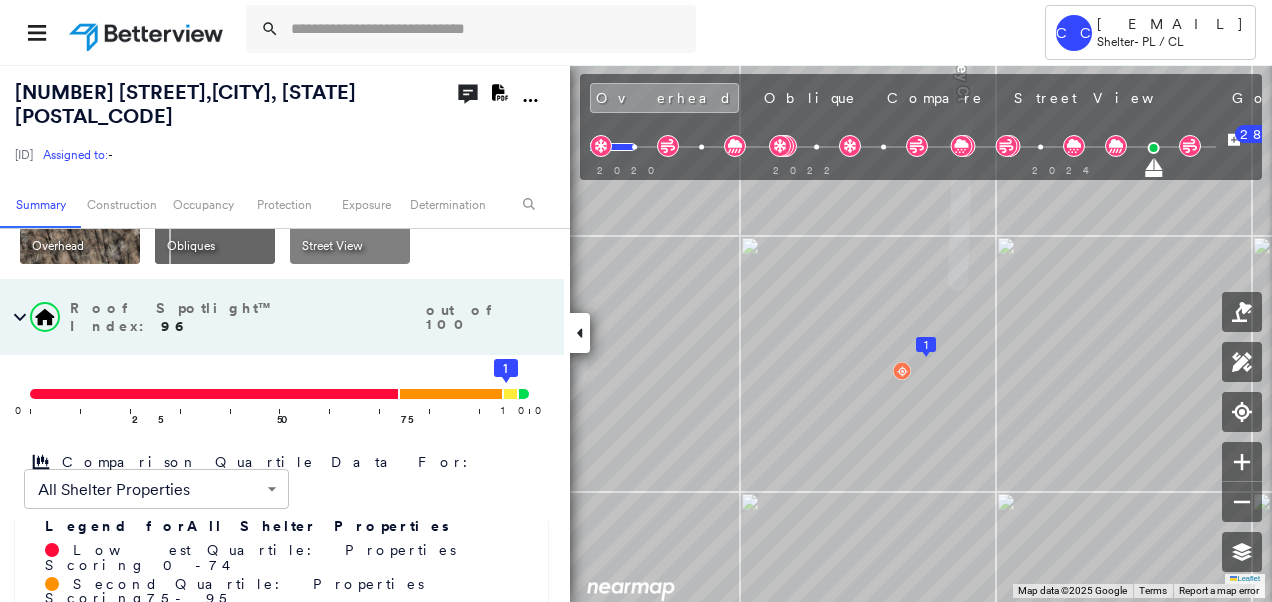 click on "50" at bounding box center [217, 422] 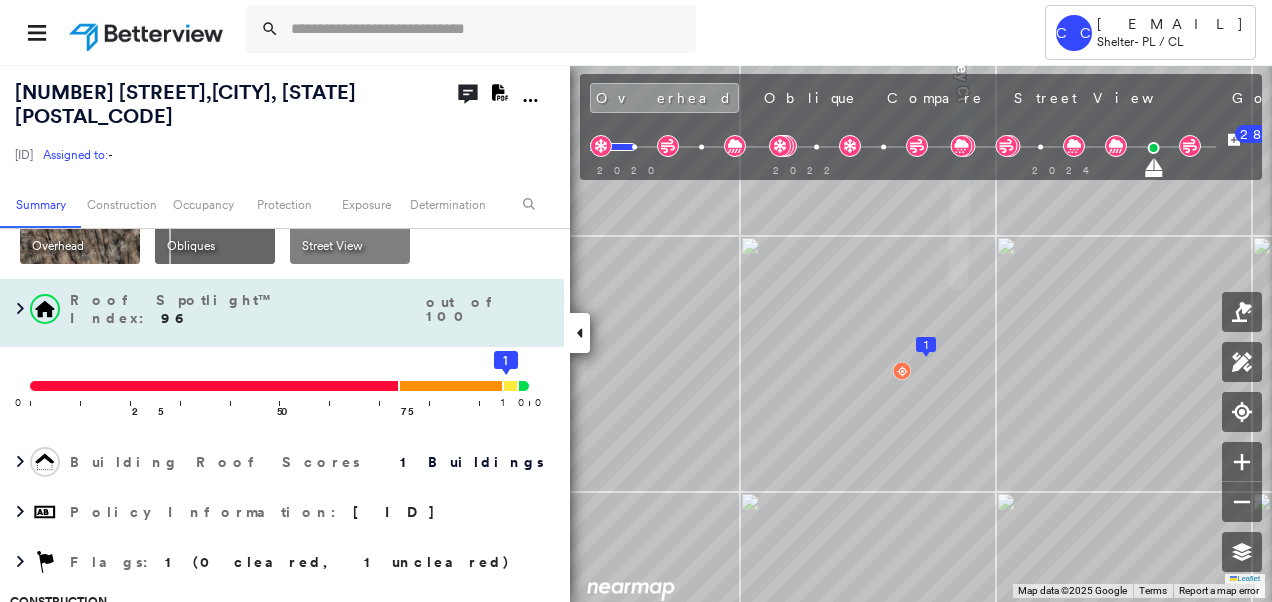 click on "50" at bounding box center (217, 414) 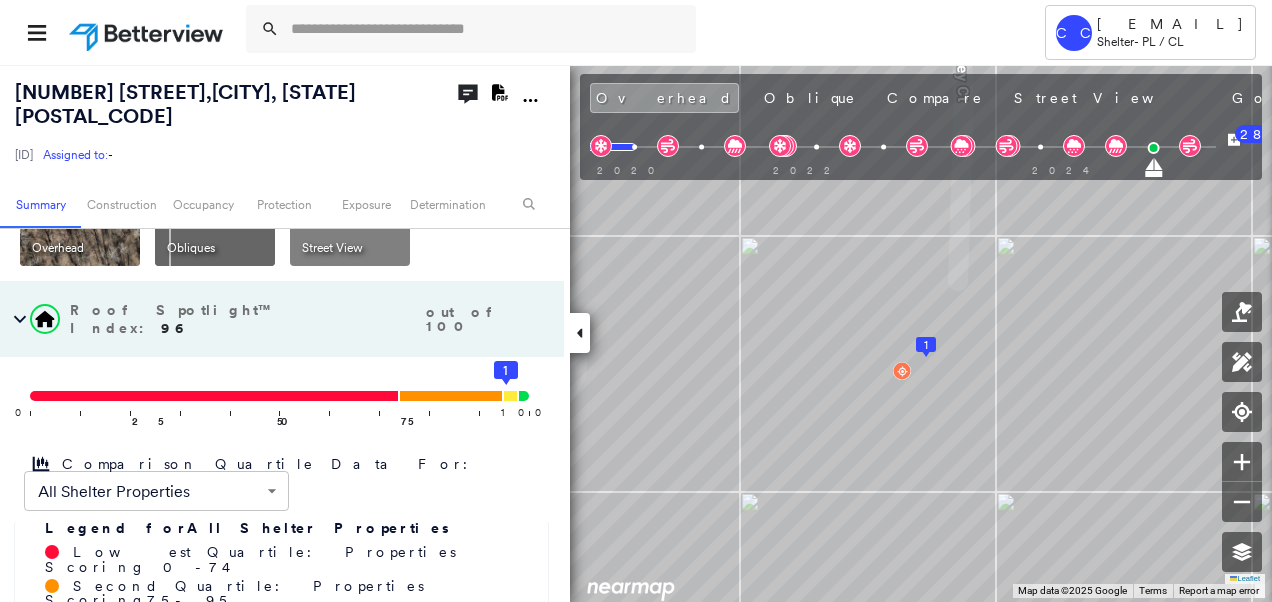 scroll, scrollTop: 0, scrollLeft: 0, axis: both 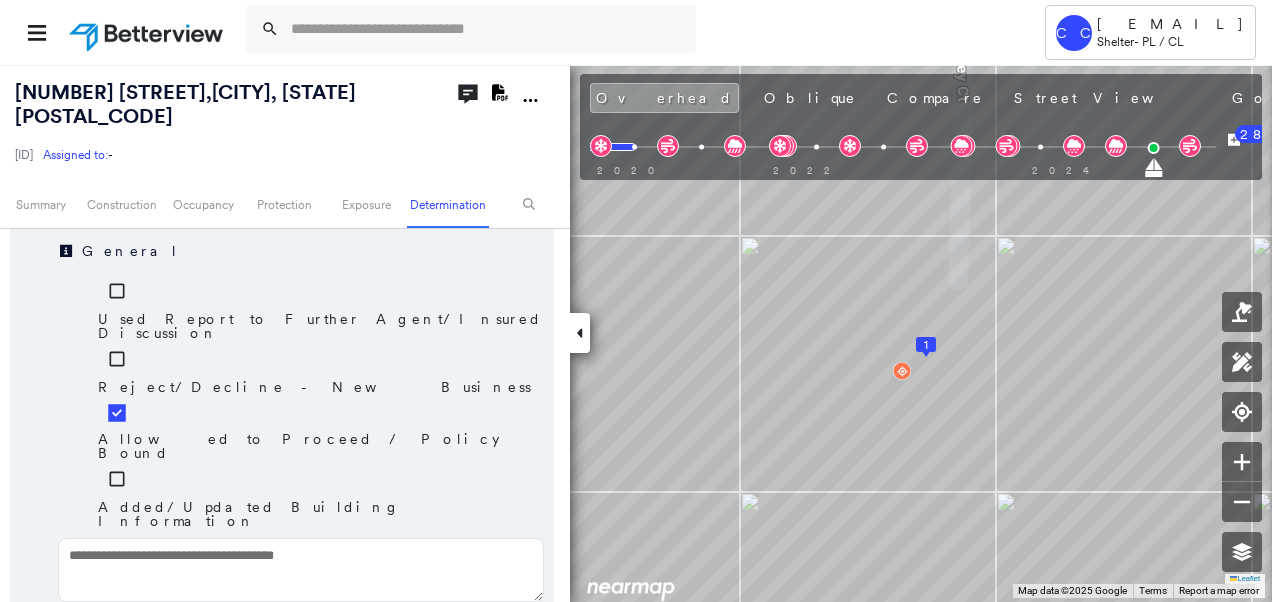 click on "Save" at bounding box center [447, 651] 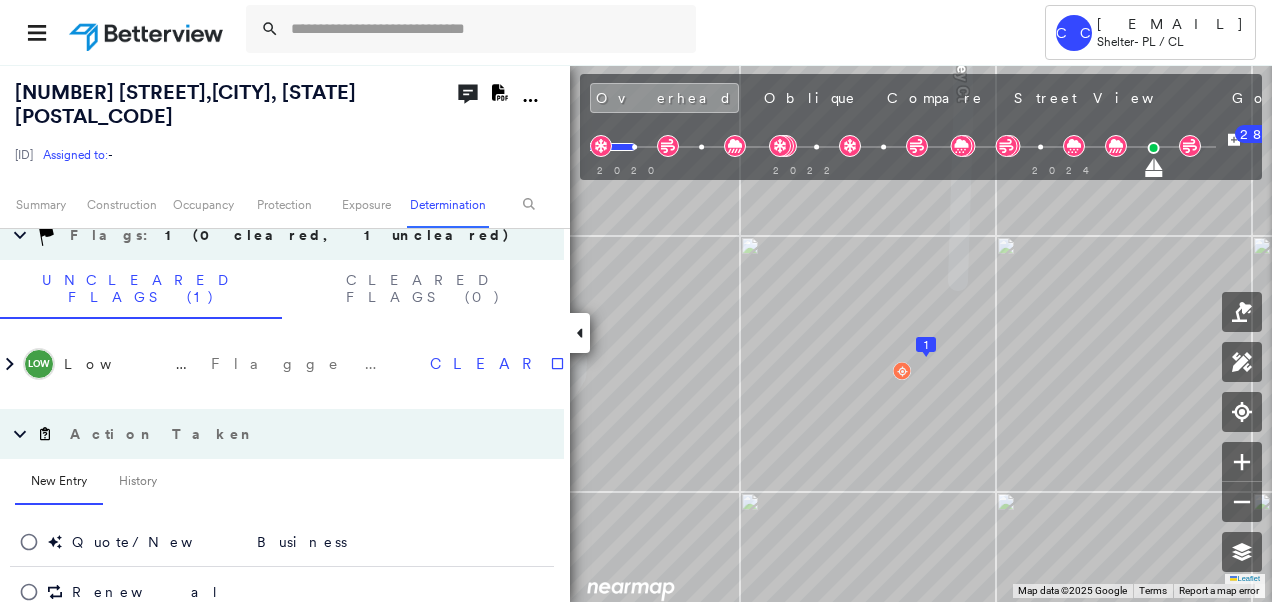 scroll, scrollTop: 1888, scrollLeft: 0, axis: vertical 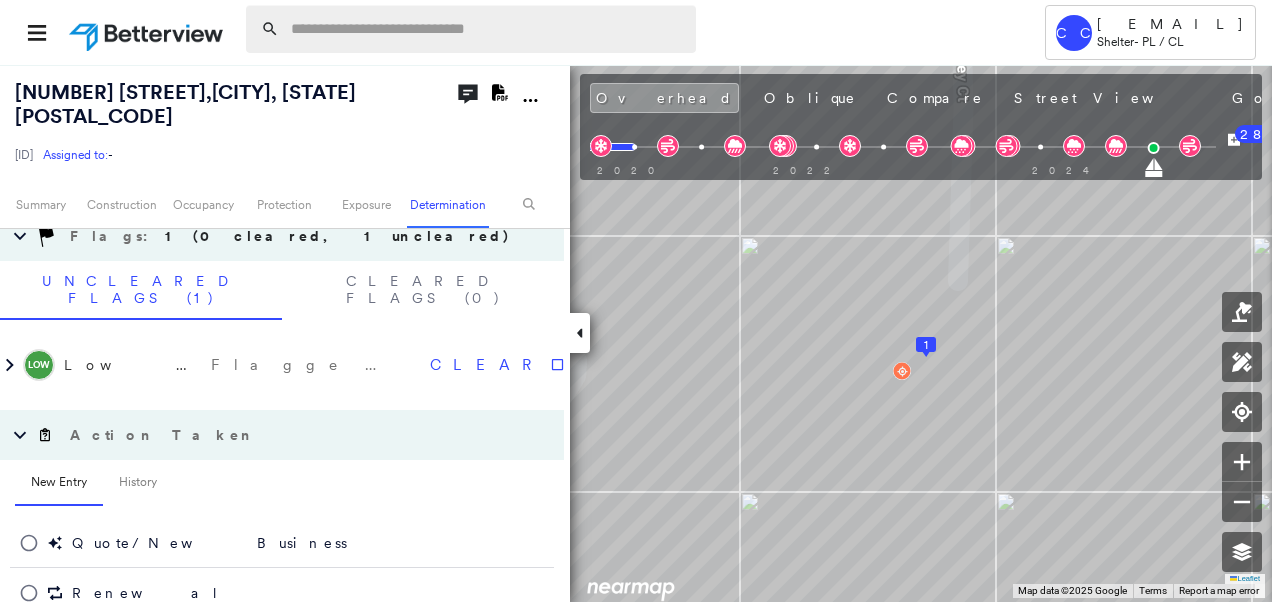 click at bounding box center [487, 29] 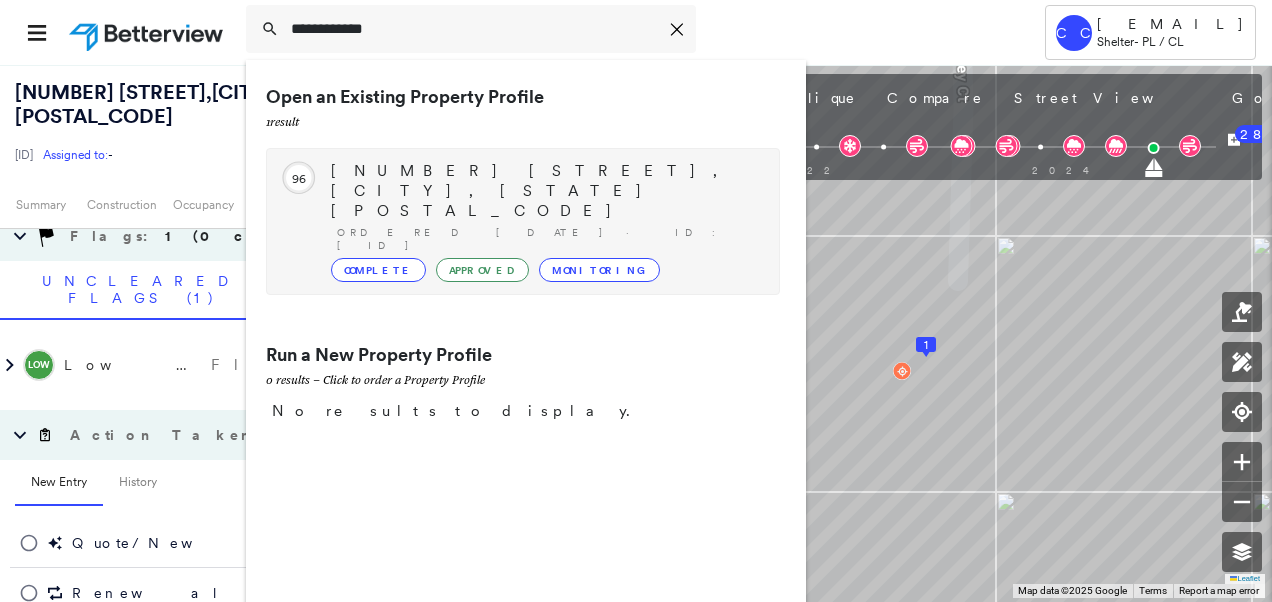 type on "**********" 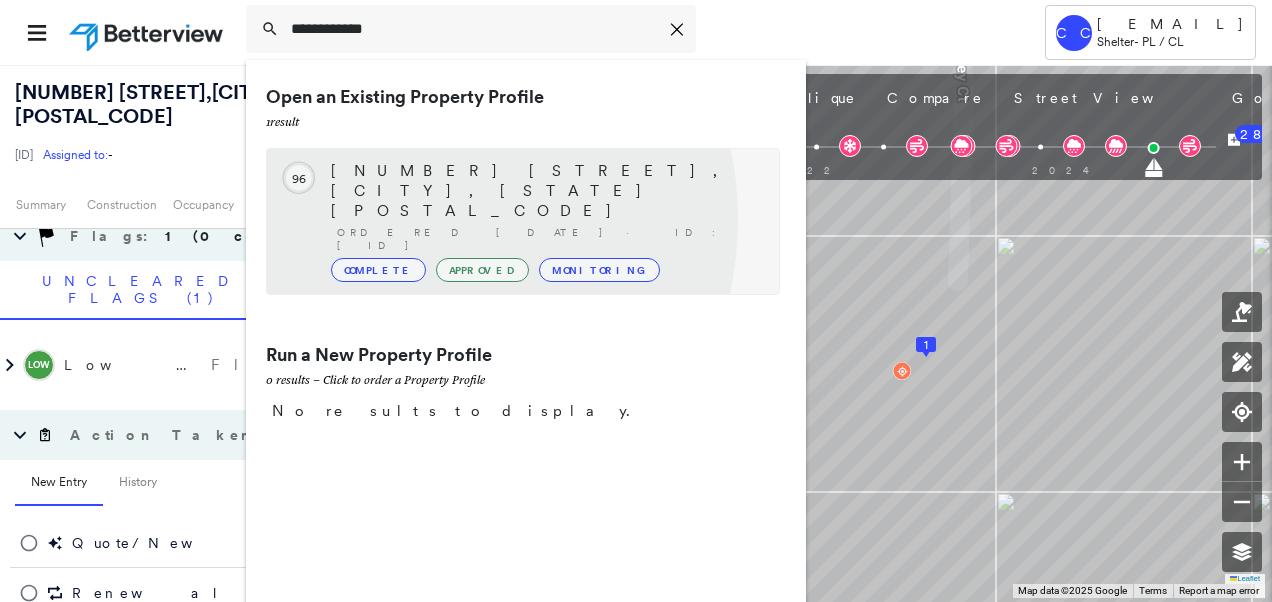 click on "Complete" at bounding box center [378, 270] 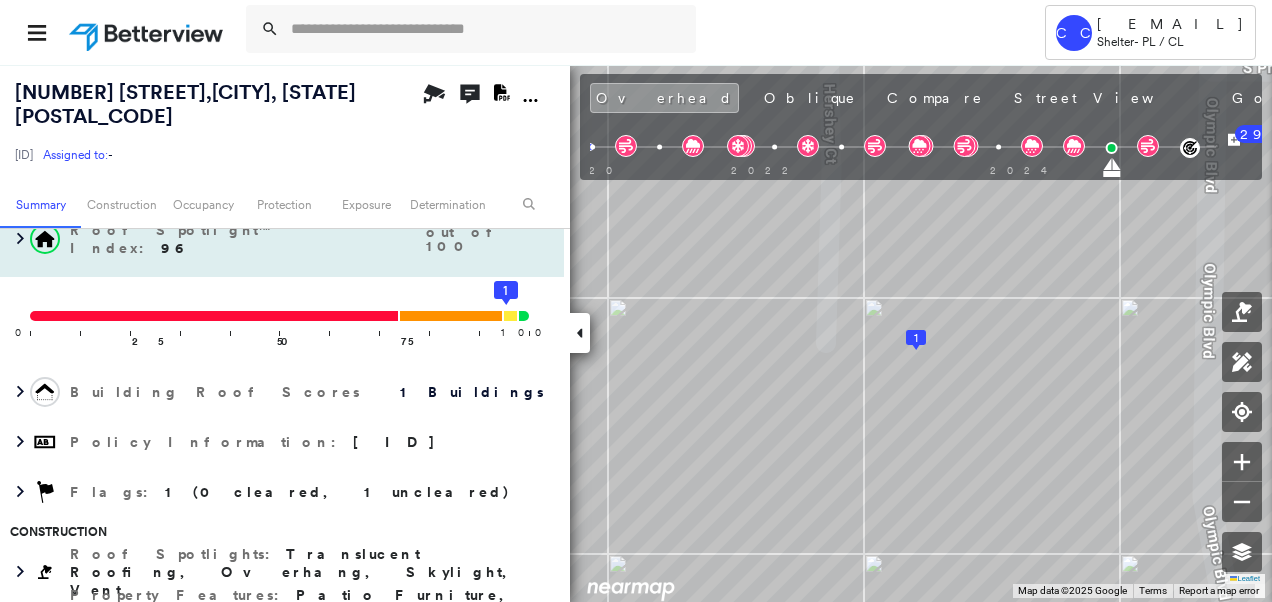 scroll, scrollTop: 0, scrollLeft: 0, axis: both 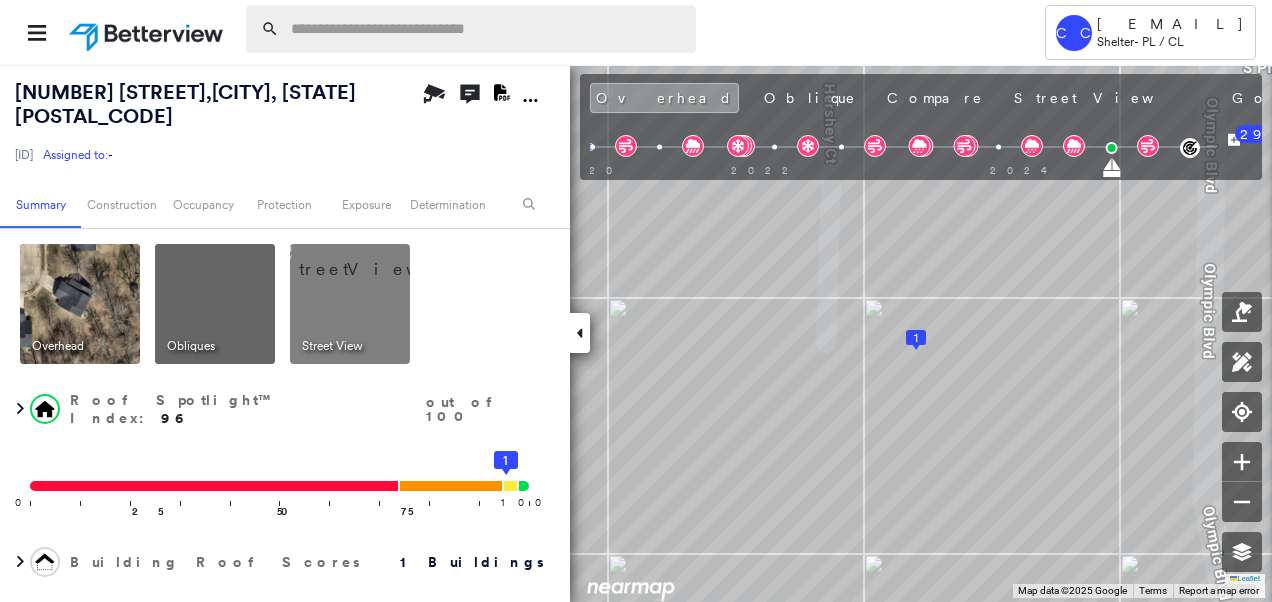 click at bounding box center (487, 29) 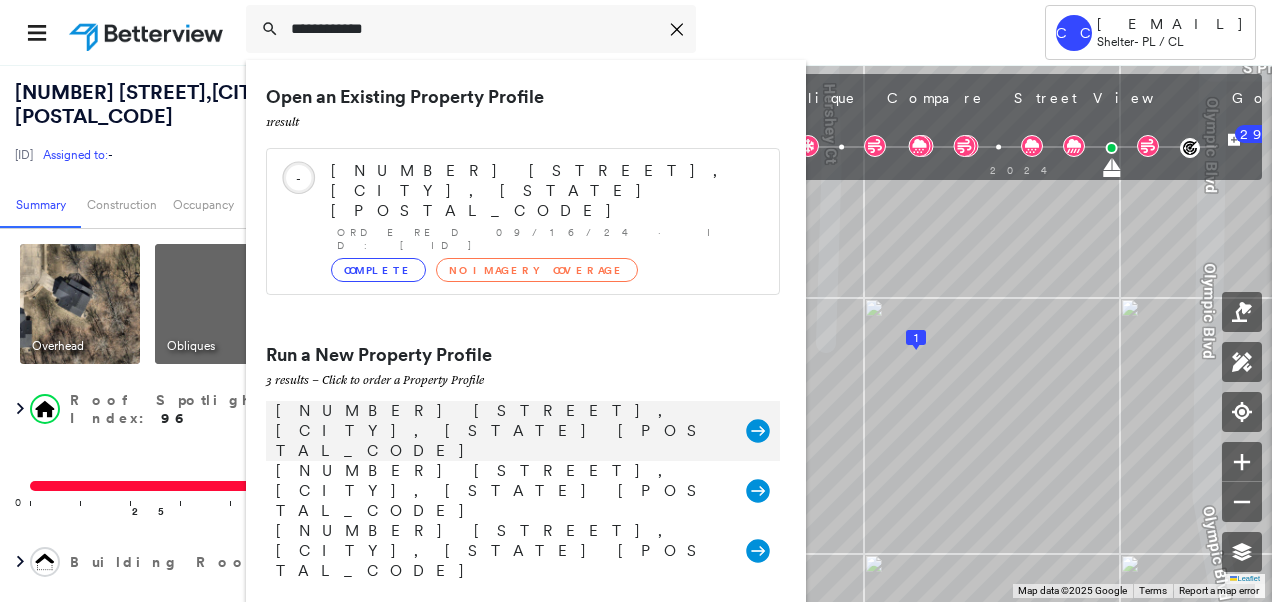 type on "**********" 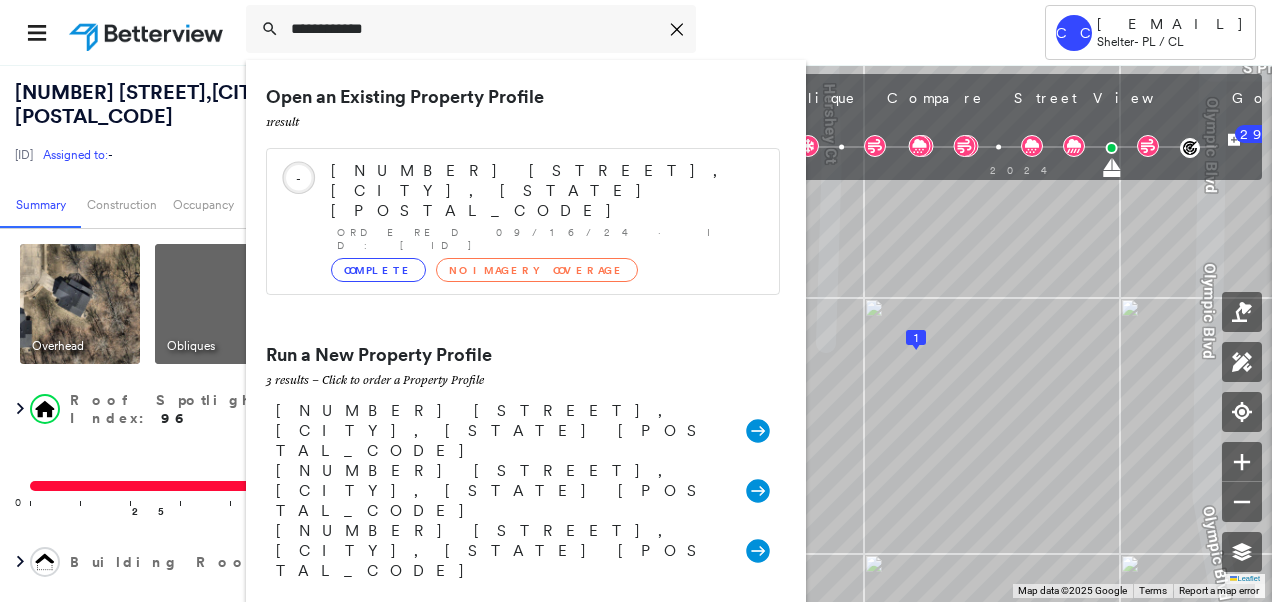 drag, startPoint x: 425, startPoint y: 380, endPoint x: 418, endPoint y: 367, distance: 14.764823 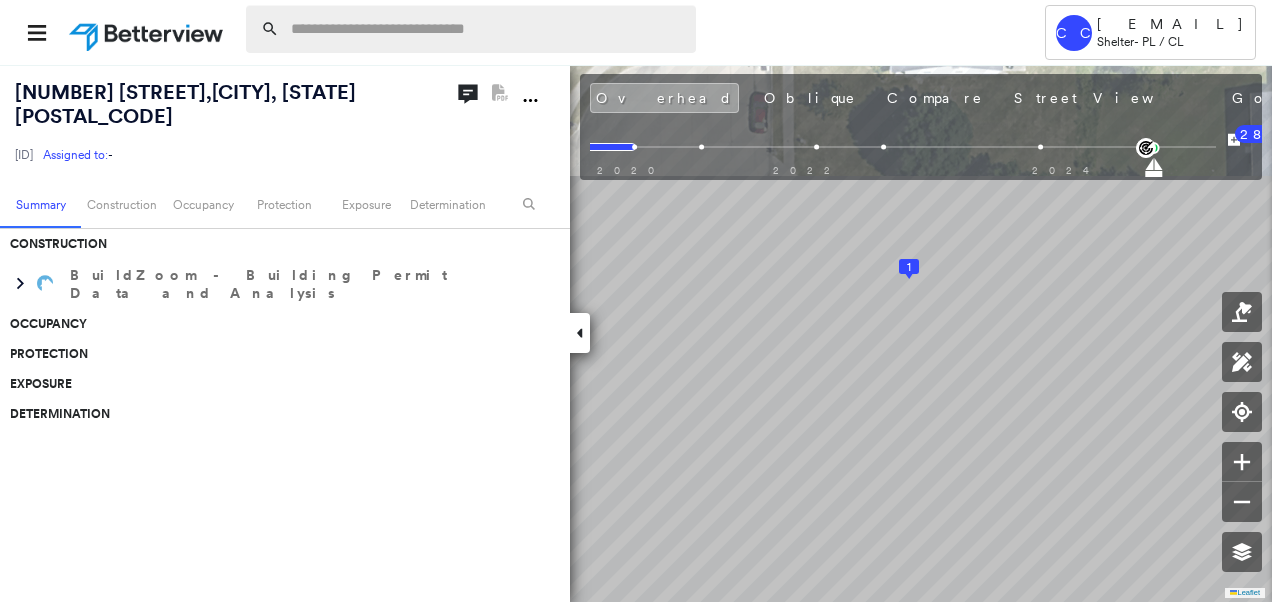 click at bounding box center (487, 29) 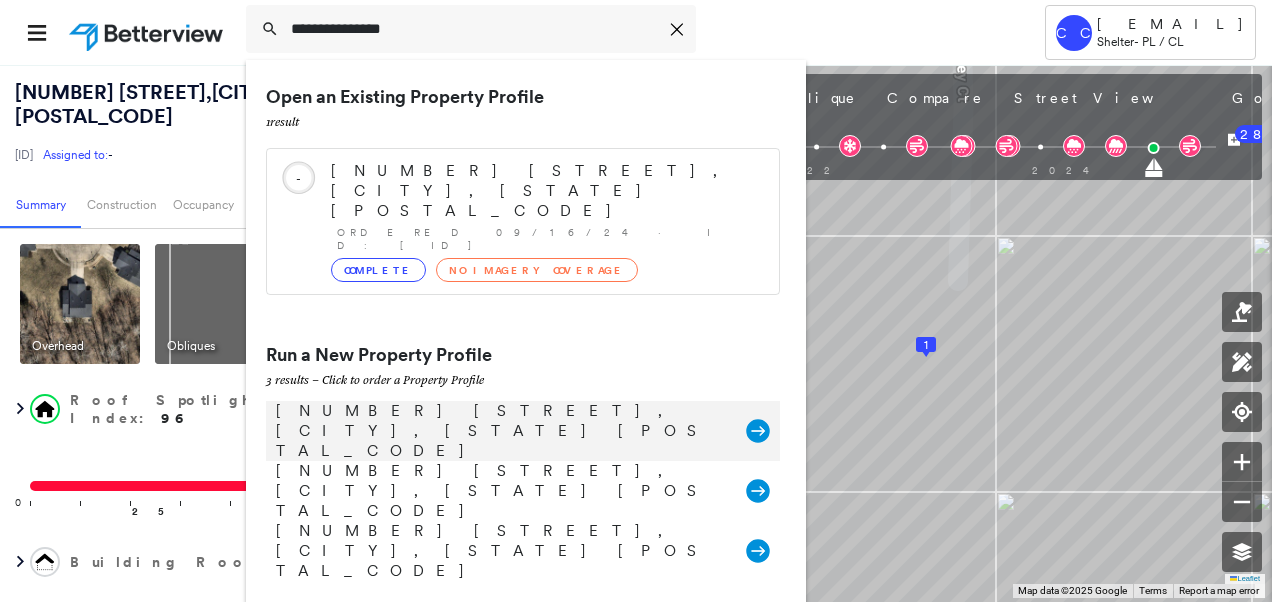 type on "**********" 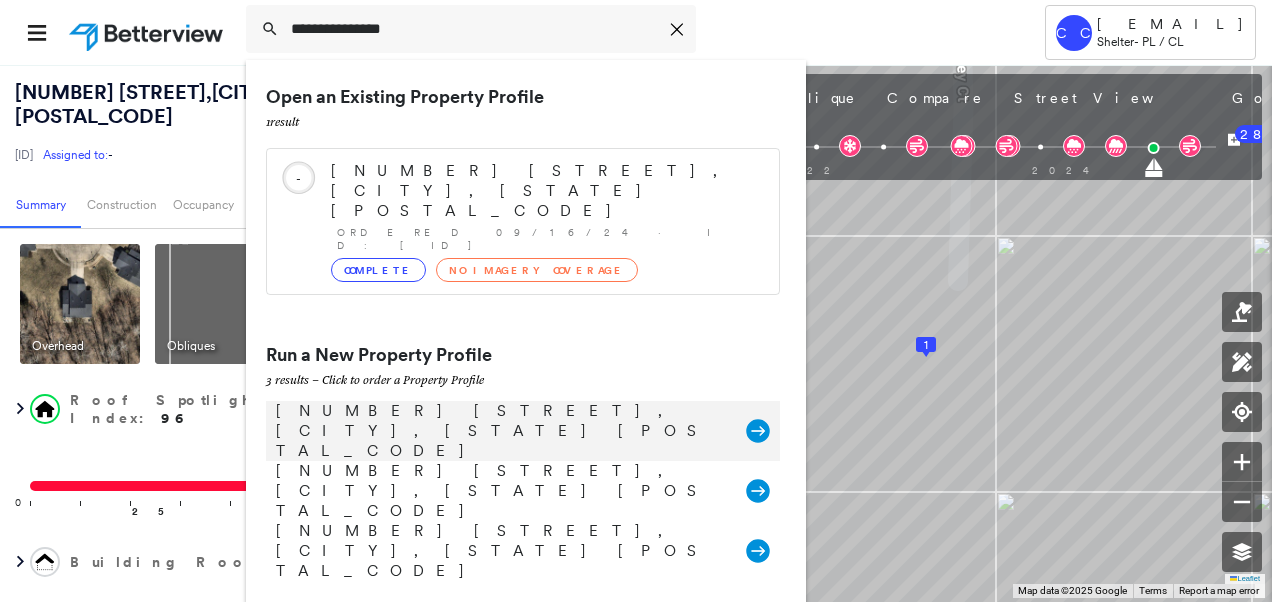 click on "1601 Hershey Ct, Columbia, MO 65202" at bounding box center [501, 431] 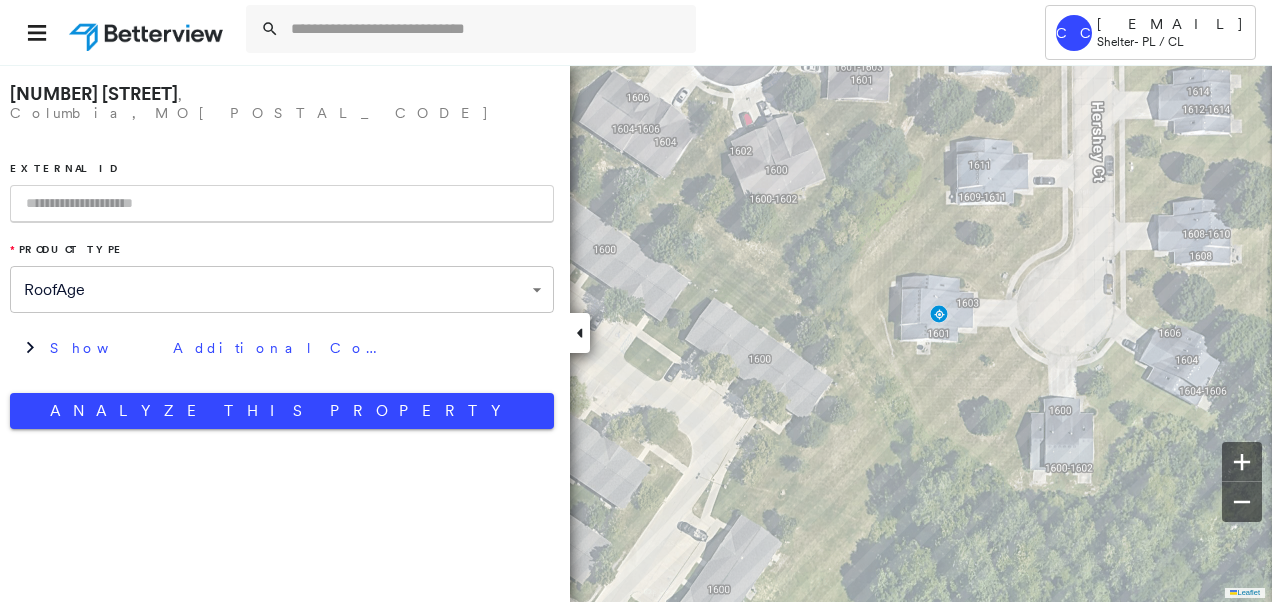scroll, scrollTop: 0, scrollLeft: 0, axis: both 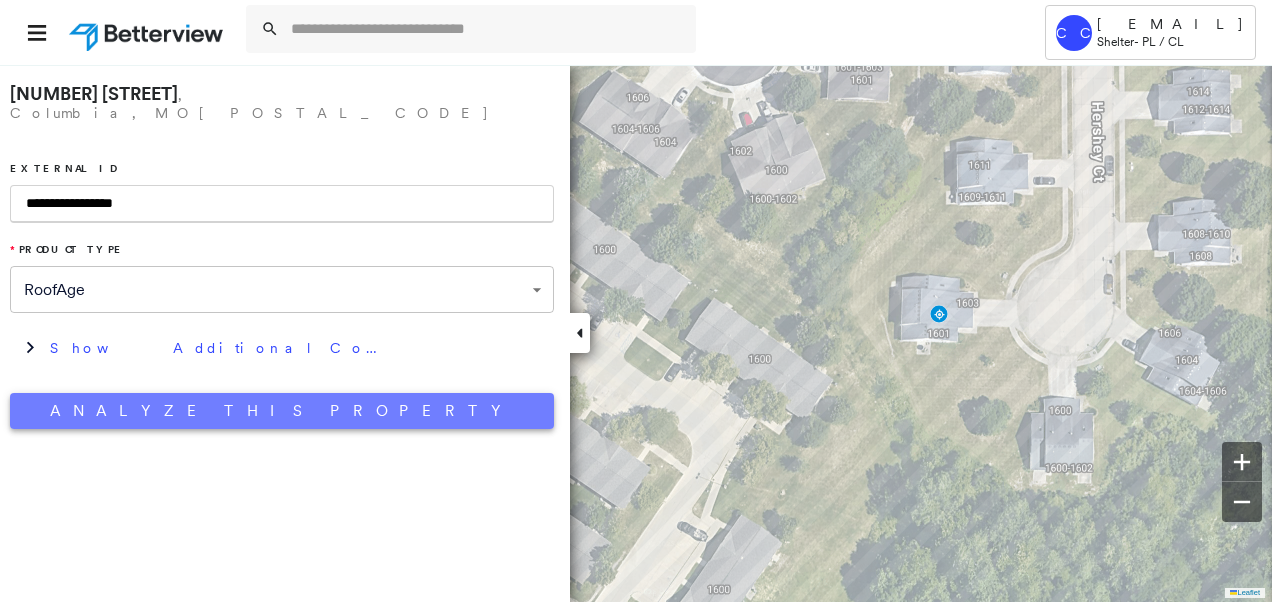 type on "**********" 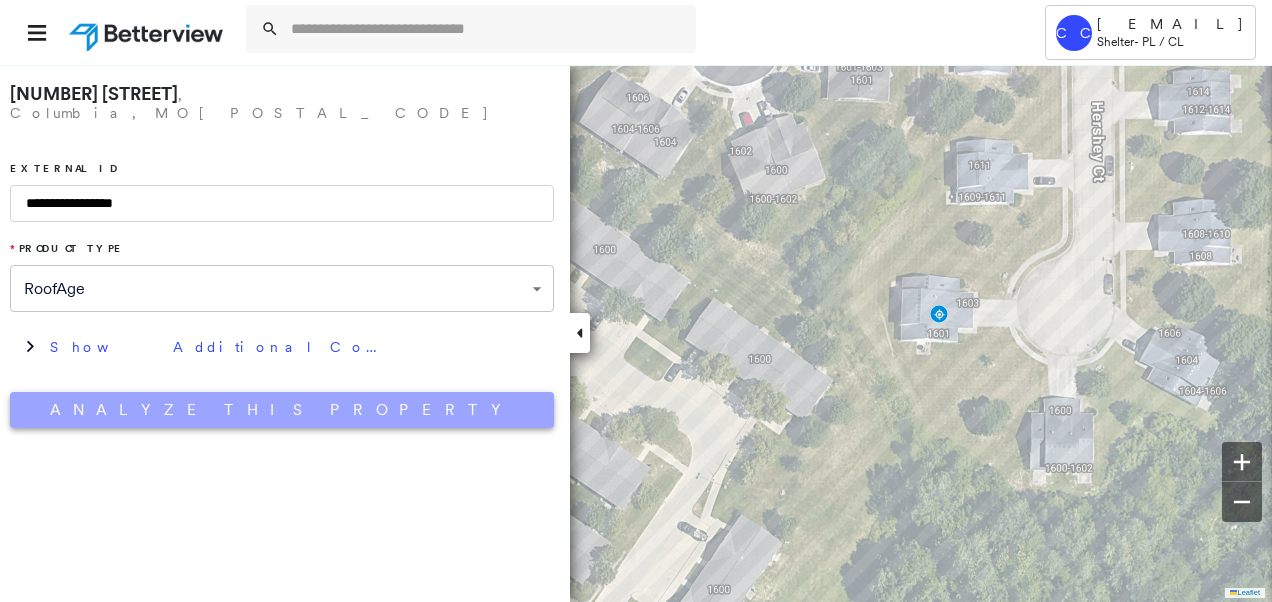 click on "Analyze This Property" at bounding box center (282, 410) 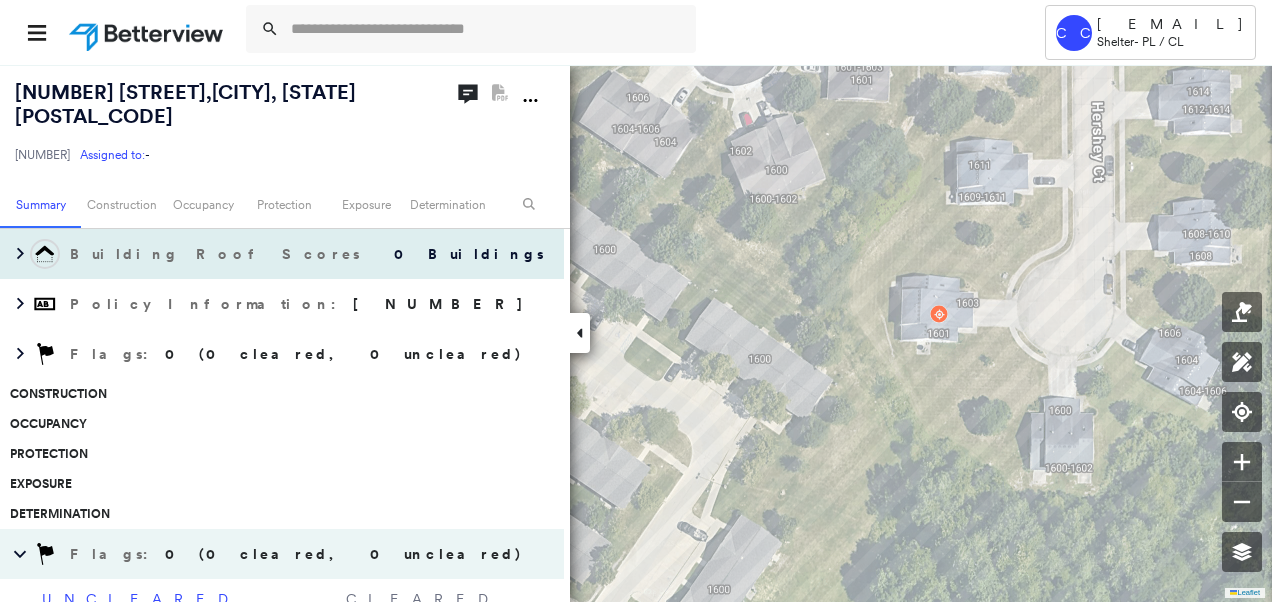 scroll, scrollTop: 100, scrollLeft: 0, axis: vertical 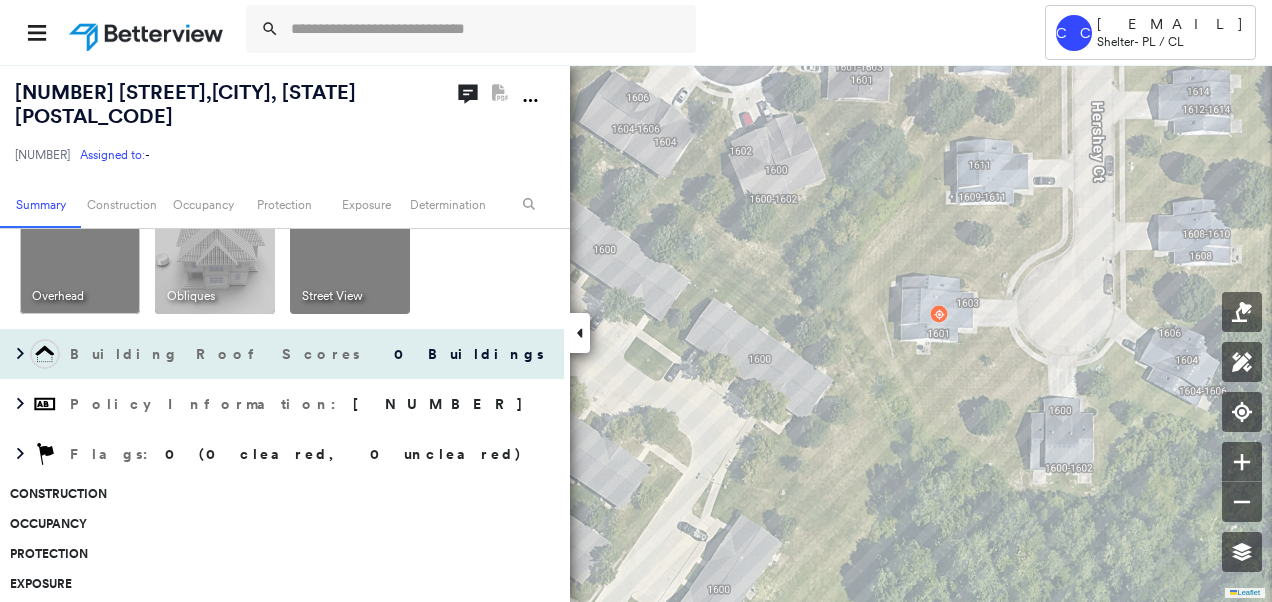 click on "Building Roof Scores" at bounding box center (217, 354) 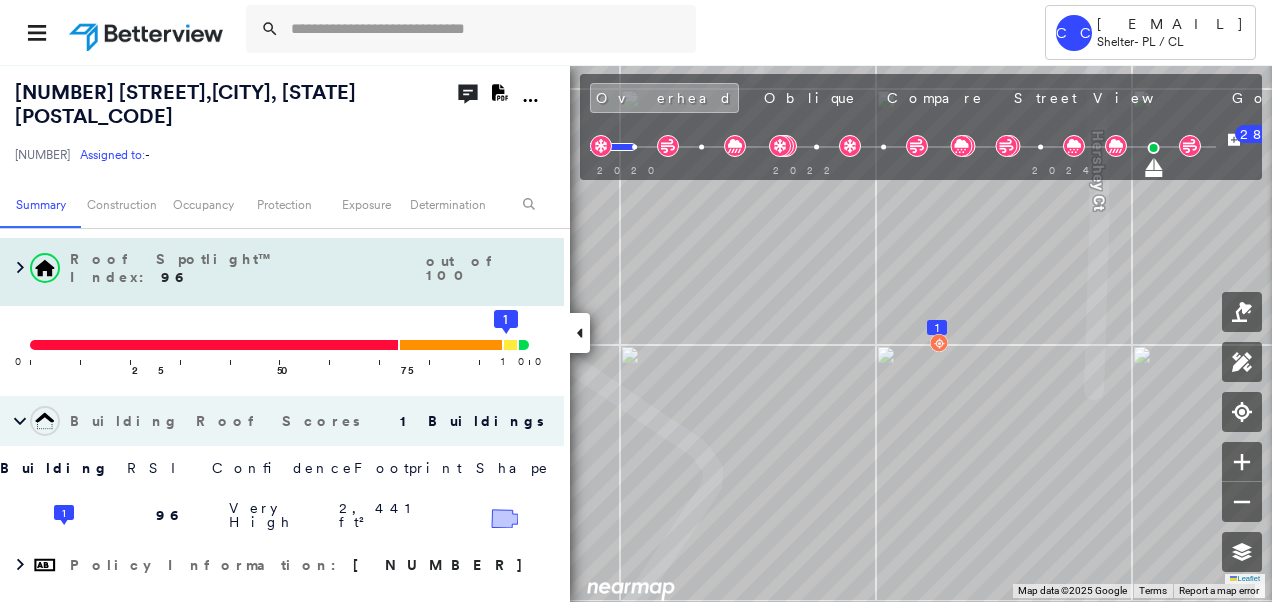 scroll, scrollTop: 100, scrollLeft: 0, axis: vertical 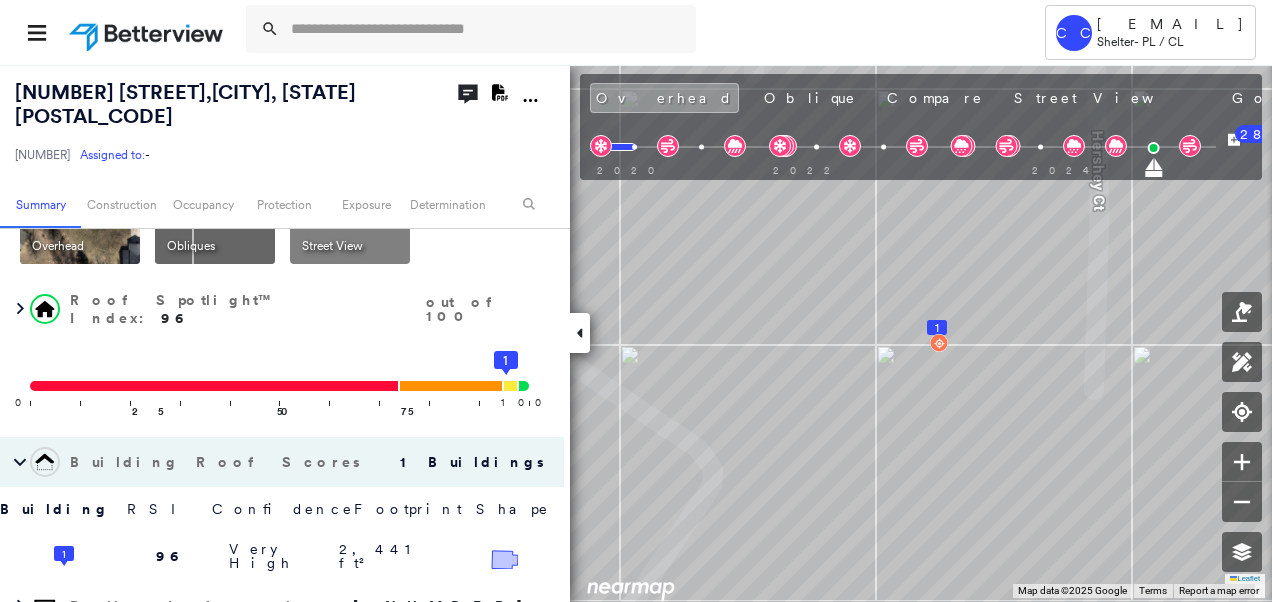 click on "Building Roof Scores" at bounding box center (217, 462) 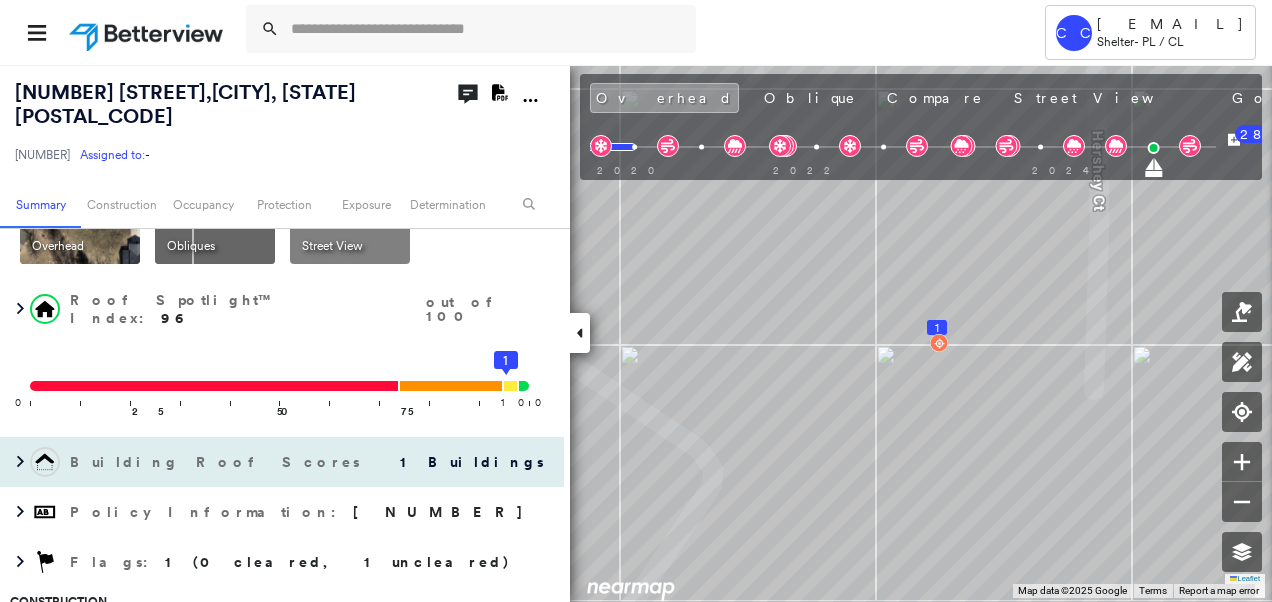click on "Building Roof Scores" at bounding box center (217, 462) 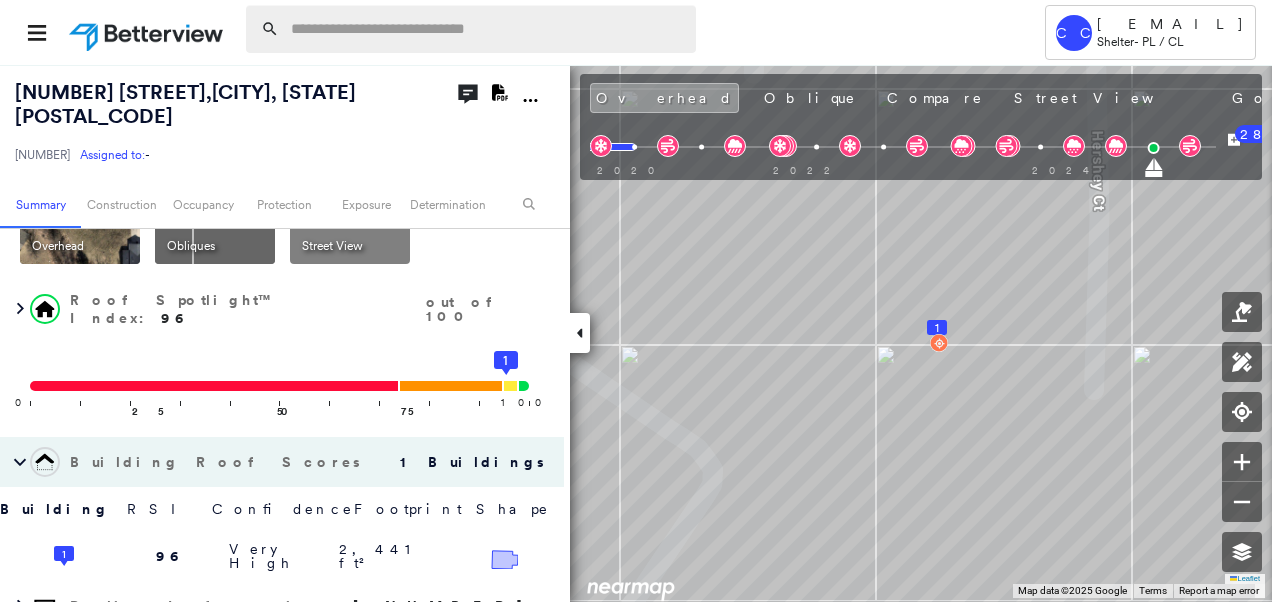 click at bounding box center [487, 29] 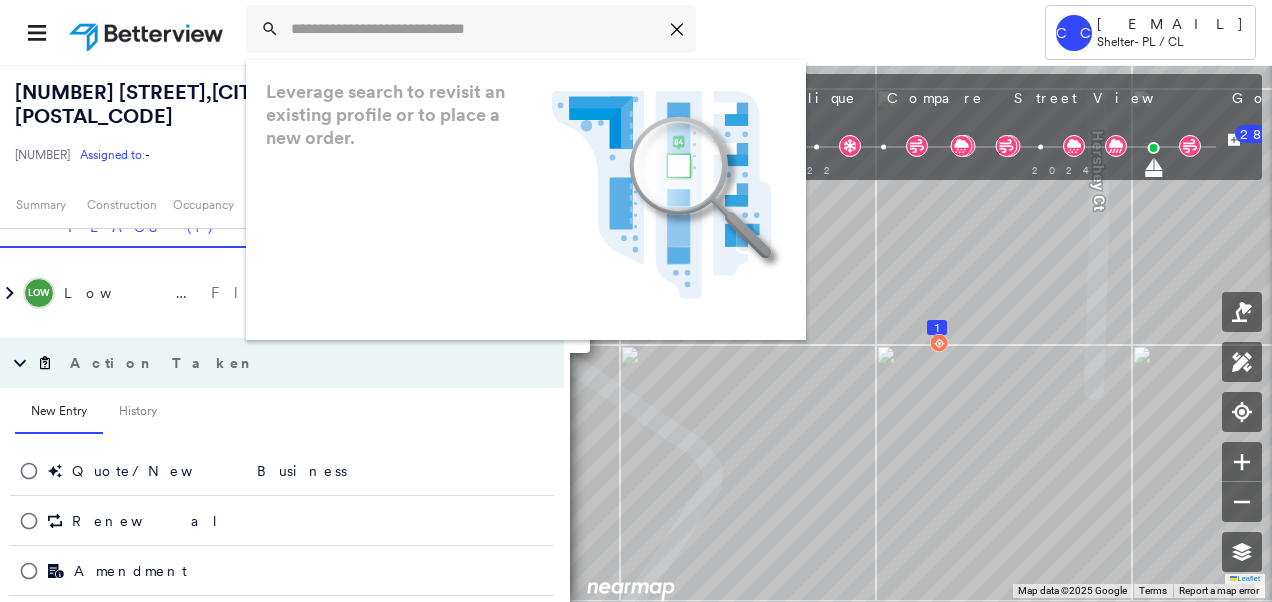 scroll, scrollTop: 1414, scrollLeft: 0, axis: vertical 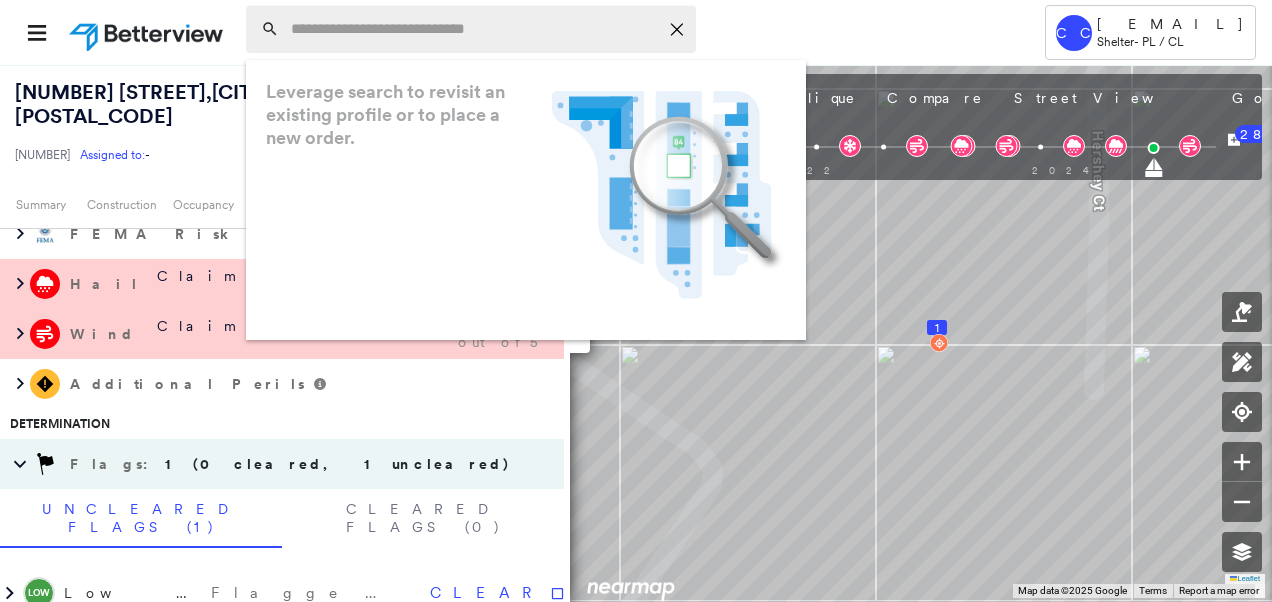 click at bounding box center (474, 29) 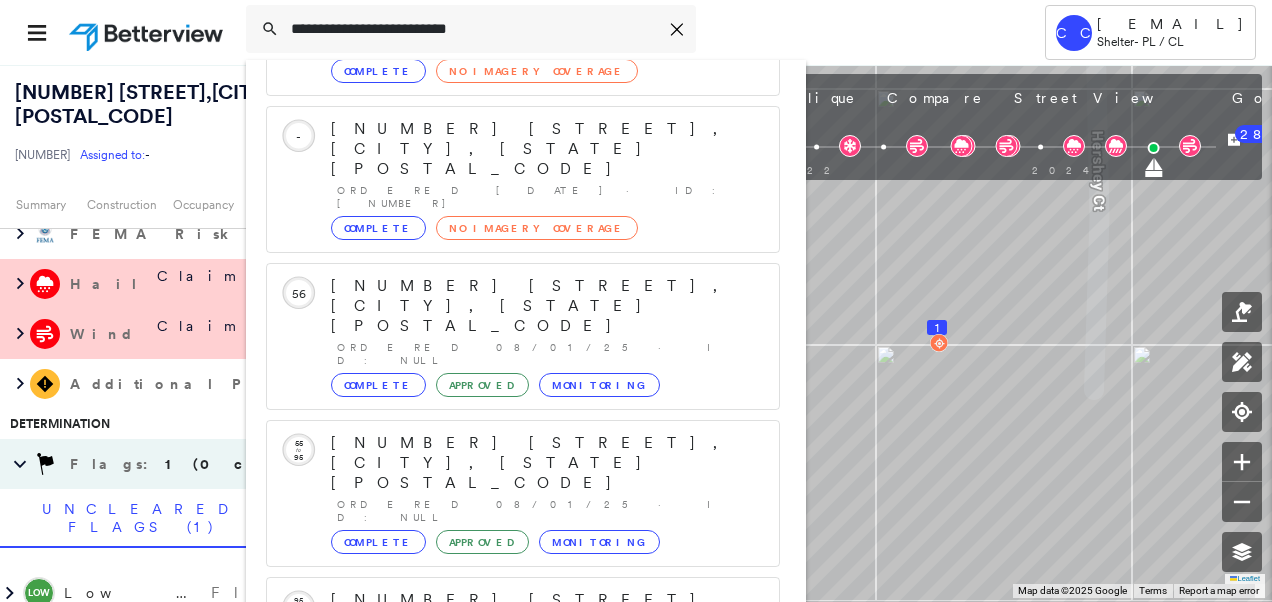 scroll, scrollTop: 206, scrollLeft: 0, axis: vertical 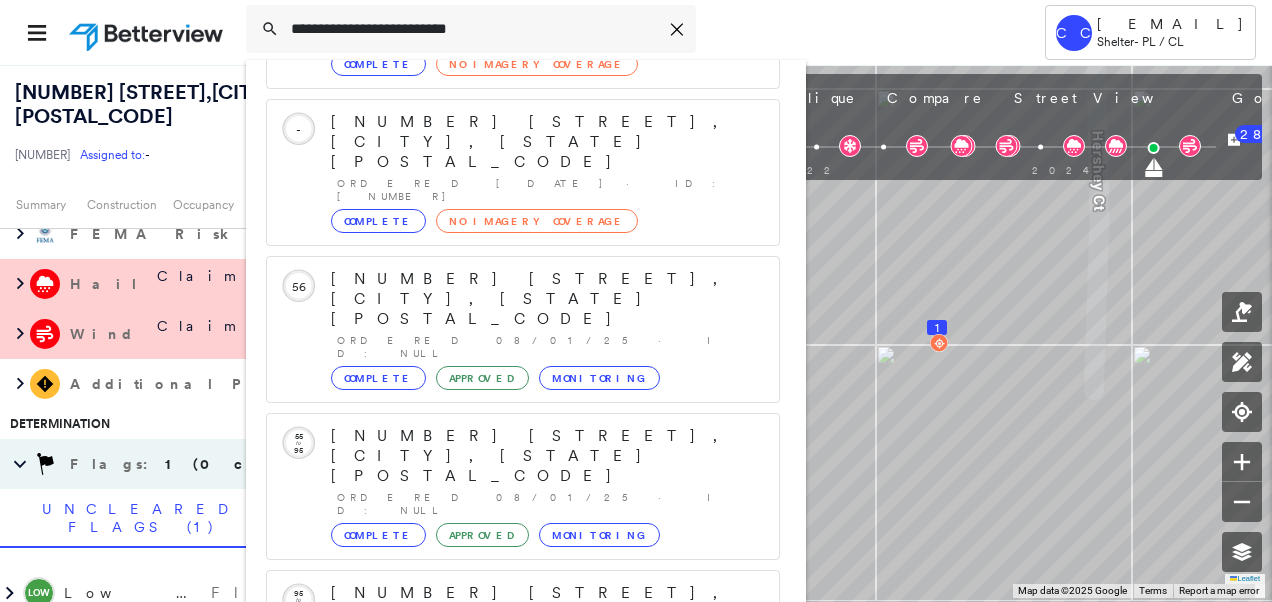type on "**********" 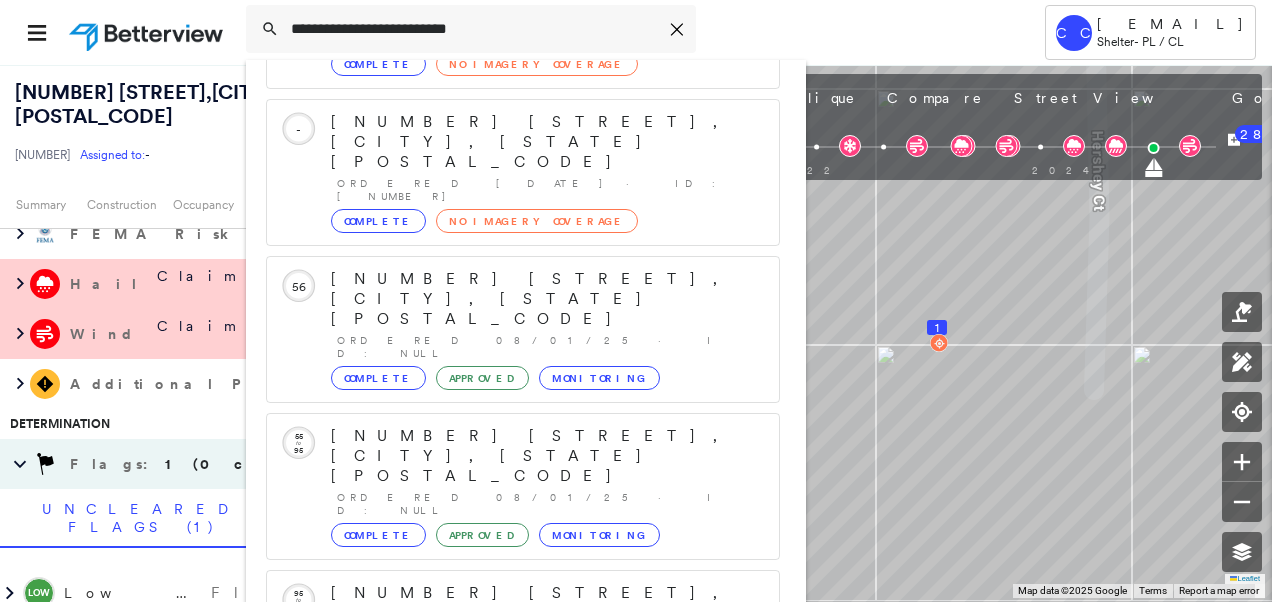 click on "Show  5  more existing properties" at bounding box center (524, 760) 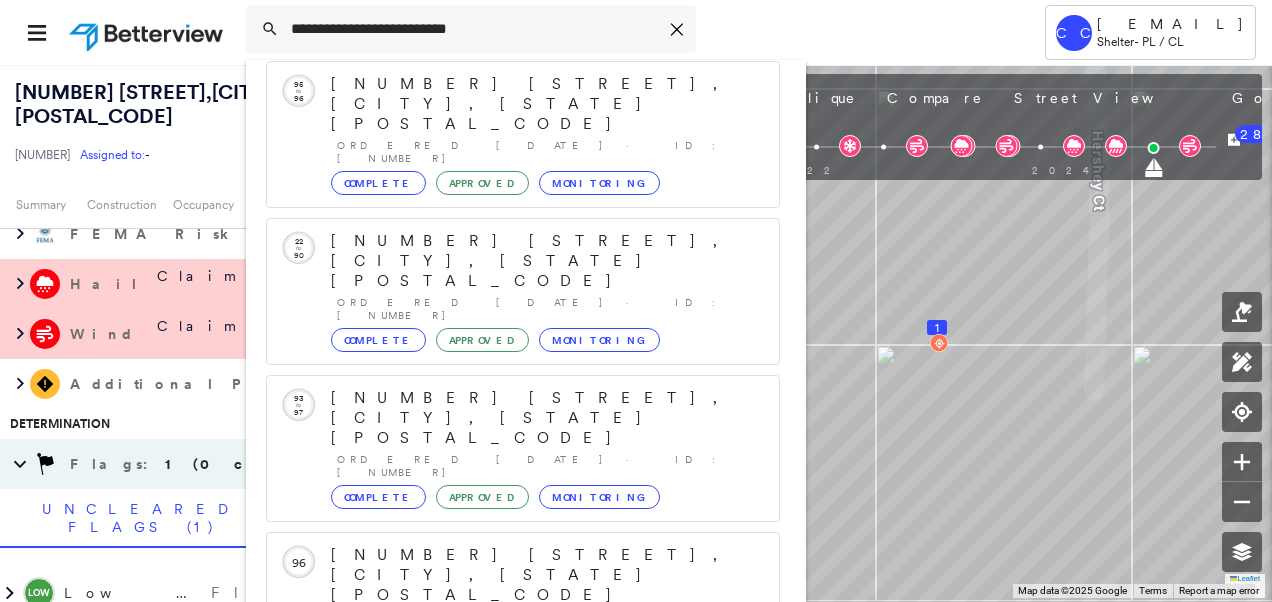 scroll, scrollTop: 719, scrollLeft: 0, axis: vertical 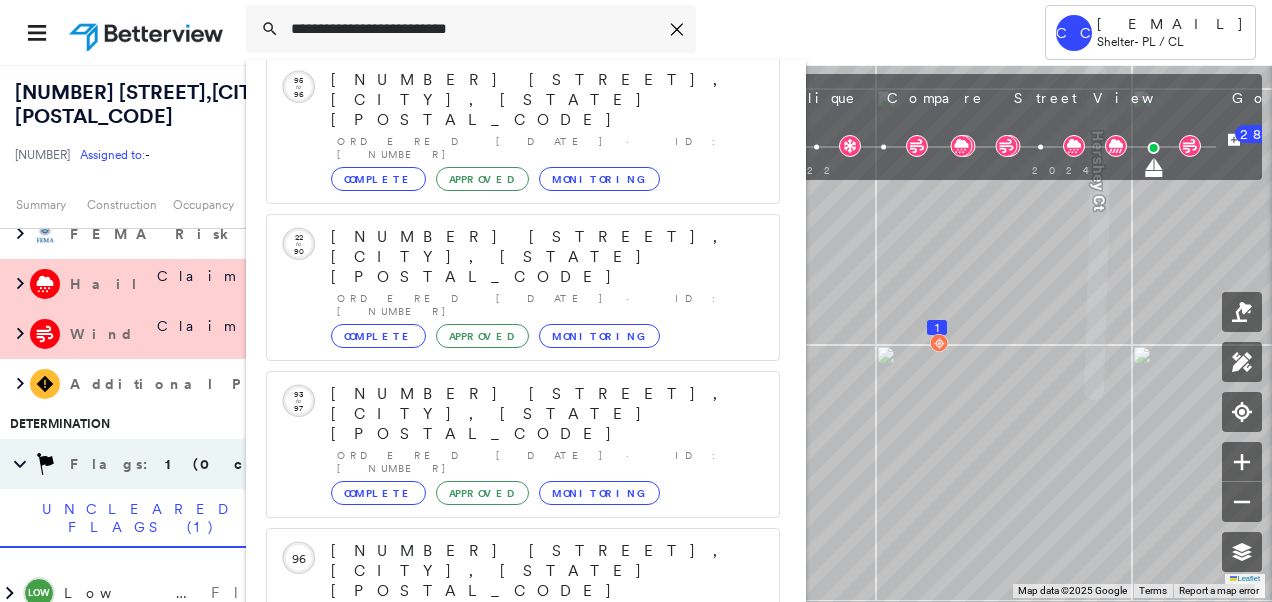 click on "Show  5  more existing properties" at bounding box center [524, 1032] 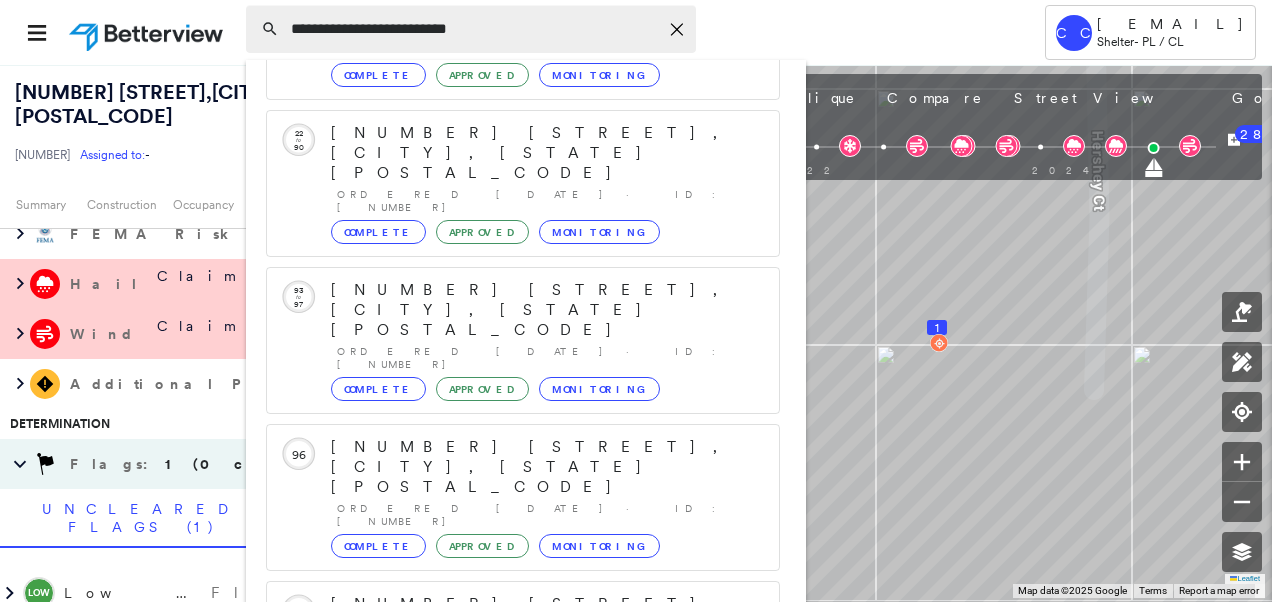 scroll, scrollTop: 632, scrollLeft: 0, axis: vertical 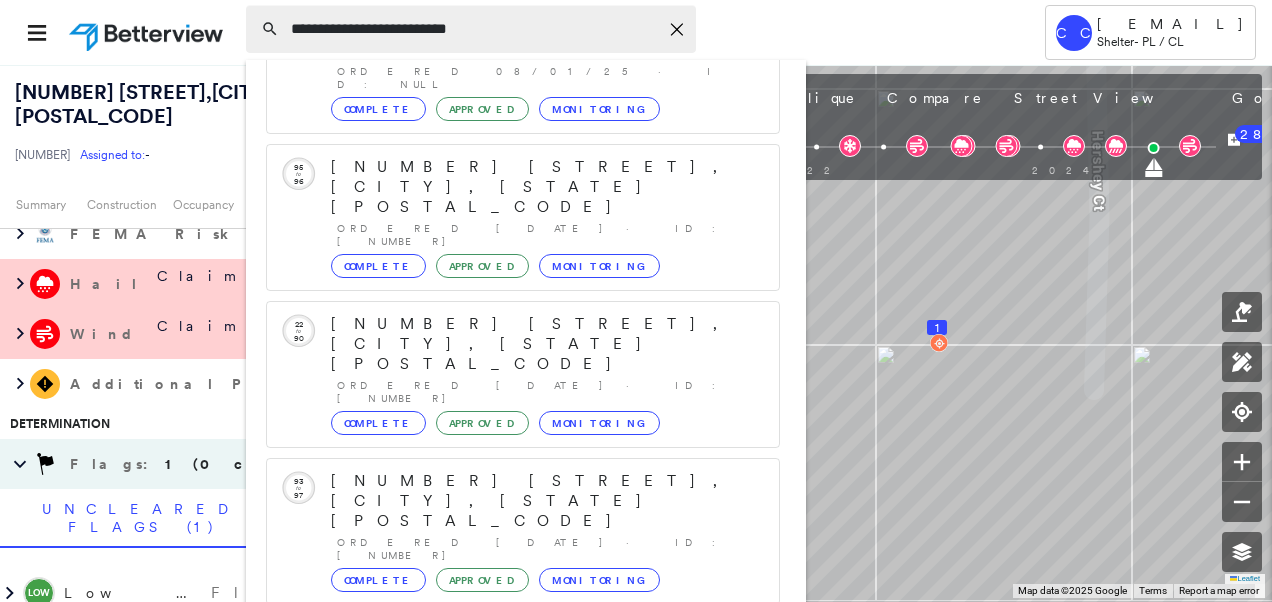 click on "**********" at bounding box center (474, 29) 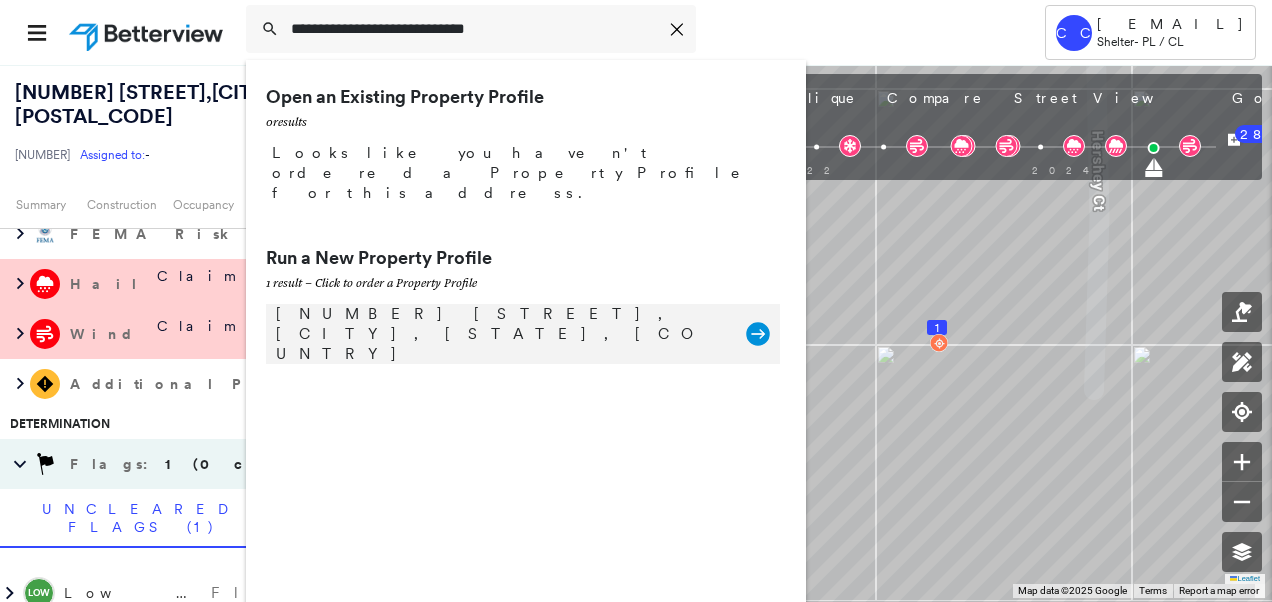 type on "**********" 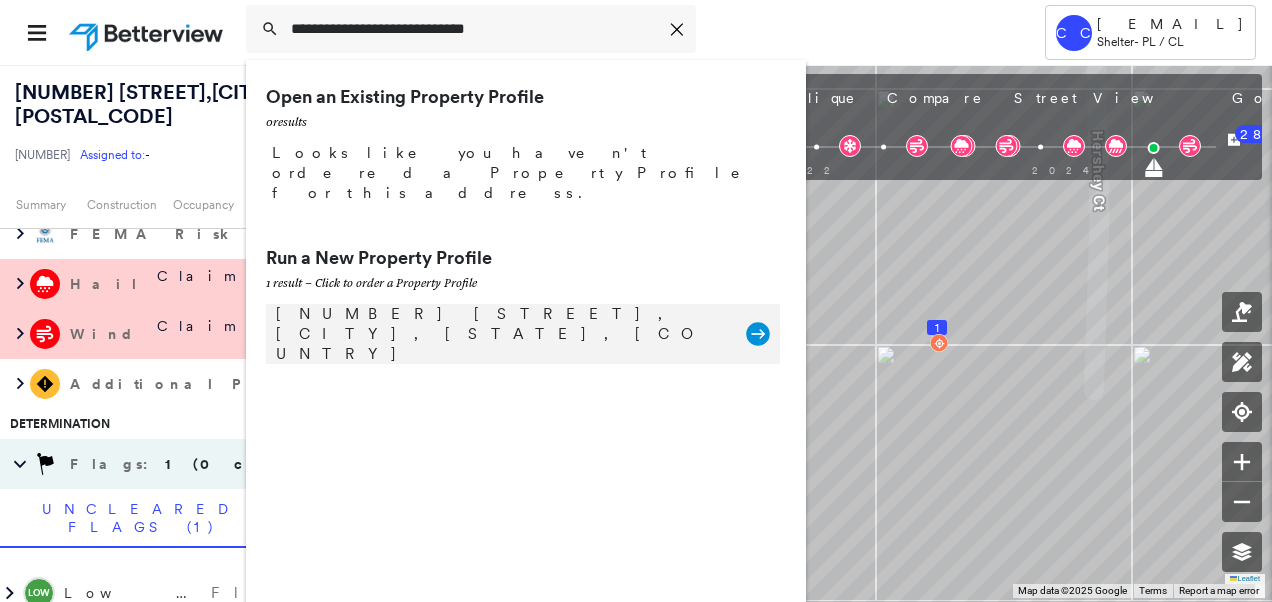 click on "[NUMBER] [STREET], [CITY], [STATE], [COUNTRY] Group Created with Sketch." at bounding box center (523, 334) 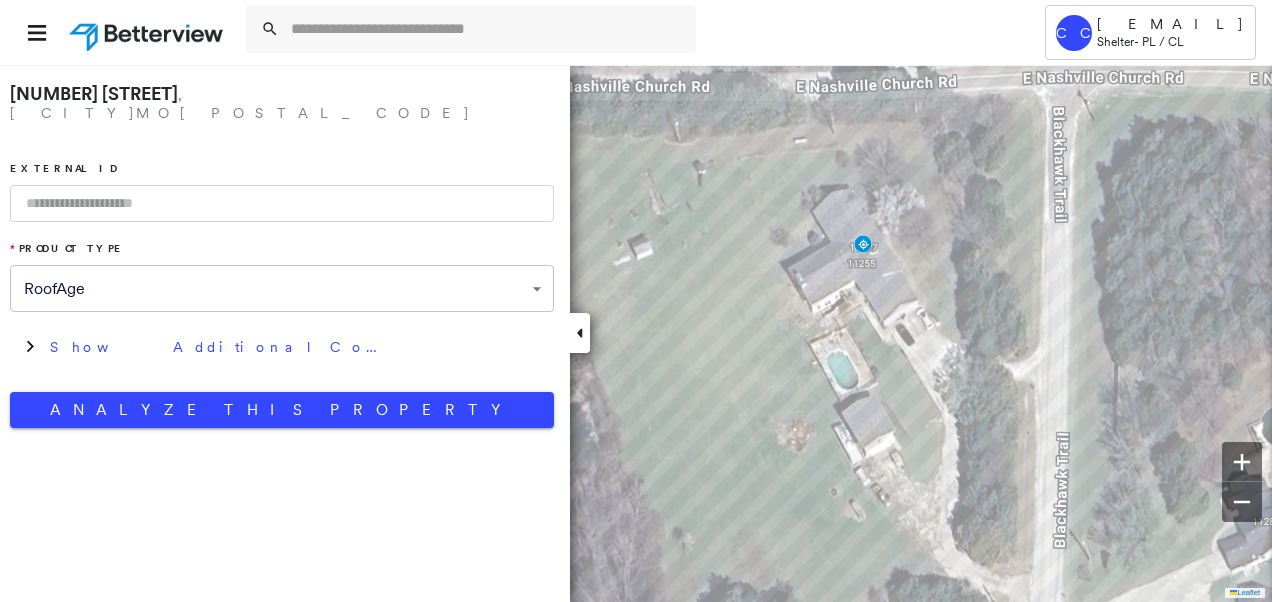 click on "**********" at bounding box center (282, 251) 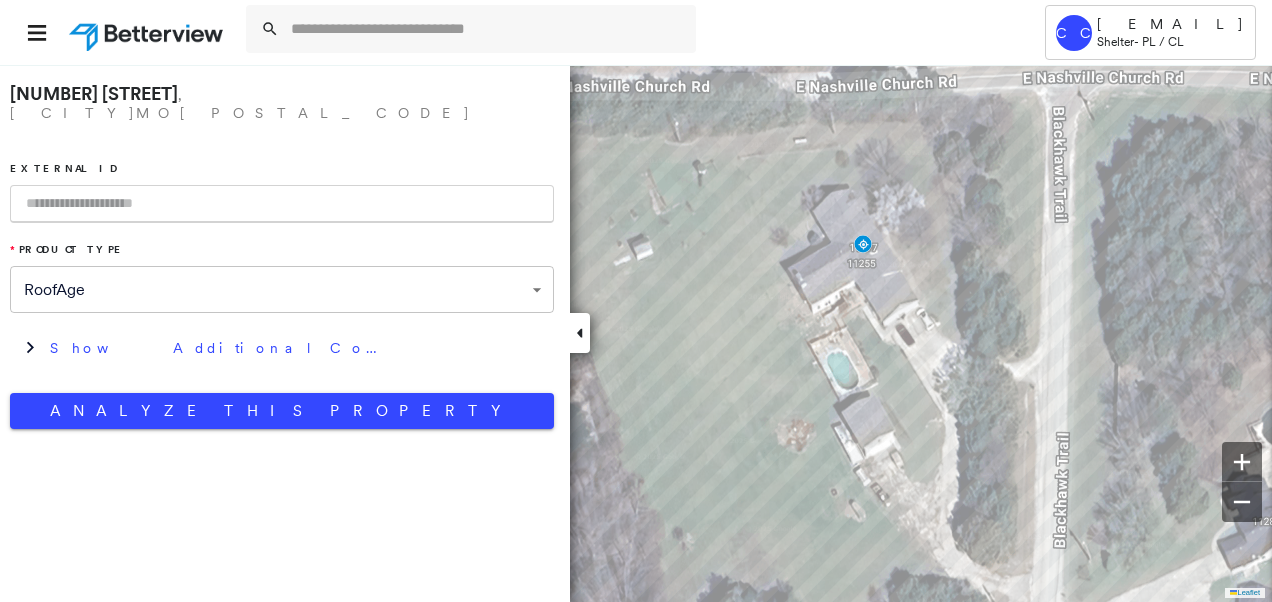 paste on "**********" 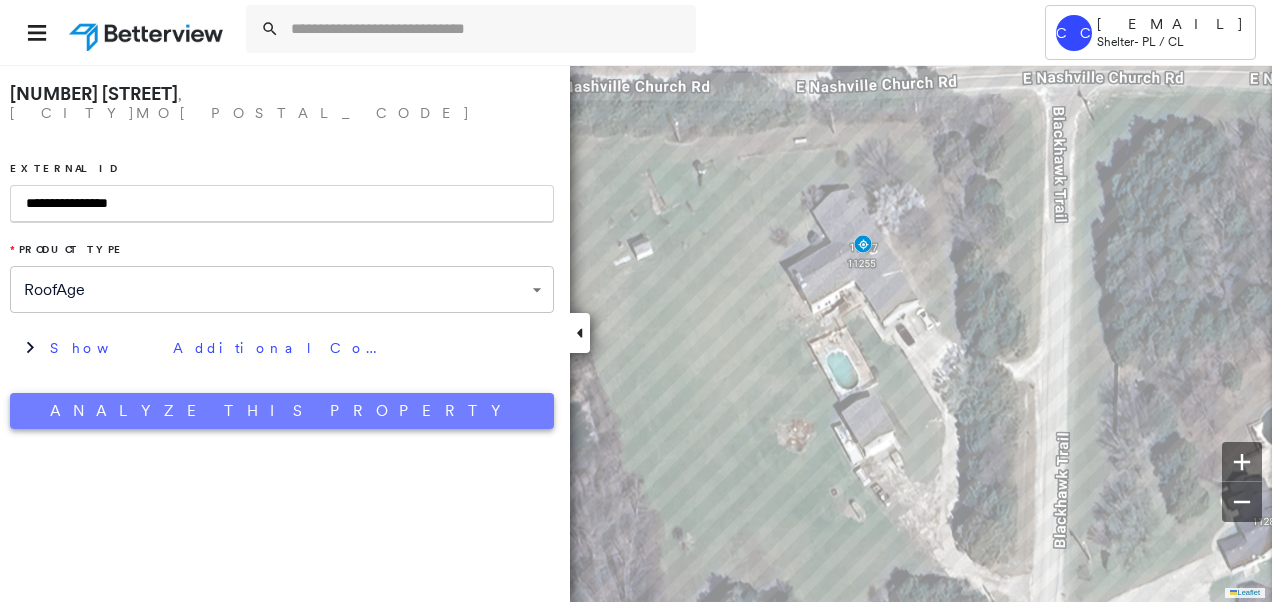 type on "**********" 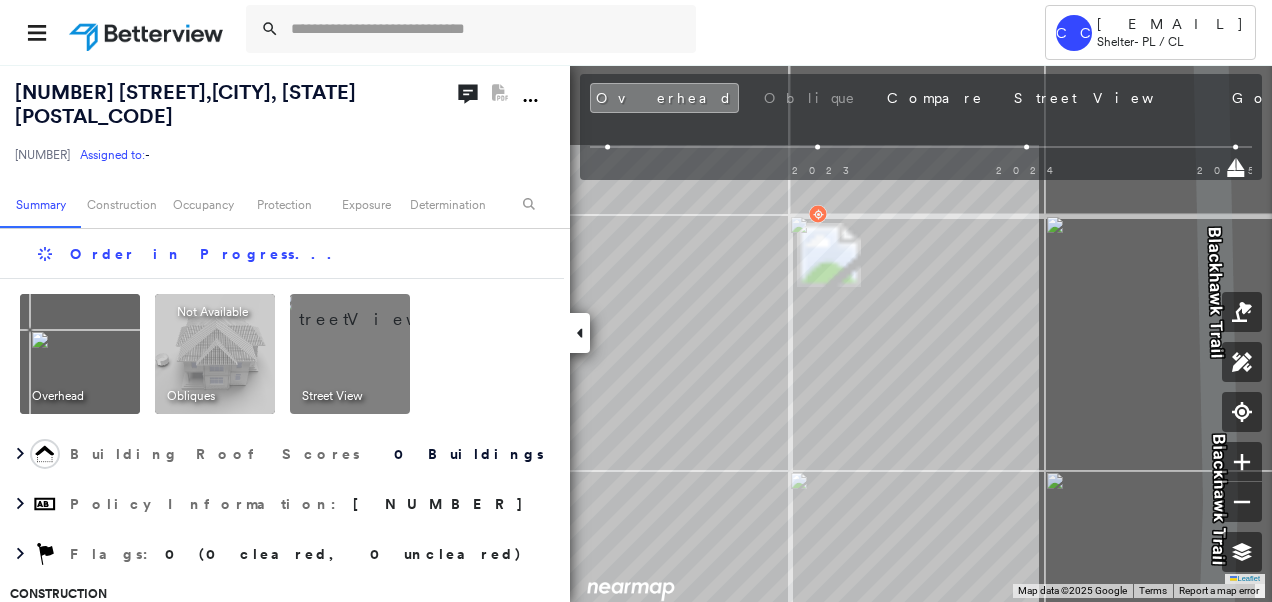 click on "[NUMBER] [STREET] ,  [CITY], [STATE] [POSTAL_CODE] [NUMBER] Assigned to:  - Assigned to:  - [NUMBER] Assigned to:  - Open Comments PDF Report Not Available Summary Construction Occupancy Protection Exposure Determination Order in Progress ... Overhead Obliques Not Available ; Street View Building Roof Scores 0 Buildings Policy Information :  [NUMBER] Flags :  0 (0 cleared, 0 uncleared) Construction Occupancy Protection Exposure Determination Flags :  0 (0 cleared, 0 uncleared) Uncleared Flags (0) Cleared Flags  (0) There are no  uncleared  flags. Action Taken New Entry History Quote/New Business Terms & Conditions Added ACV Endorsement Added Cosmetic Endorsement Inspection/Loss Control Report Information Added to Inspection Survey Onsite Inspection Ordered Determined No Inspection Needed General Used Report to Further Agent/Insured Discussion Reject/Decline - New Business Allowed to Proceed / Policy Bound Added/Updated Building Information Save Renewal Terms & Conditions Deductible Change Save" at bounding box center [636, 333] 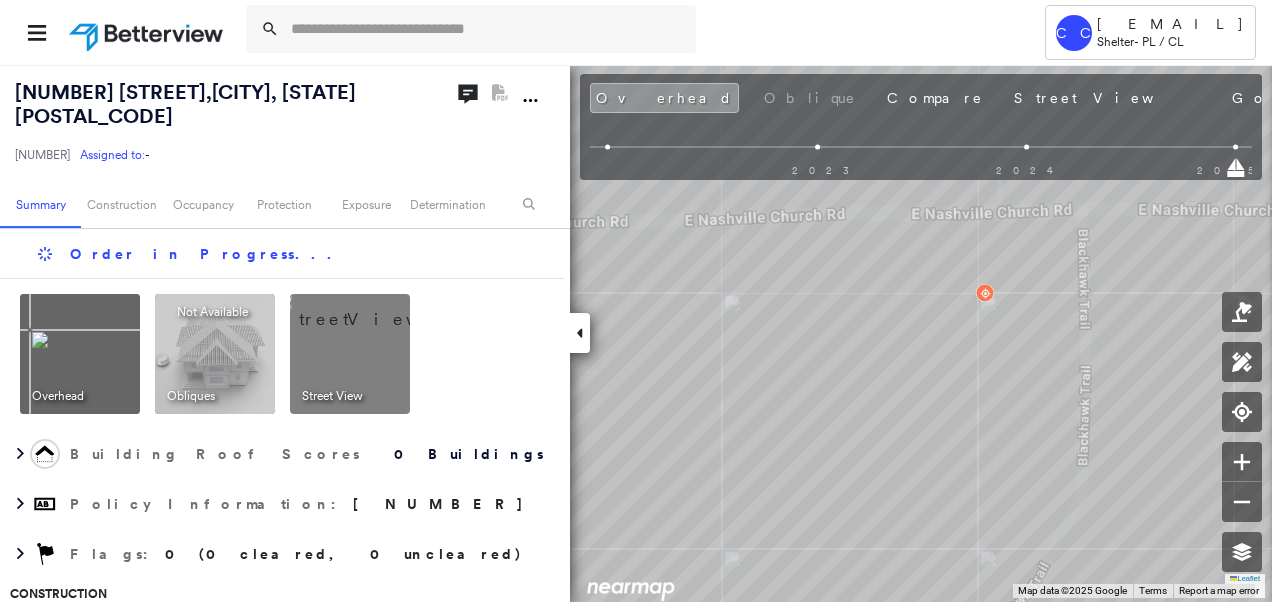 click on "[NUMBER] [STREET] ,  [CITY], [STATE] [POSTAL_CODE] [NUMBER] Assigned to:  - Assigned to:  - [NUMBER] Assigned to:  - Open Comments PDF Report Not Available Summary Construction Occupancy Protection Exposure Determination Order in Progress ... Overhead Obliques Not Available ; Street View Building Roof Scores 0 Buildings Policy Information :  [NUMBER] Flags :  0 (0 cleared, 0 uncleared) Construction Occupancy Protection Exposure Determination Flags :  0 (0 cleared, 0 uncleared) Uncleared Flags (0) Cleared Flags  (0) There are no  uncleared  flags. Action Taken New Entry History Quote/New Business Terms & Conditions Added ACV Endorsement Added Cosmetic Endorsement Inspection/Loss Control Report Information Added to Inspection Survey Onsite Inspection Ordered Determined No Inspection Needed General Used Report to Further Agent/Insured Discussion Reject/Decline - New Business Allowed to Proceed / Policy Bound Added/Updated Building Information Save Renewal Terms & Conditions Deductible Change Save" at bounding box center [636, 333] 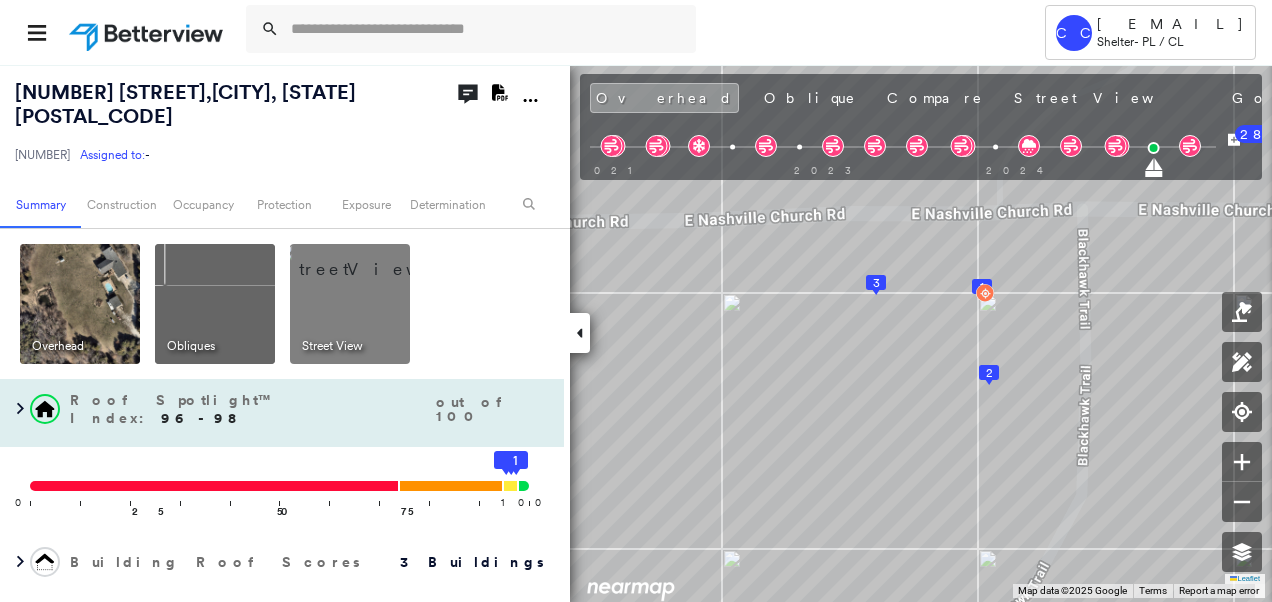 scroll, scrollTop: 100, scrollLeft: 0, axis: vertical 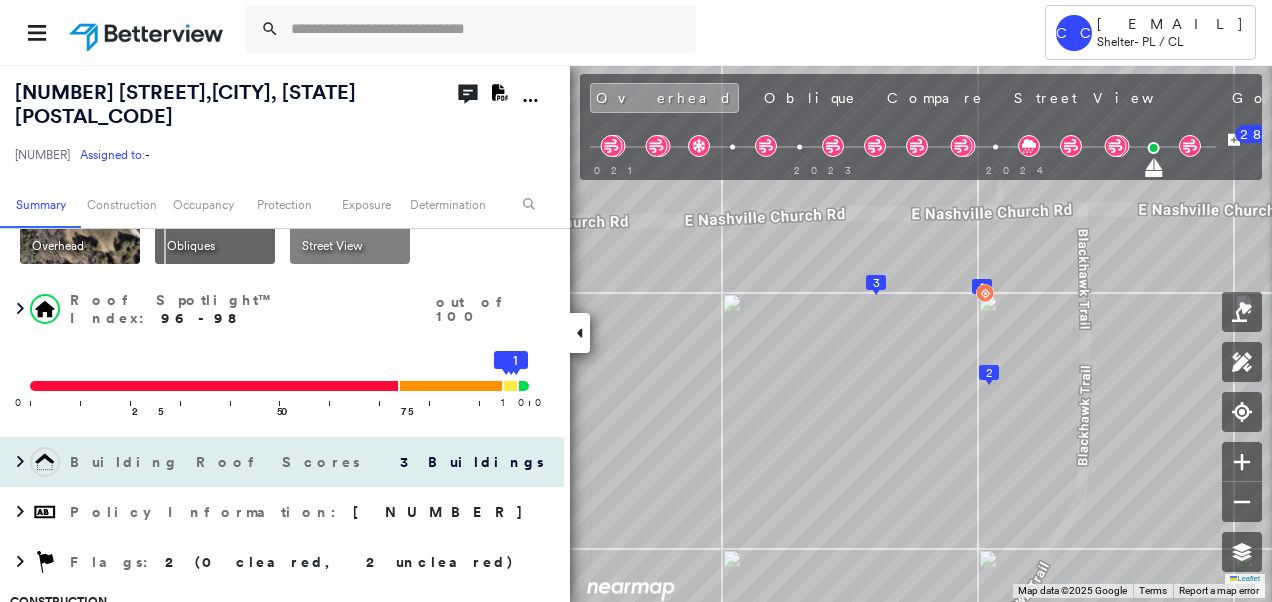 click on "Building Roof Scores" at bounding box center (217, 462) 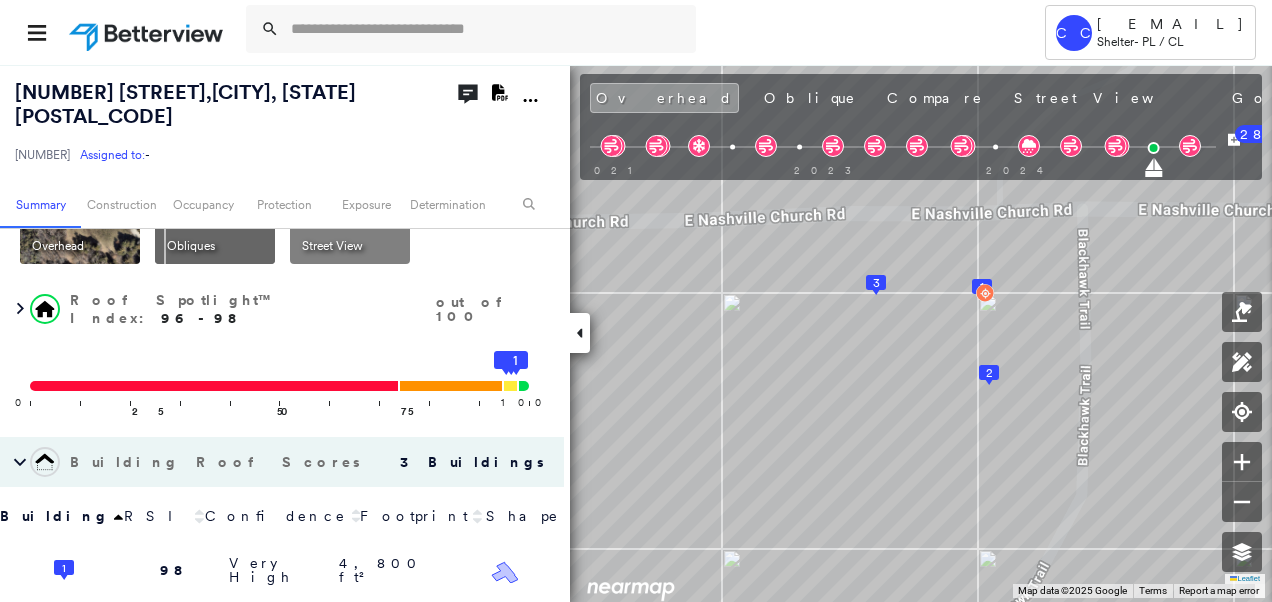 scroll, scrollTop: 200, scrollLeft: 0, axis: vertical 